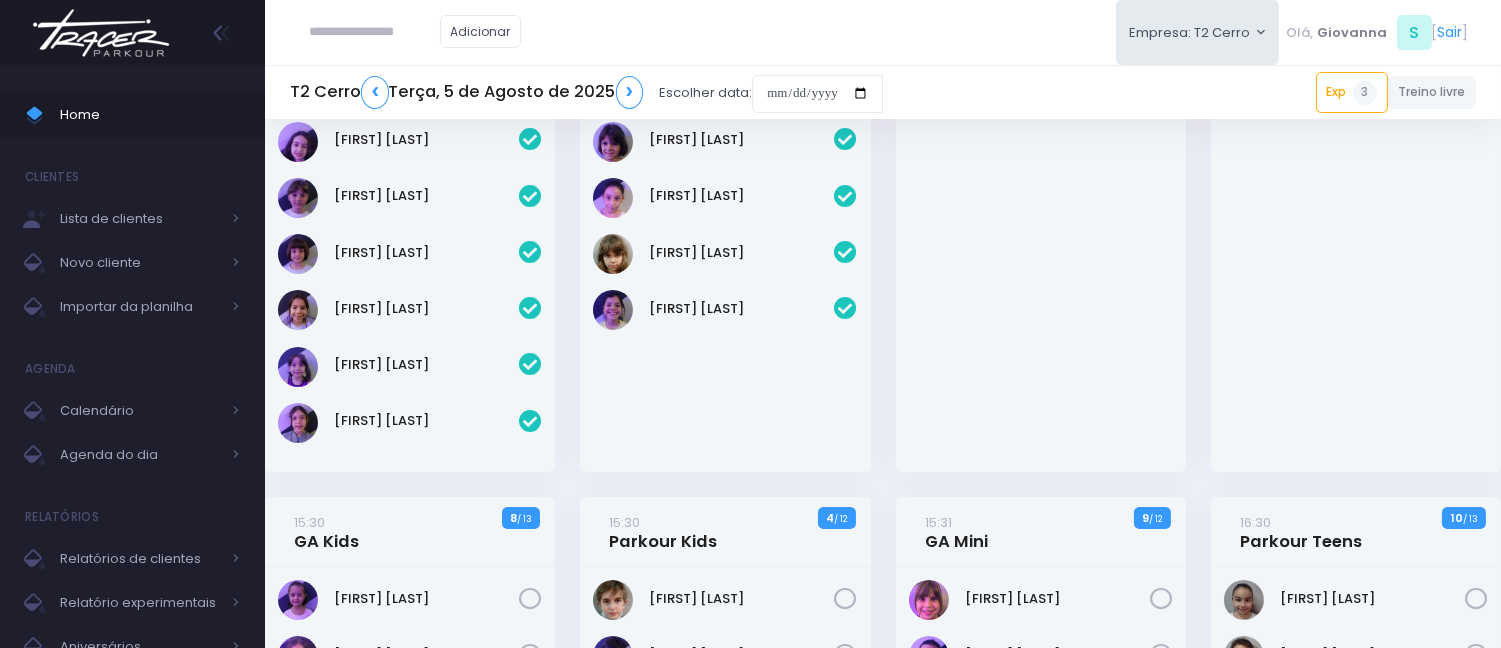 scroll, scrollTop: 444, scrollLeft: 0, axis: vertical 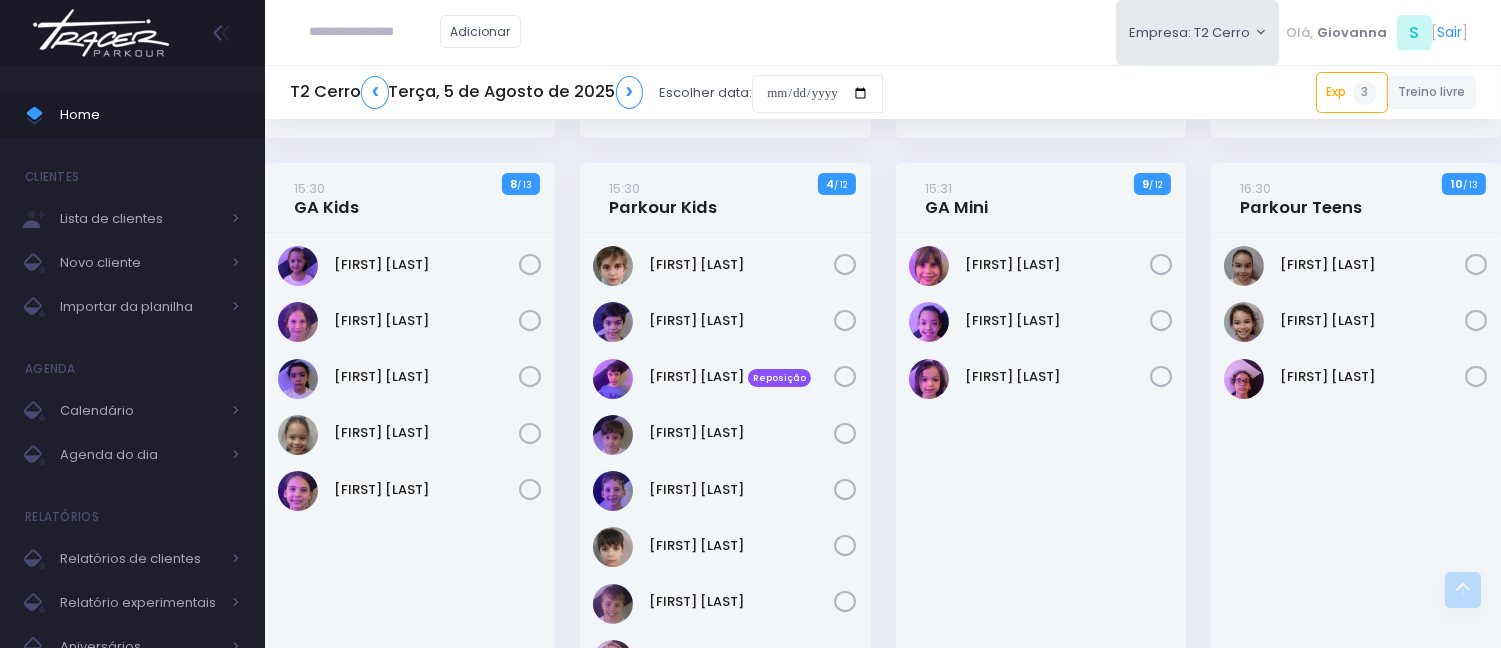 click at bounding box center (375, 32) 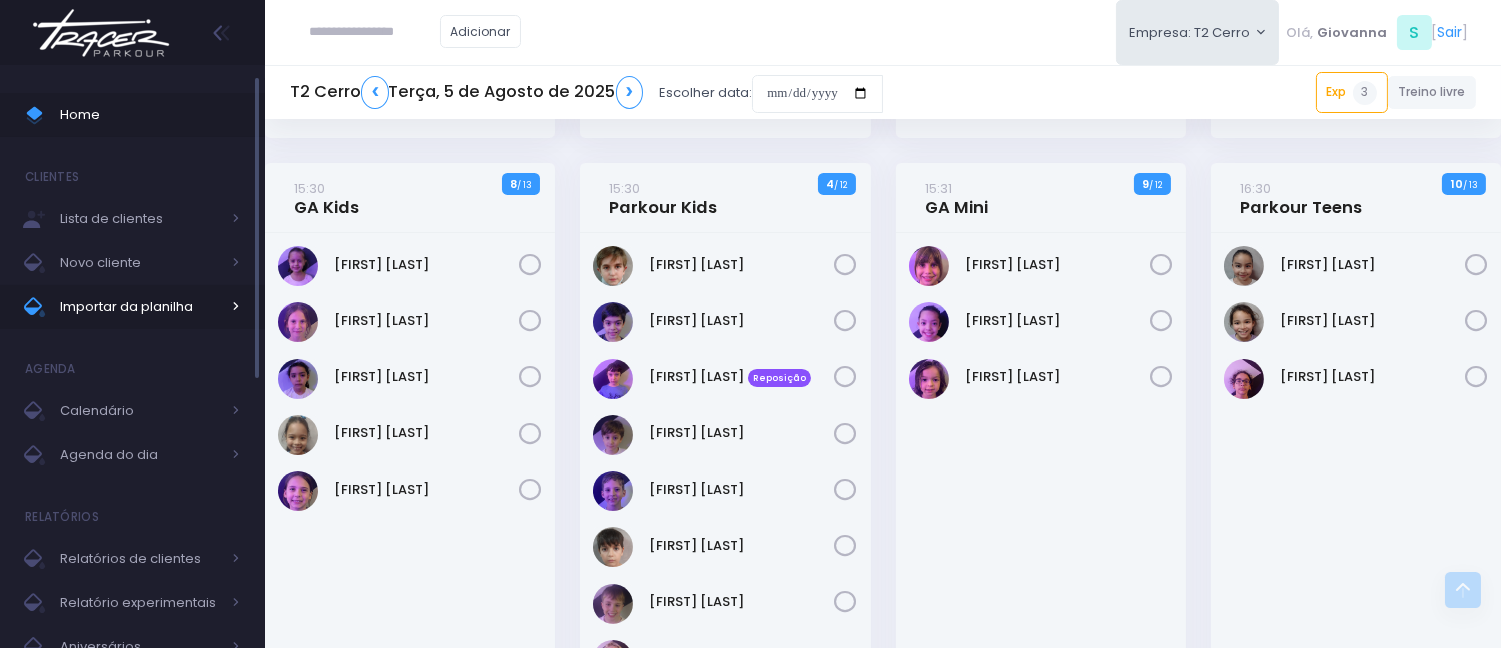 click on "Importar da planilha" at bounding box center [140, 307] 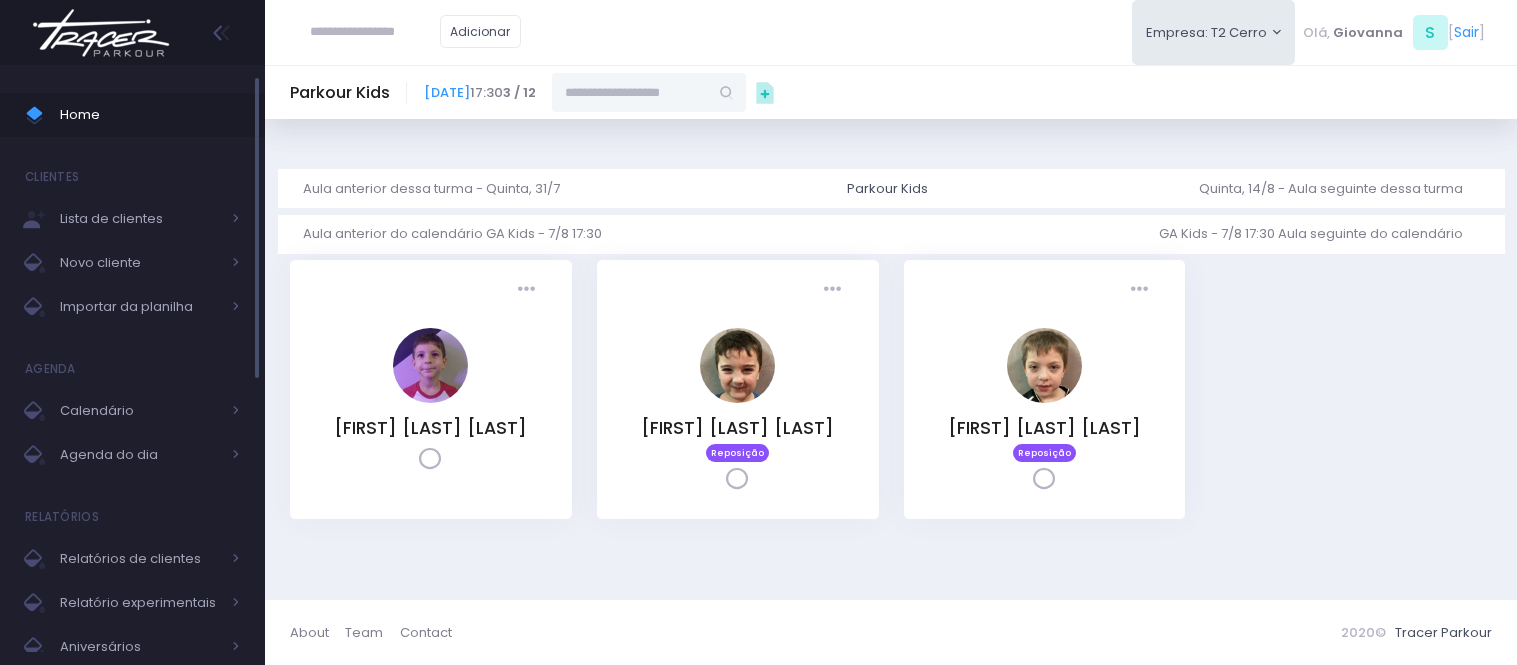 scroll, scrollTop: 0, scrollLeft: 0, axis: both 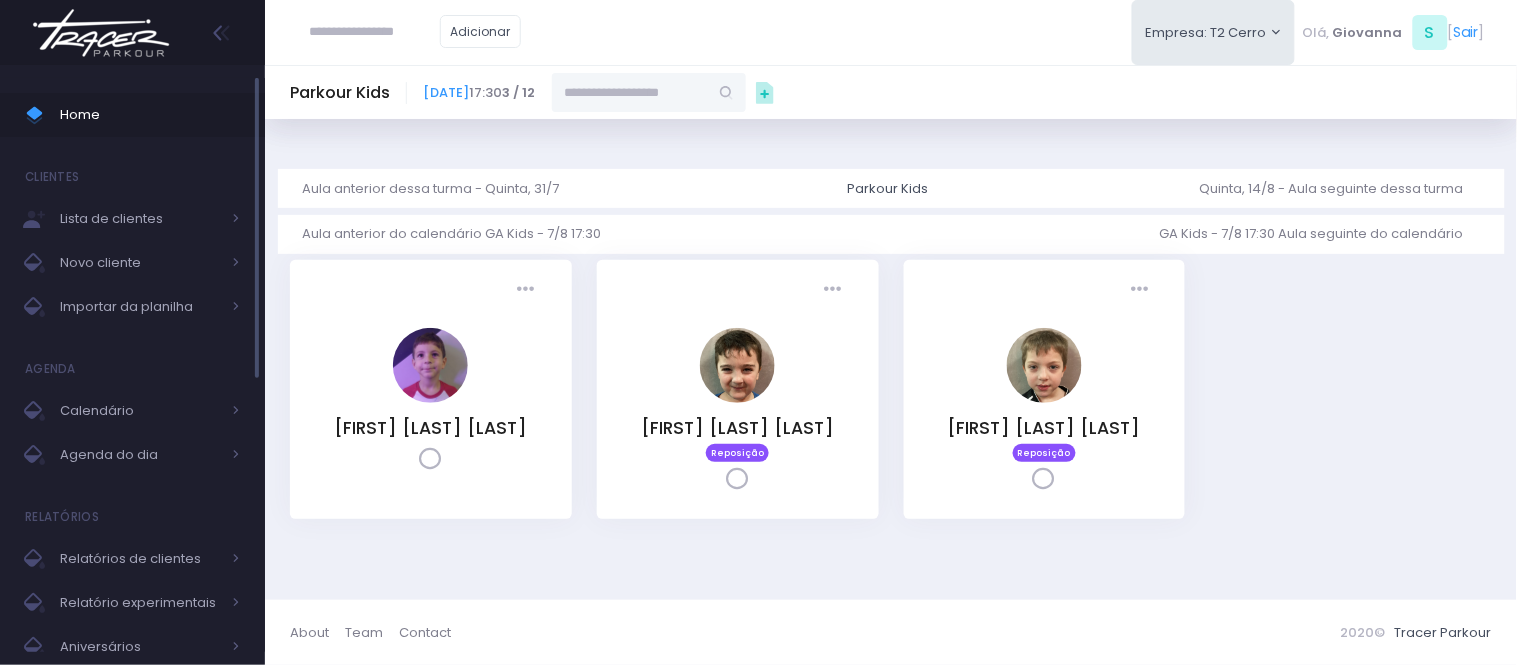 click on "Home" at bounding box center (132, 115) 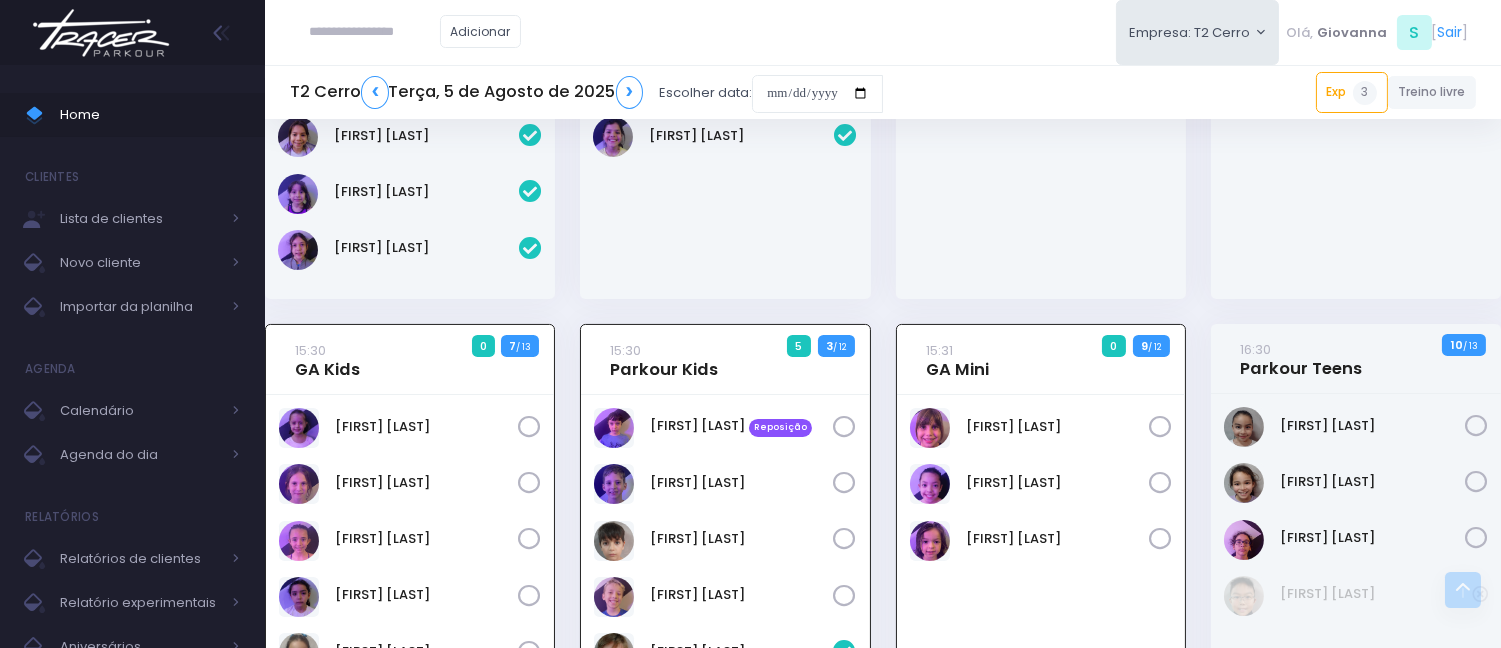 scroll, scrollTop: 495, scrollLeft: 0, axis: vertical 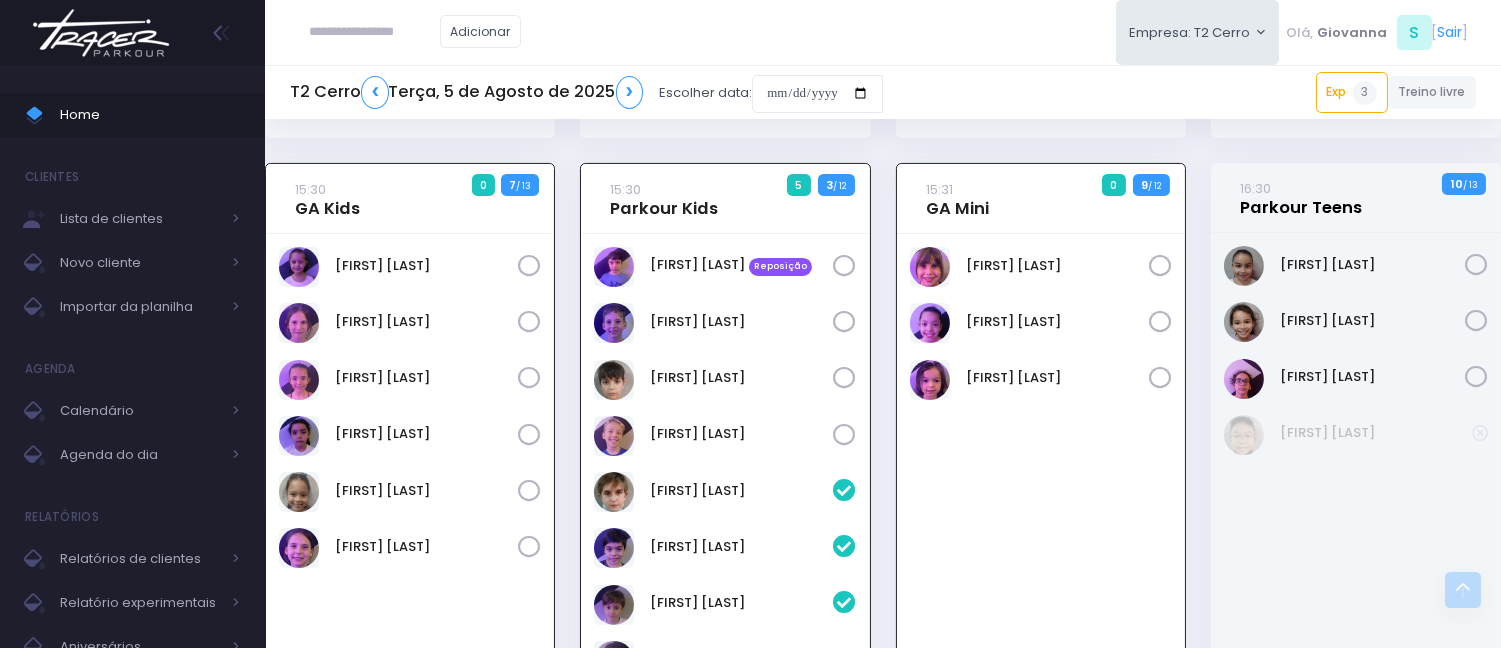 click on "16:30 Parkour Teens" at bounding box center [1301, 198] 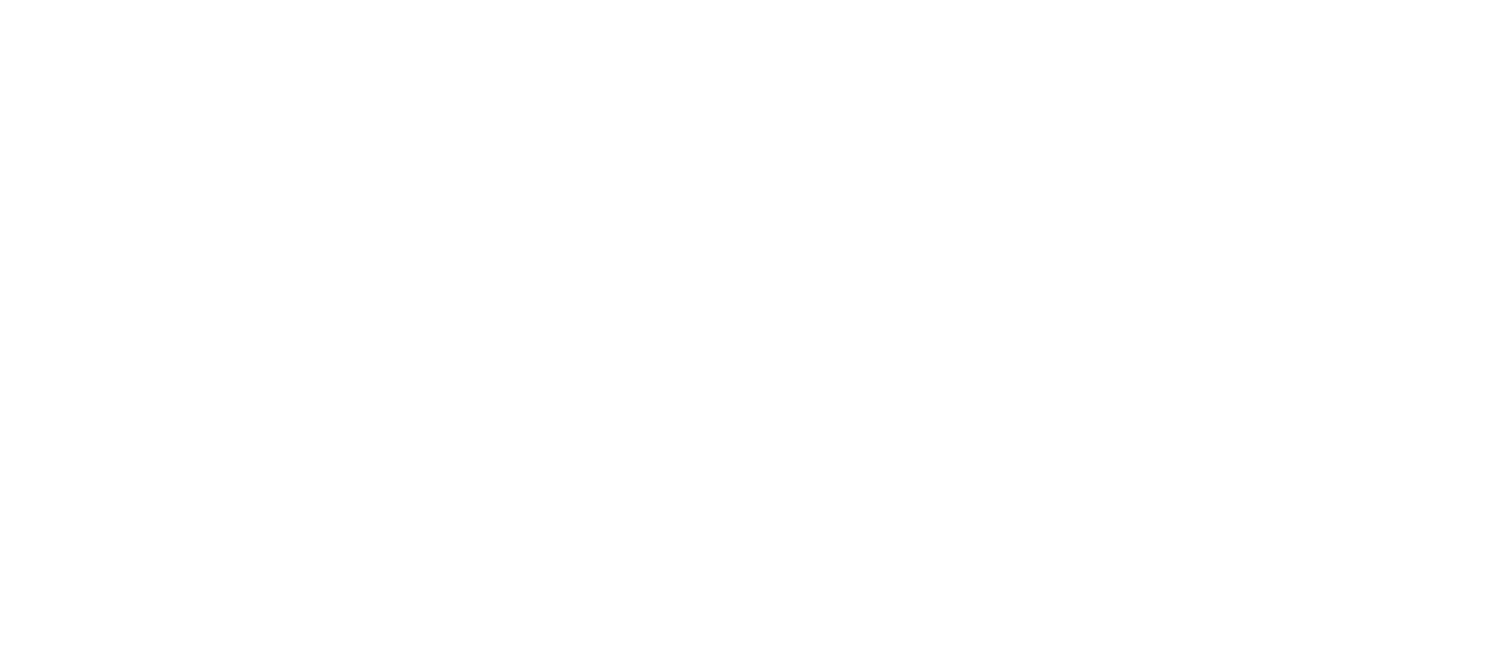 scroll, scrollTop: 0, scrollLeft: 0, axis: both 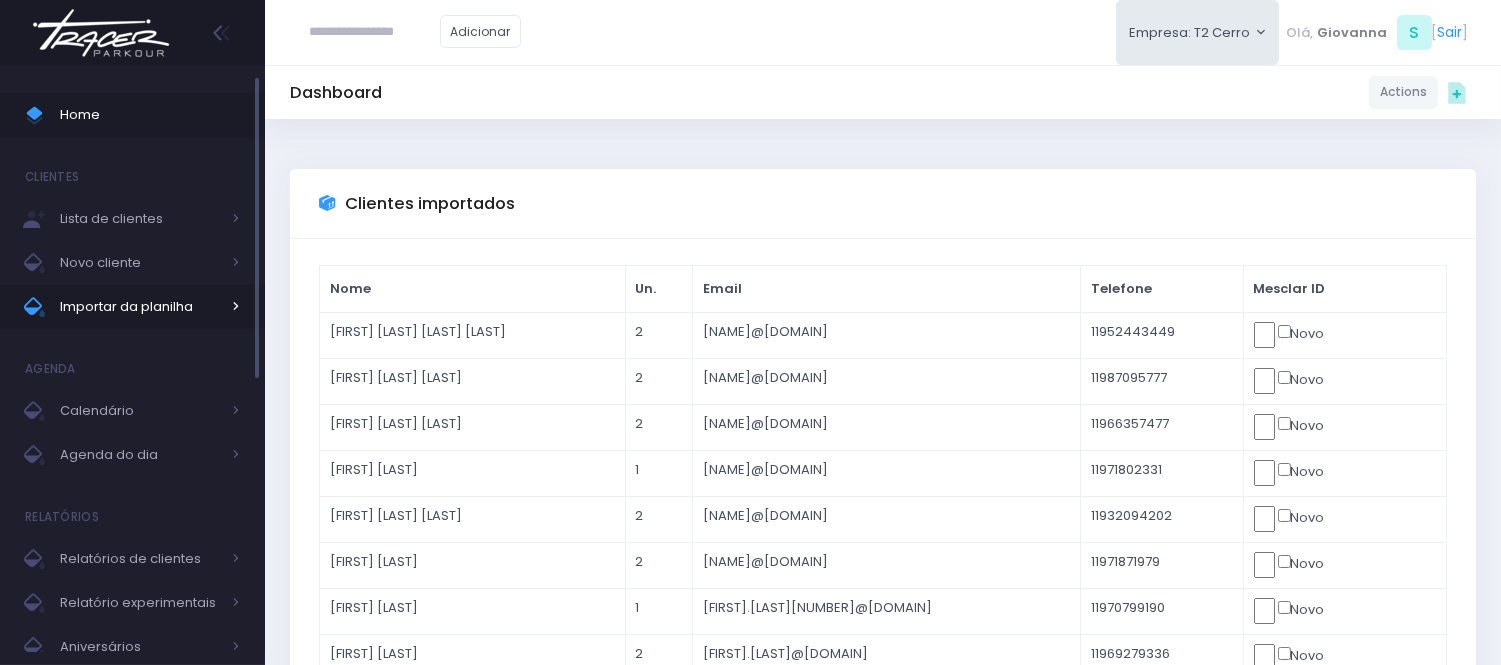 click on "Importar da planilha" at bounding box center [140, 307] 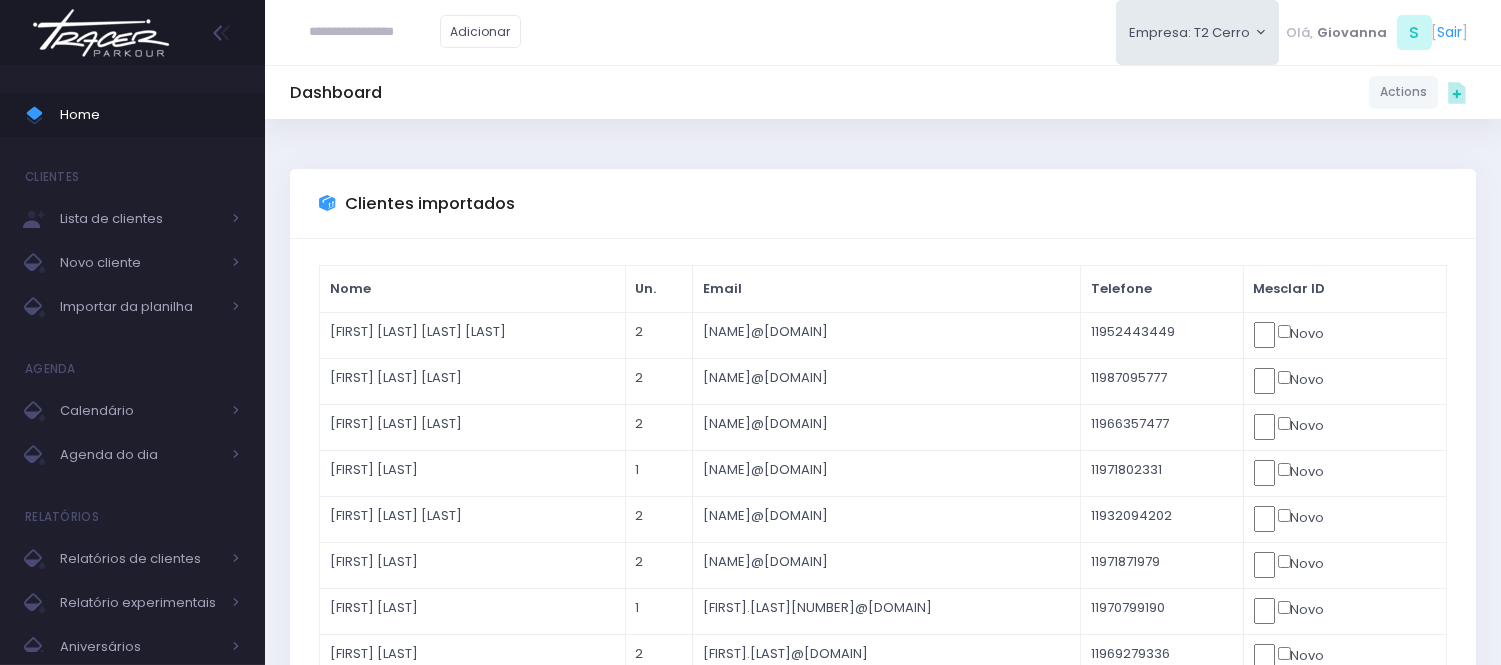click at bounding box center (375, 32) 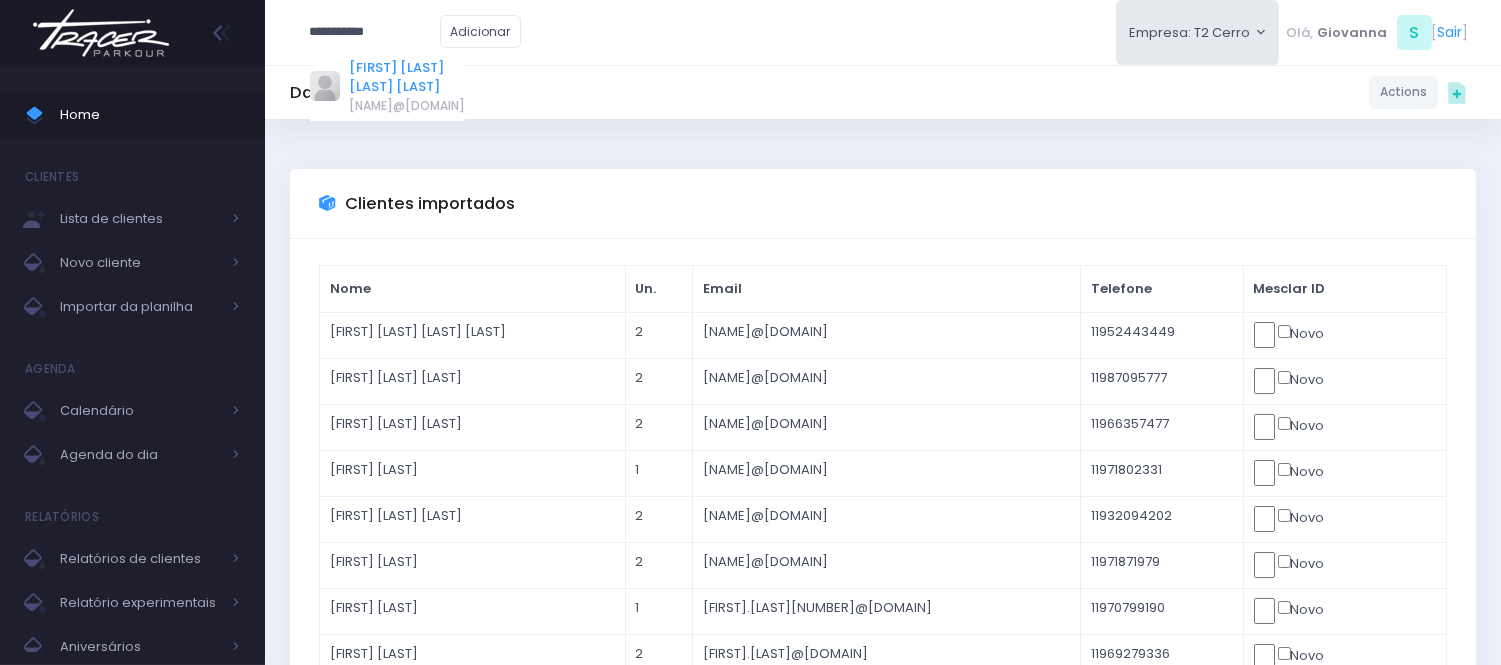 click on "Maria das Graças Ananias Cavalcante" at bounding box center (407, 77) 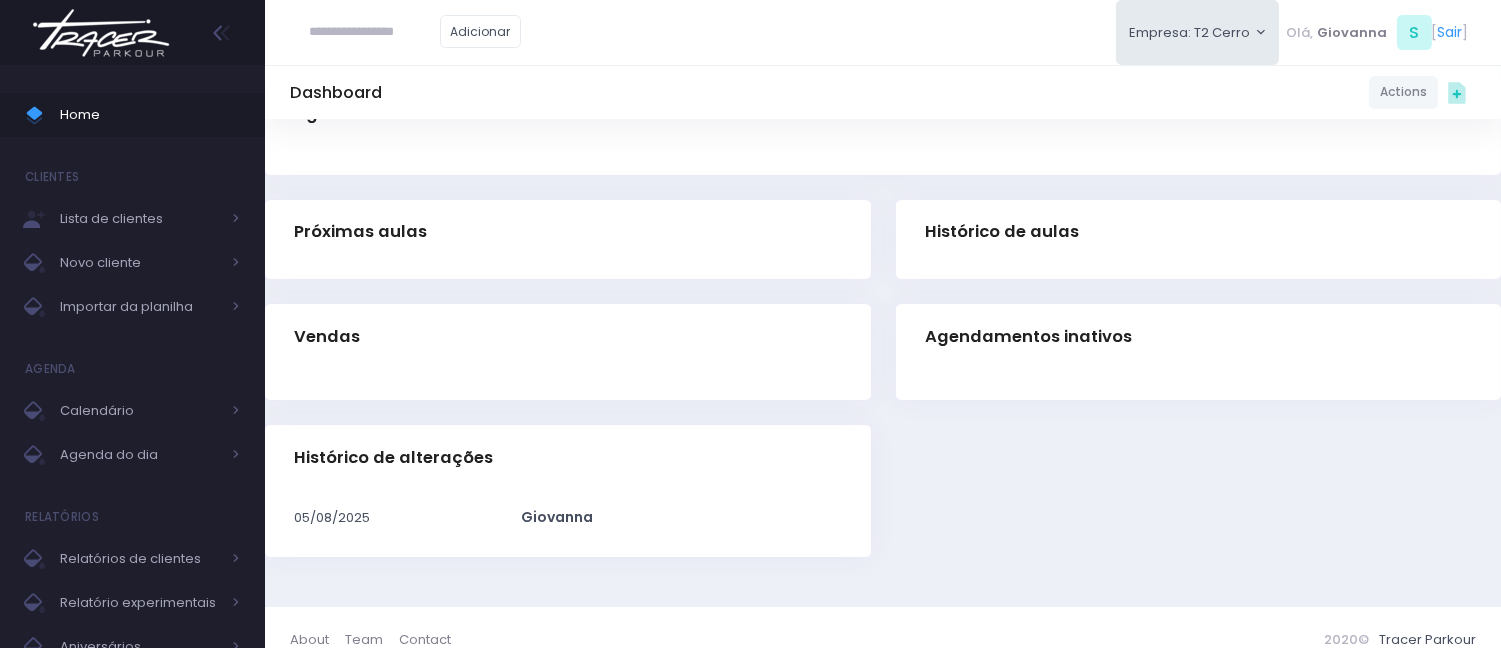scroll, scrollTop: 0, scrollLeft: 0, axis: both 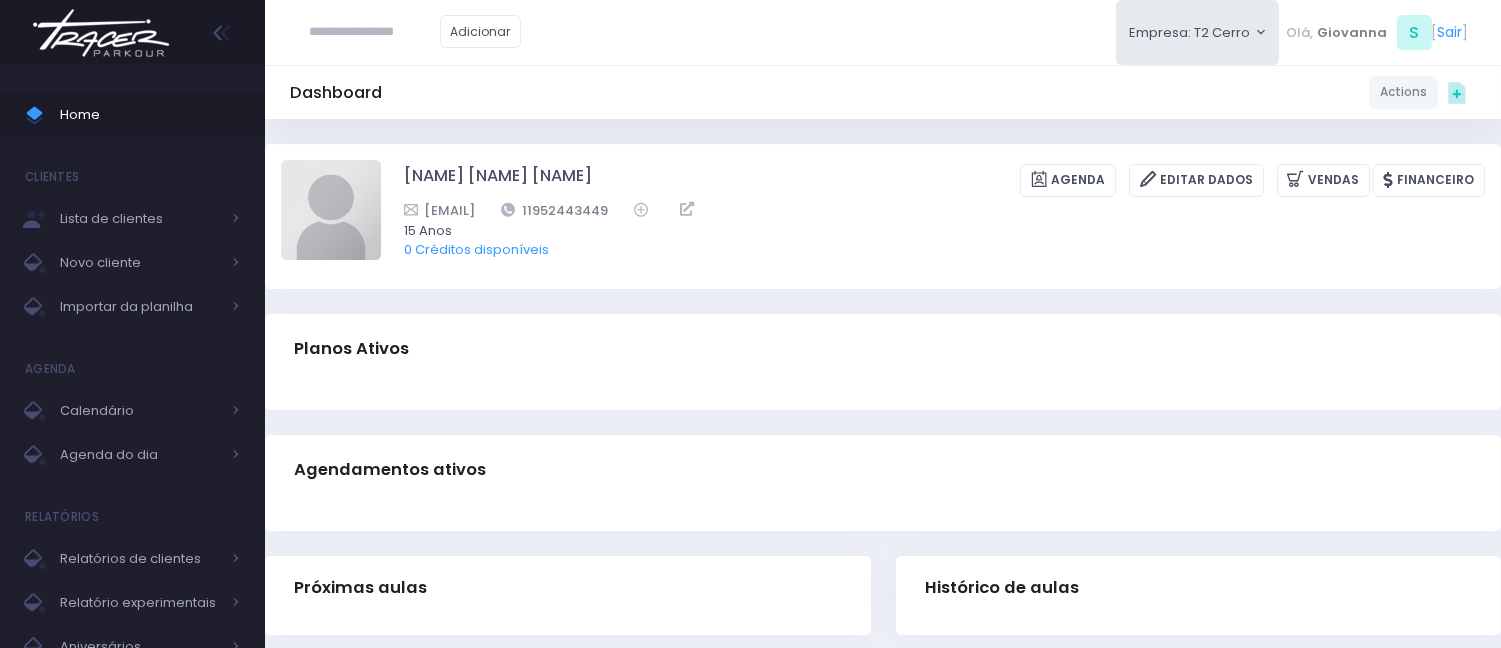 click at bounding box center (375, 32) 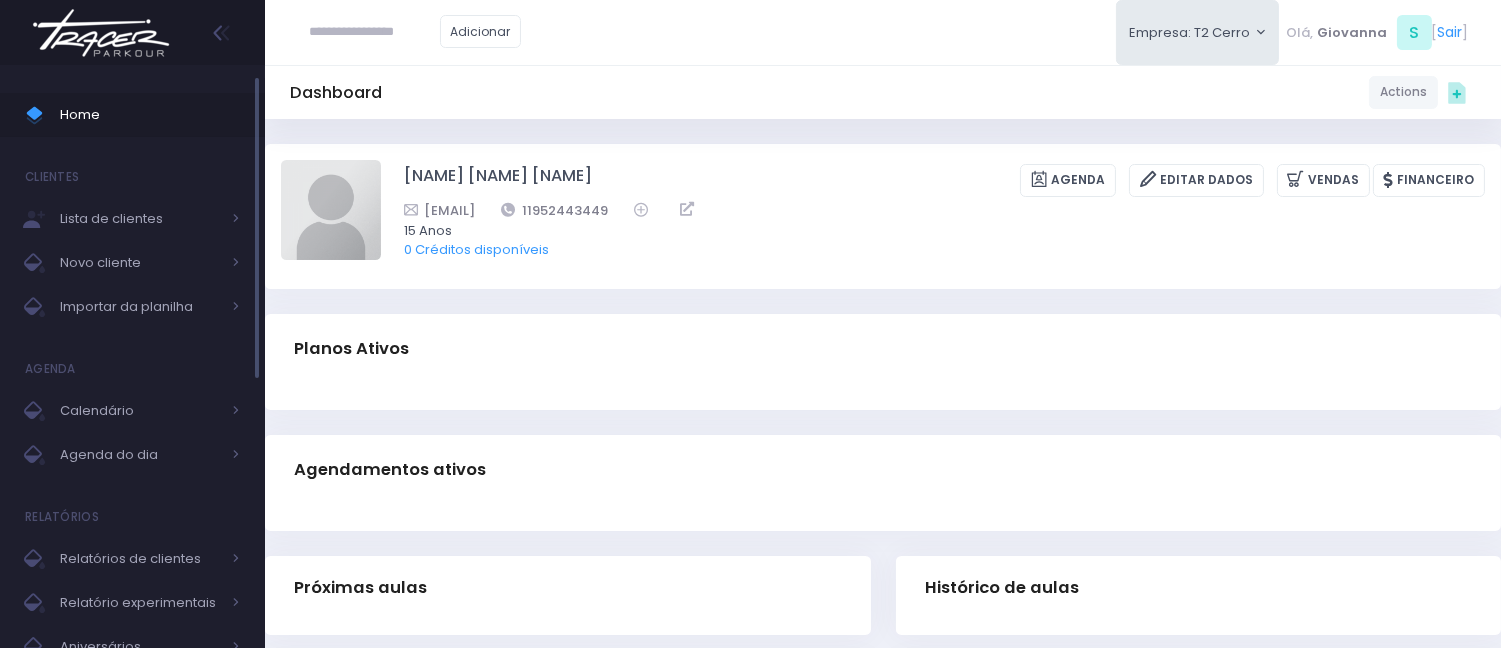 paste on "**********" 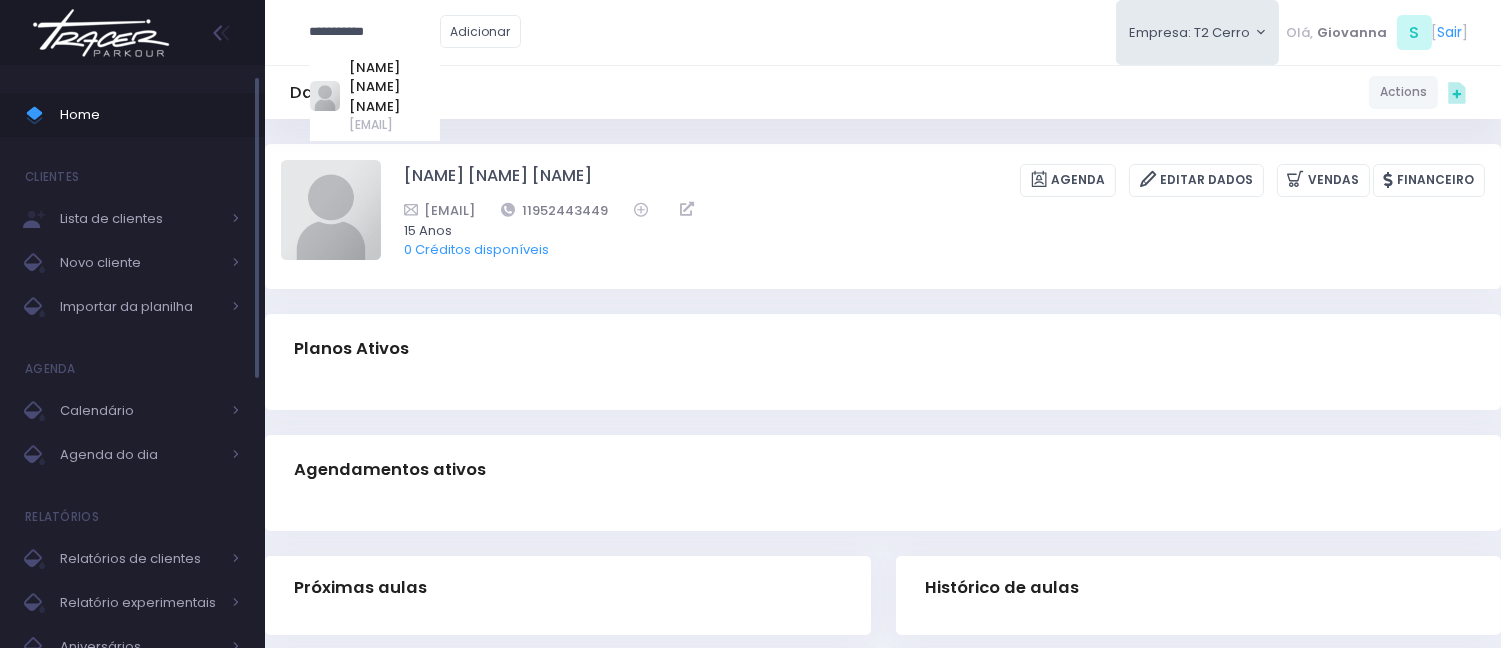 type on "**********" 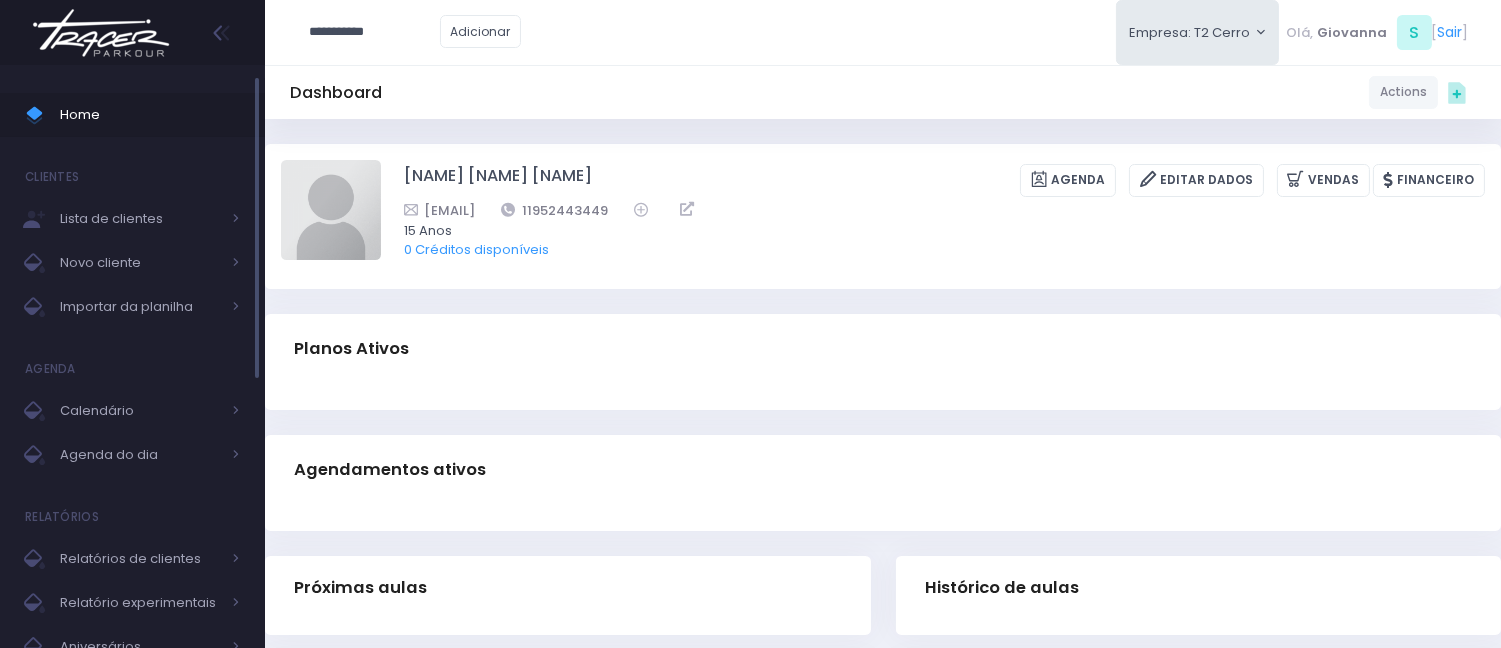 click on "Home" at bounding box center (150, 115) 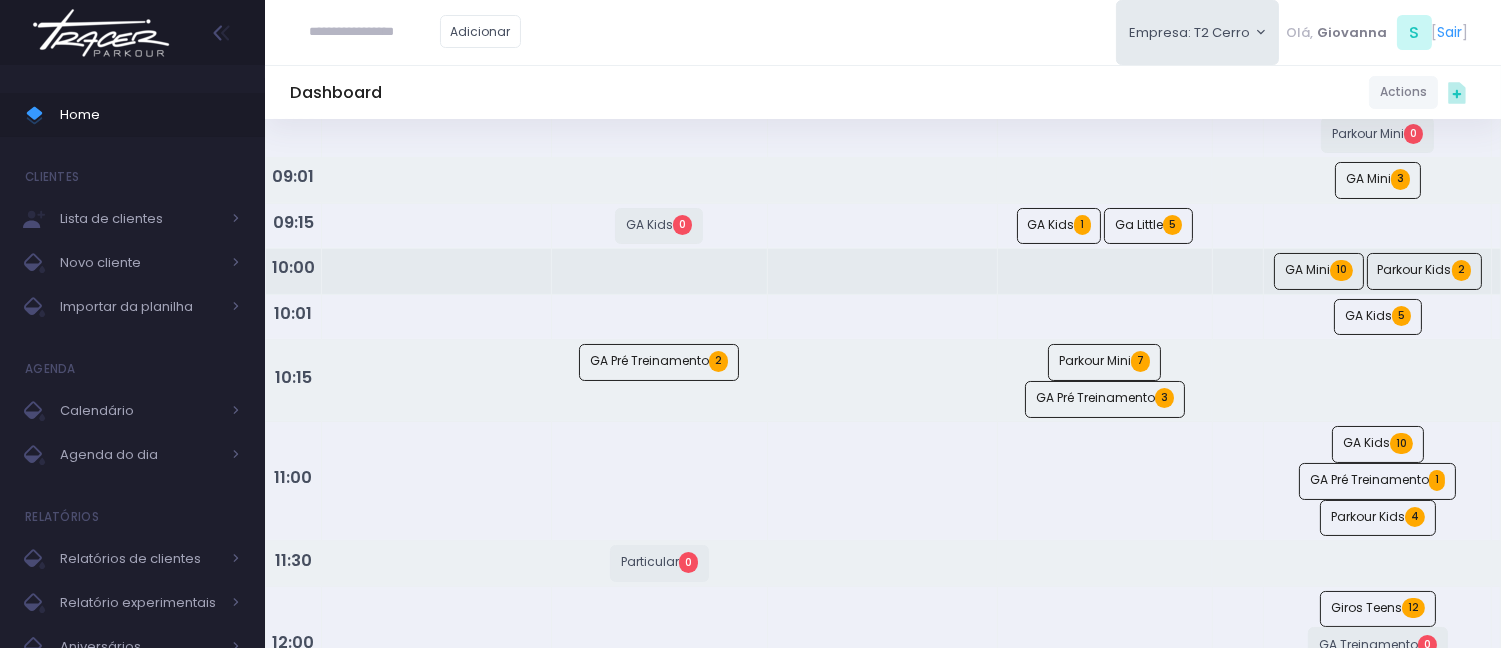 scroll, scrollTop: 0, scrollLeft: 0, axis: both 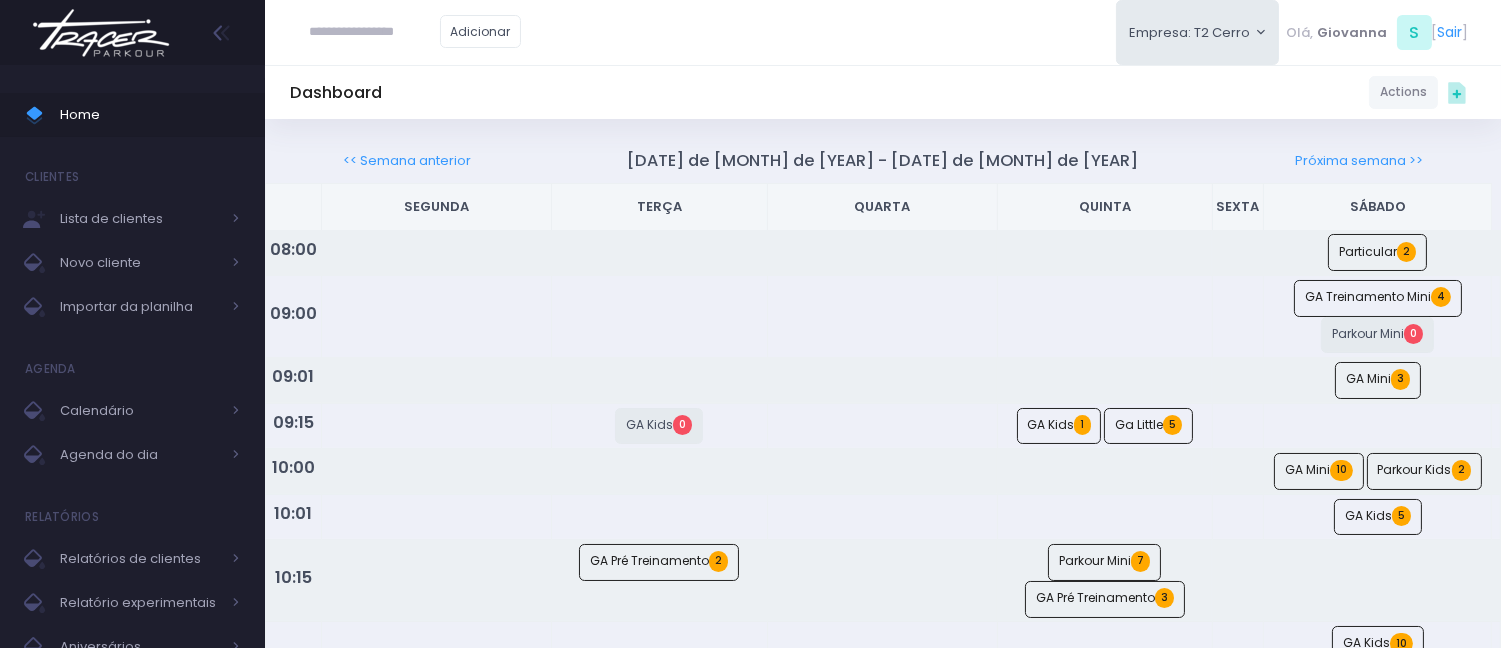 click at bounding box center (375, 32) 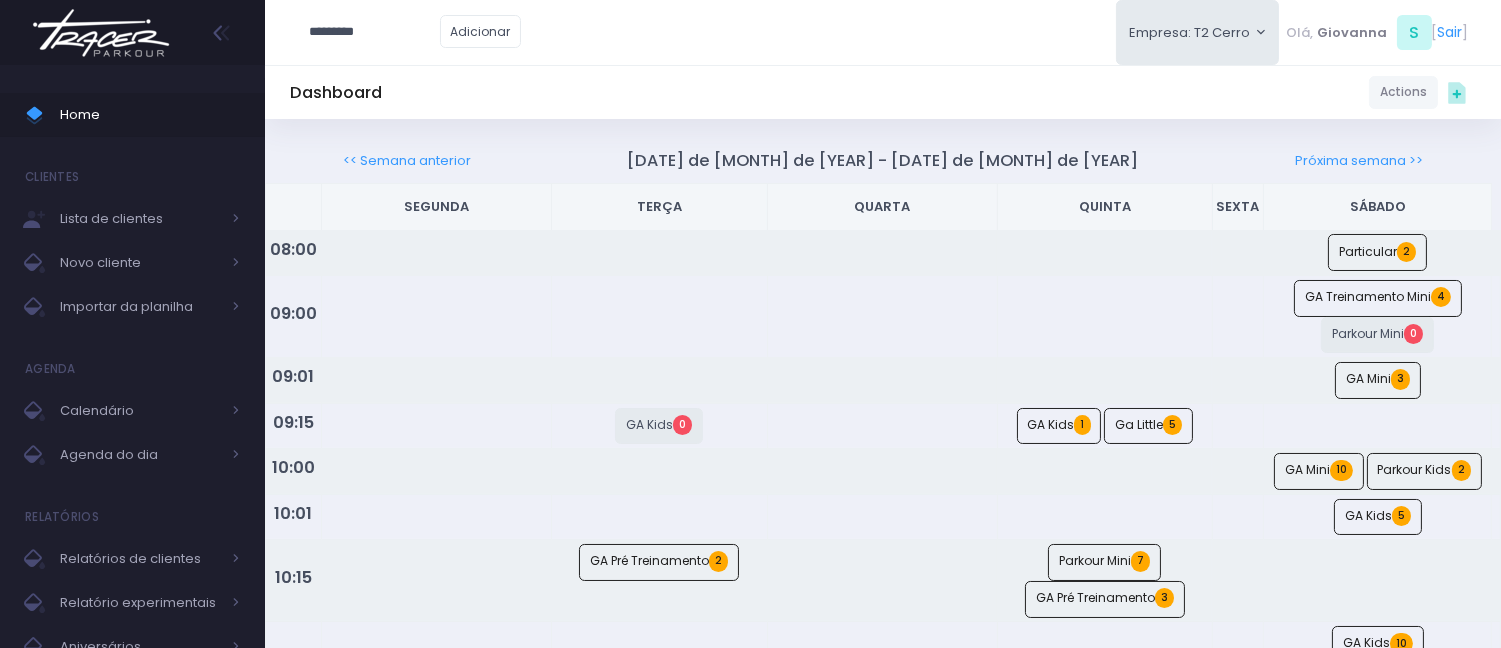 type on "*********" 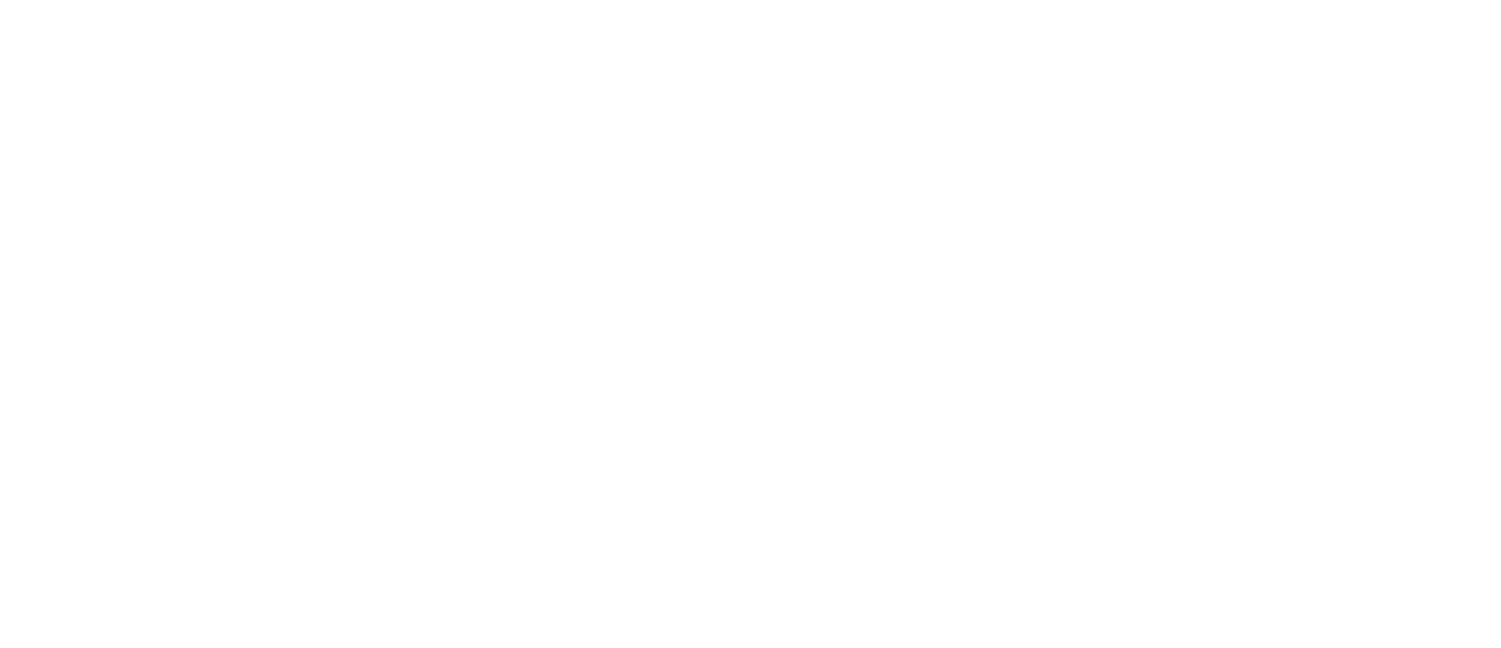 scroll, scrollTop: 0, scrollLeft: 0, axis: both 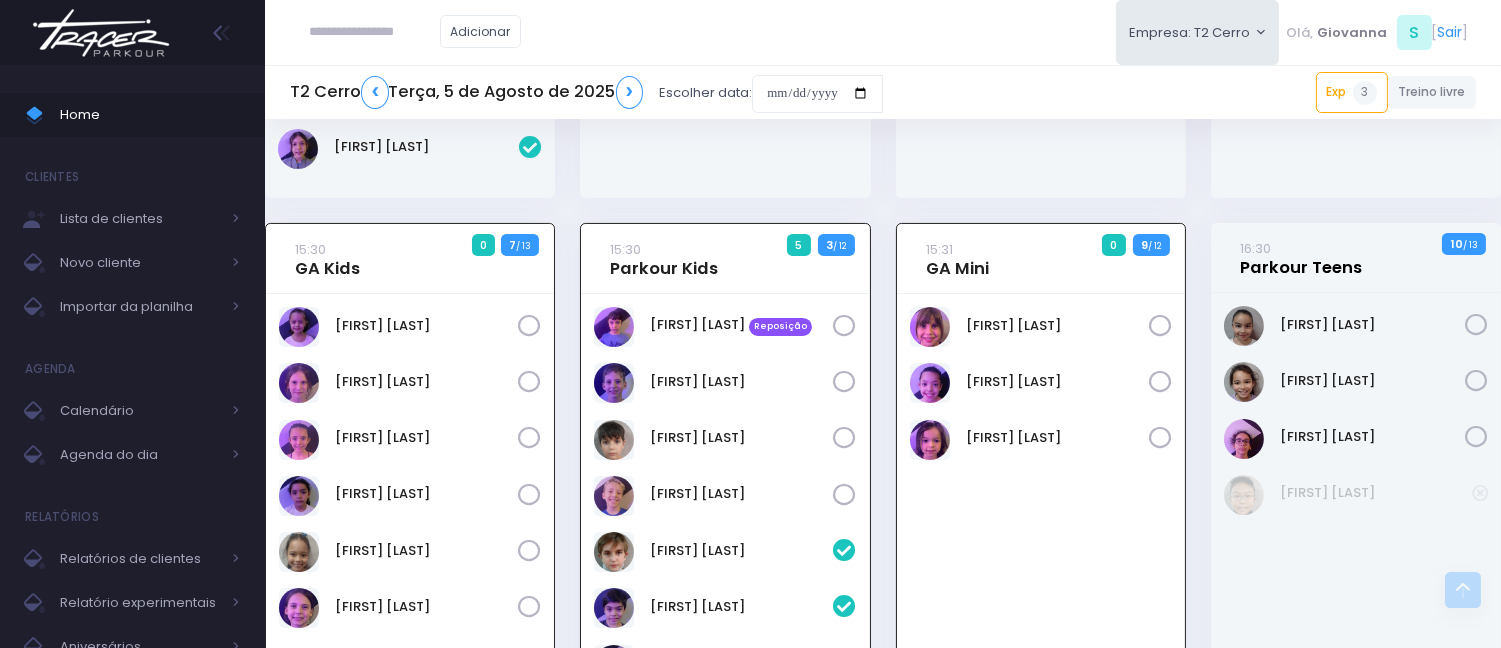 click on "16:30 Parkour Teens" at bounding box center (1301, 258) 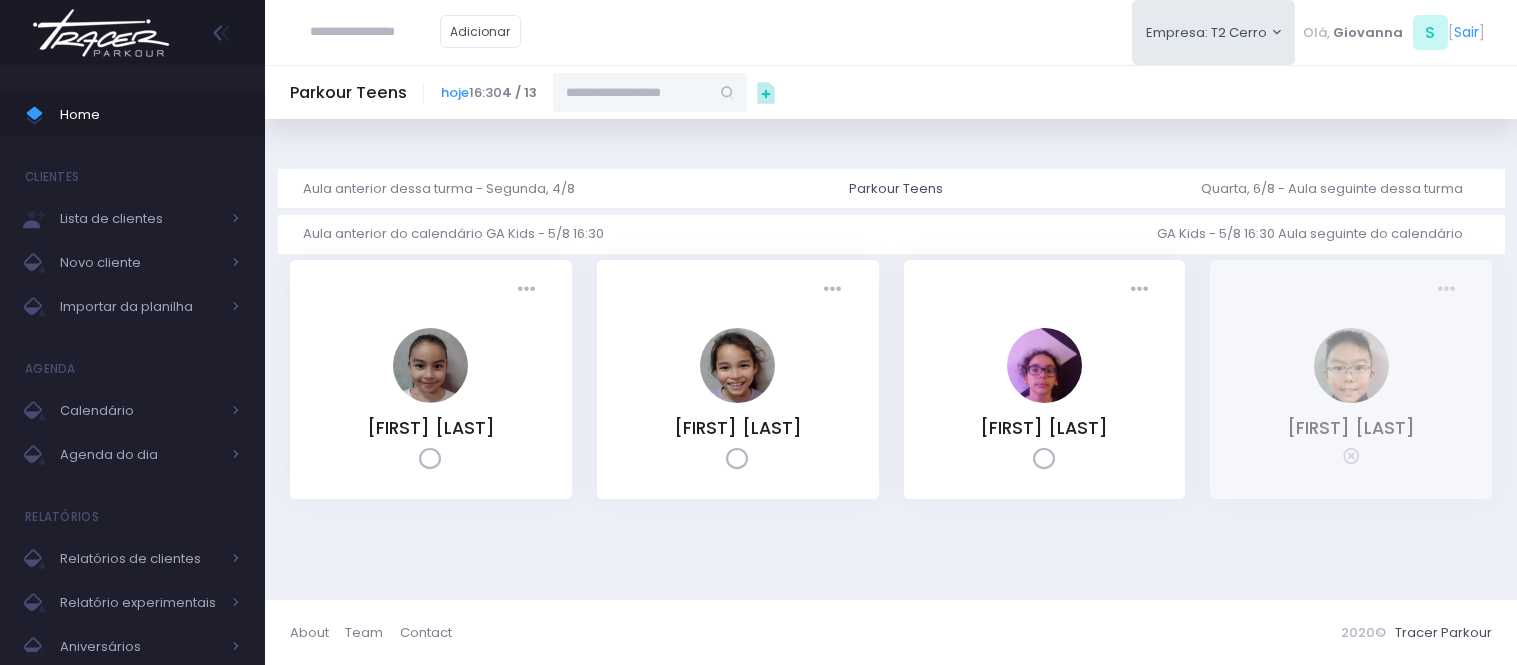 scroll, scrollTop: 0, scrollLeft: 0, axis: both 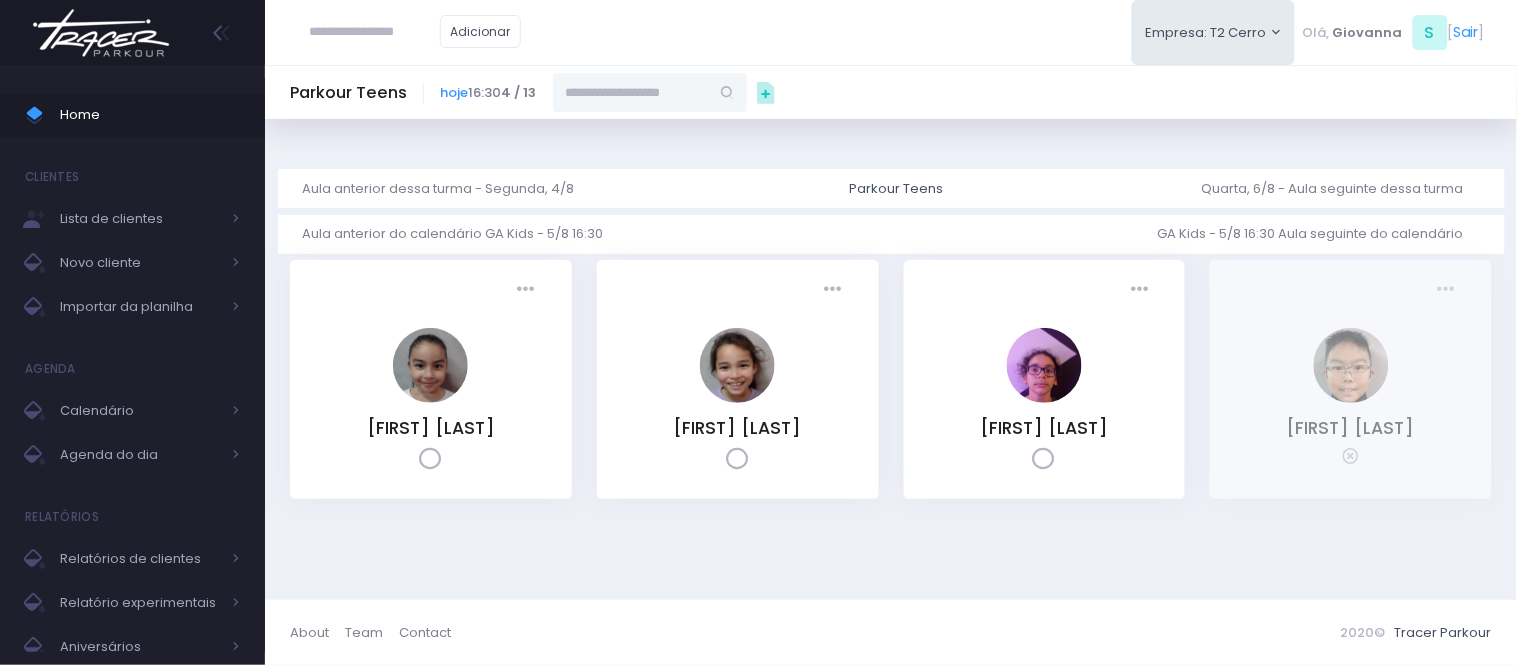 click at bounding box center [631, 92] 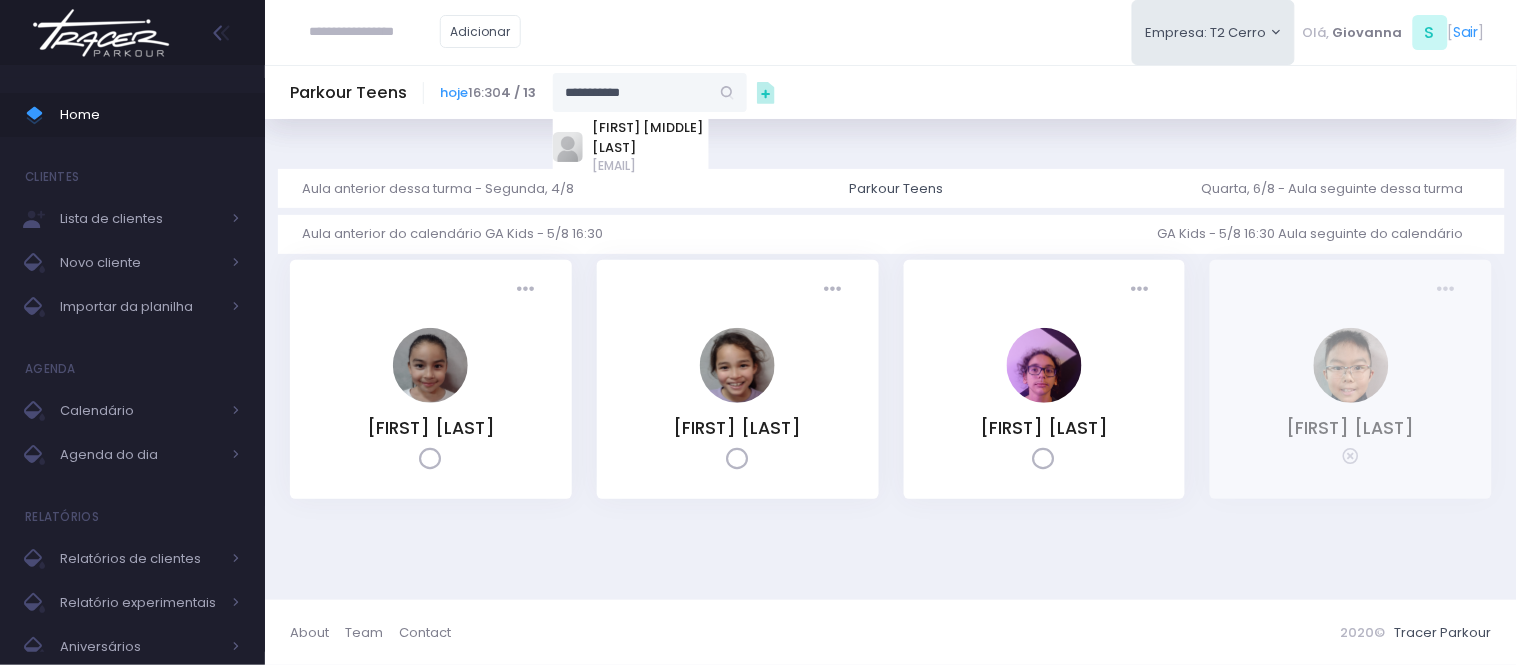 click on "[FIRST] [MIDDLE] [LAST]" at bounding box center (651, 137) 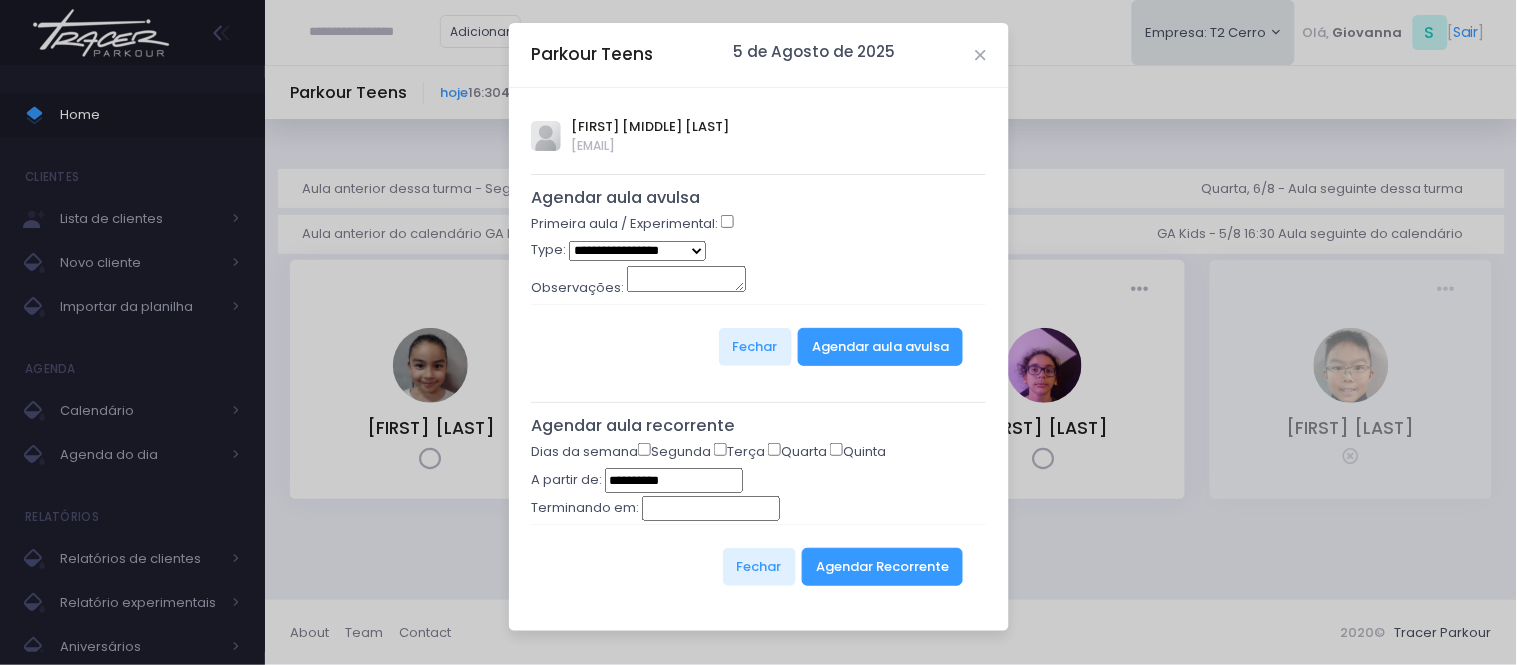 type on "**********" 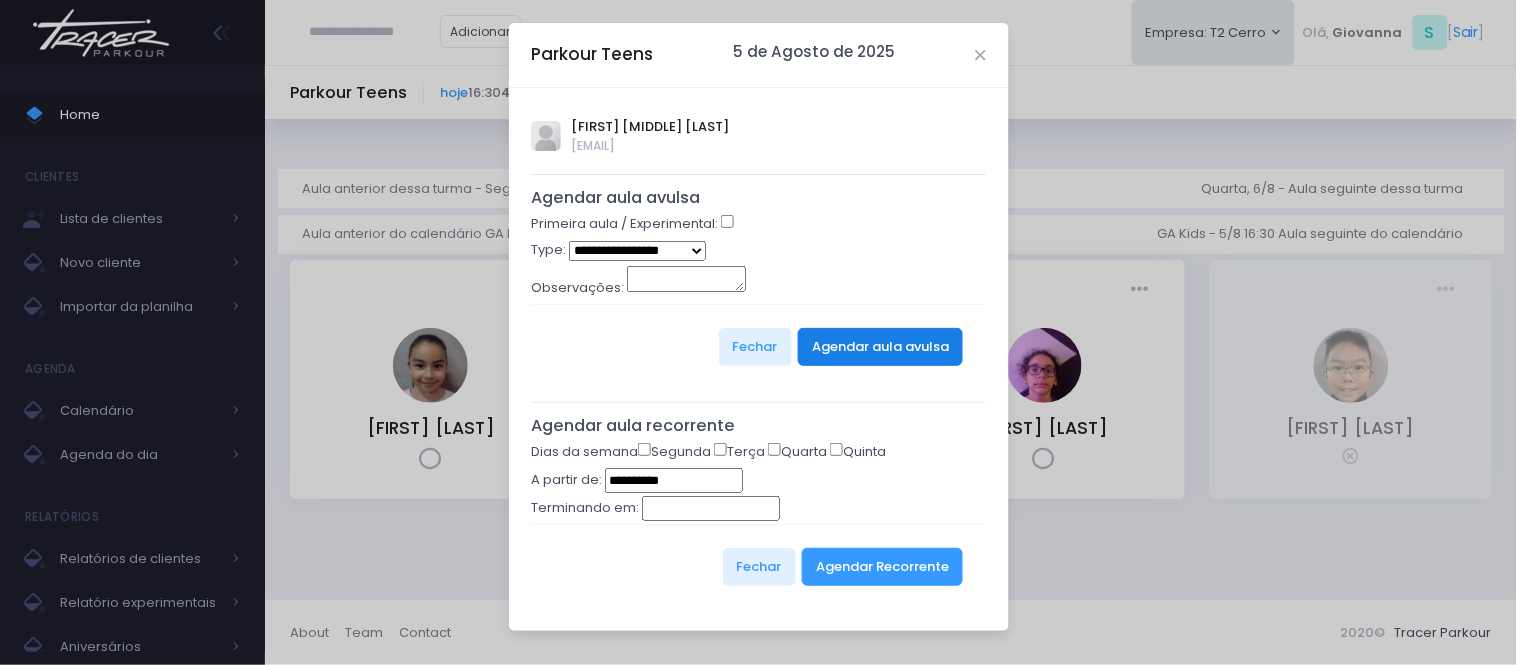 click on "Agendar aula avulsa" at bounding box center (880, 347) 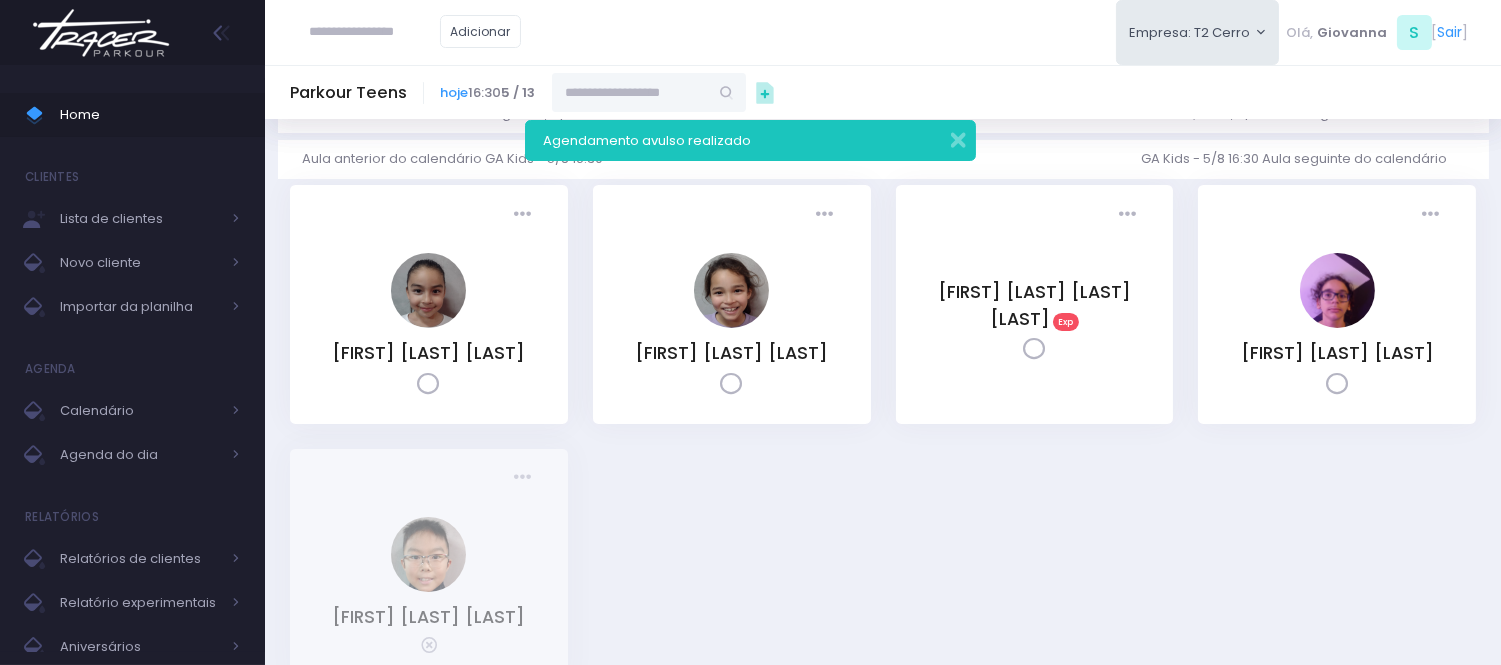 scroll, scrollTop: 0, scrollLeft: 0, axis: both 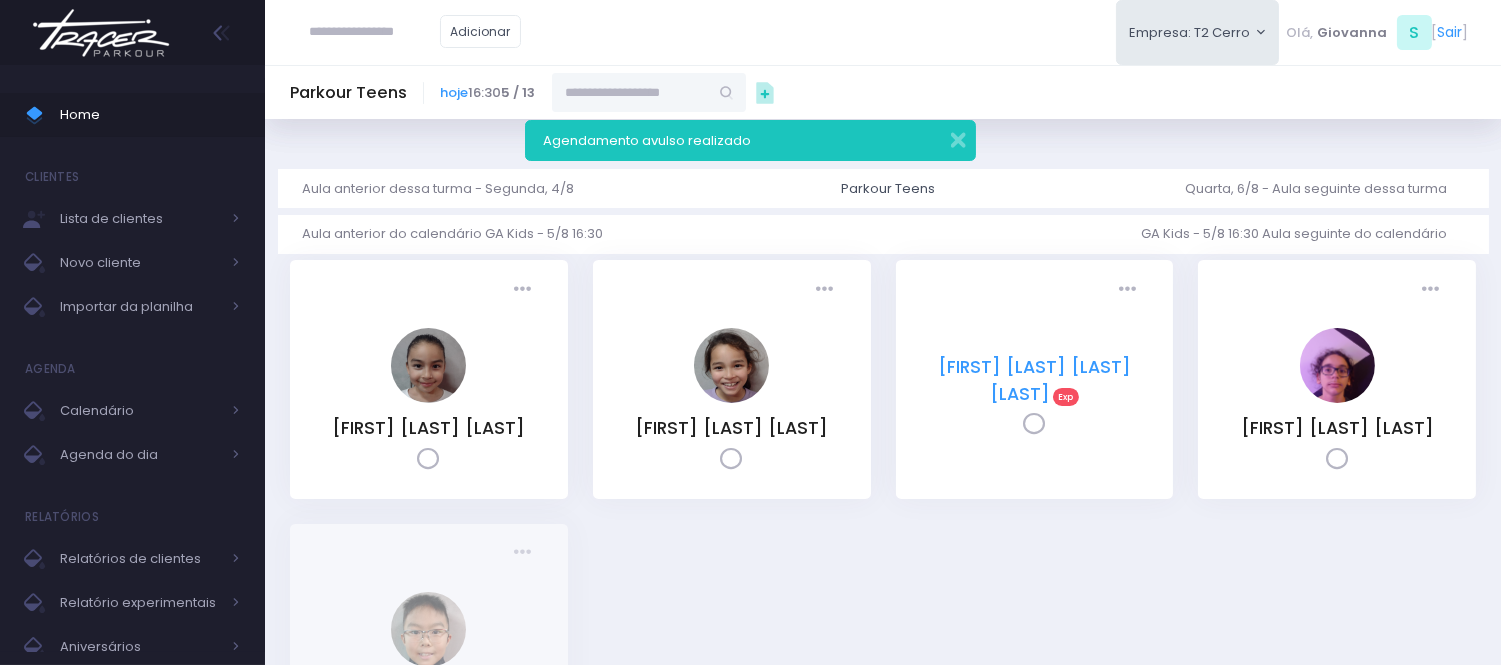 click on "[FIRST] [LAST] [LAST] [LAST]" at bounding box center [1034, 380] 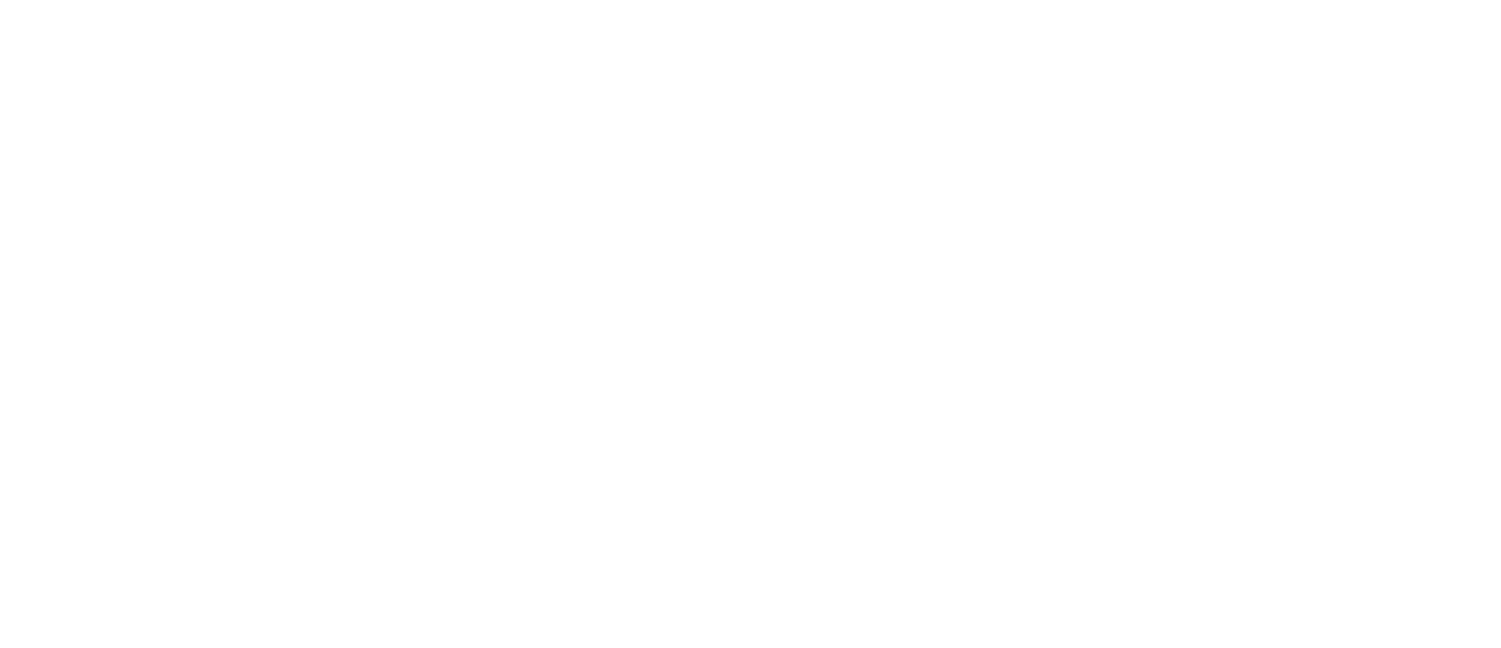 scroll, scrollTop: 0, scrollLeft: 0, axis: both 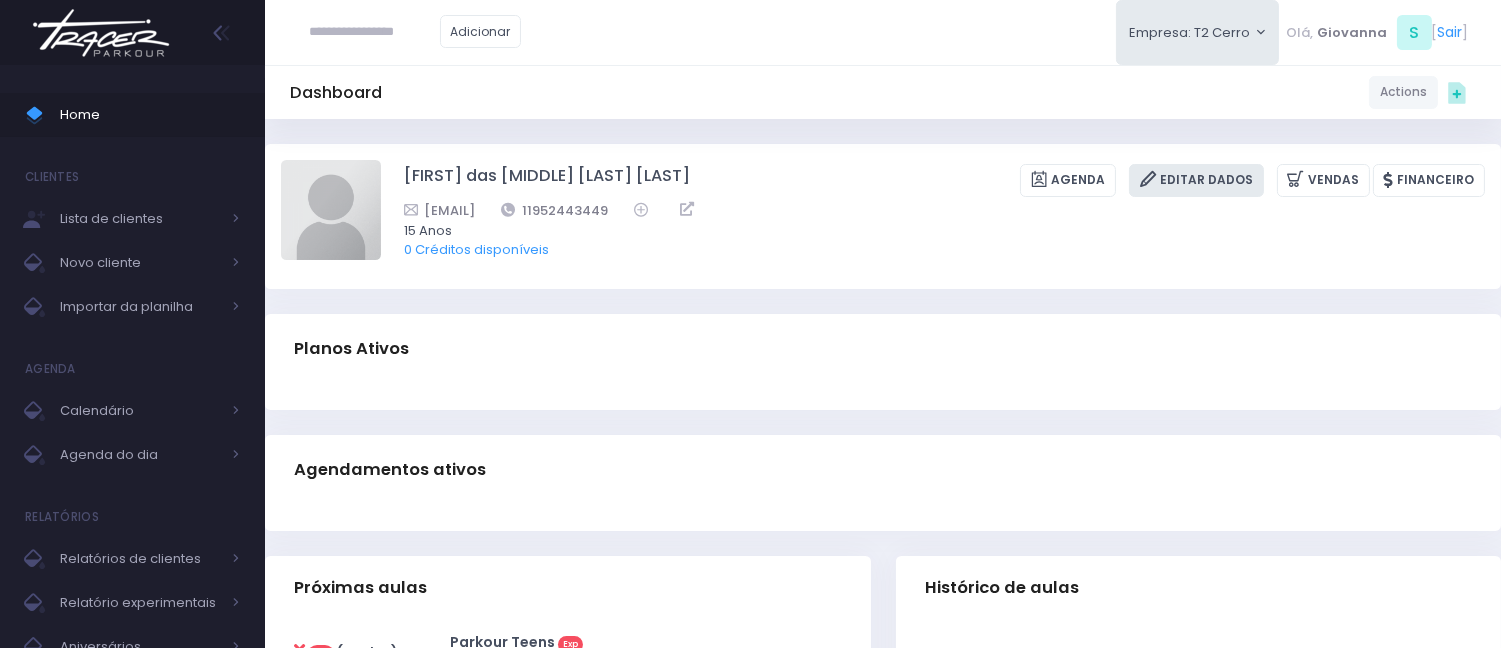 click on "Editar Dados" at bounding box center (1196, 180) 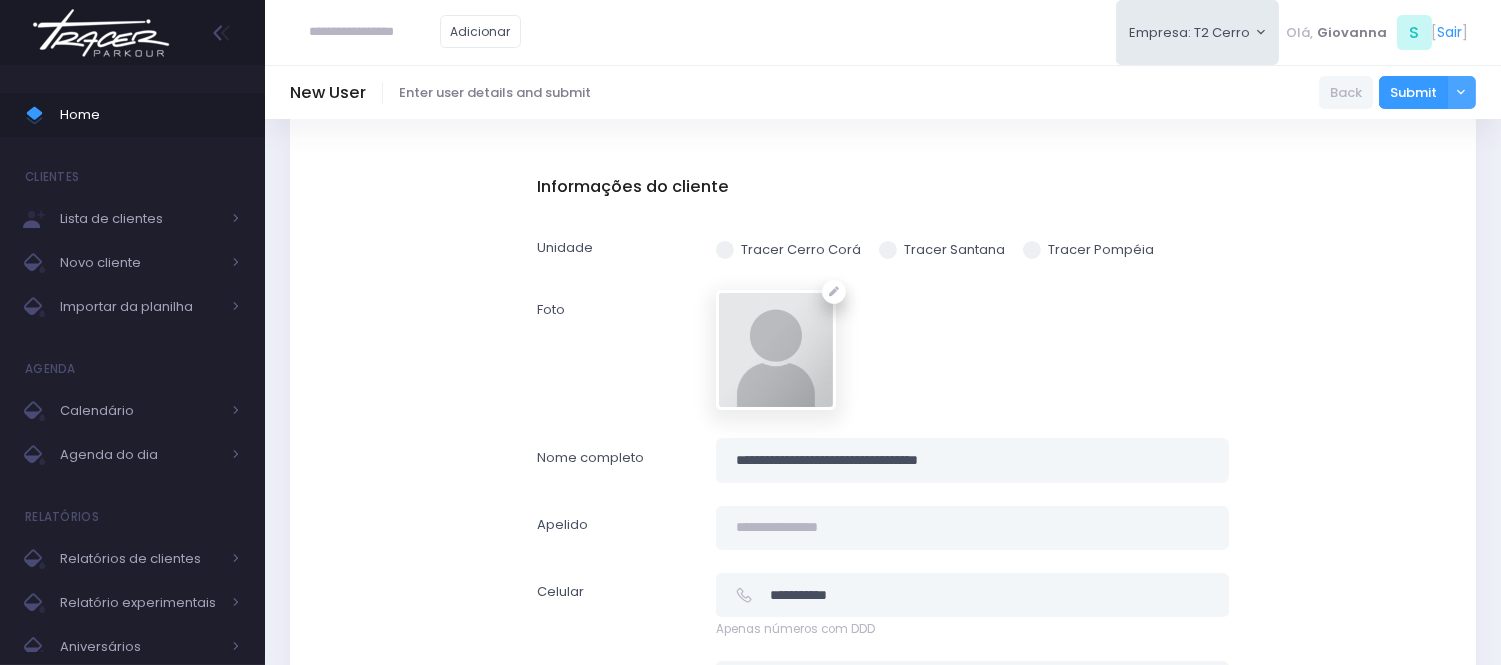 scroll, scrollTop: 111, scrollLeft: 0, axis: vertical 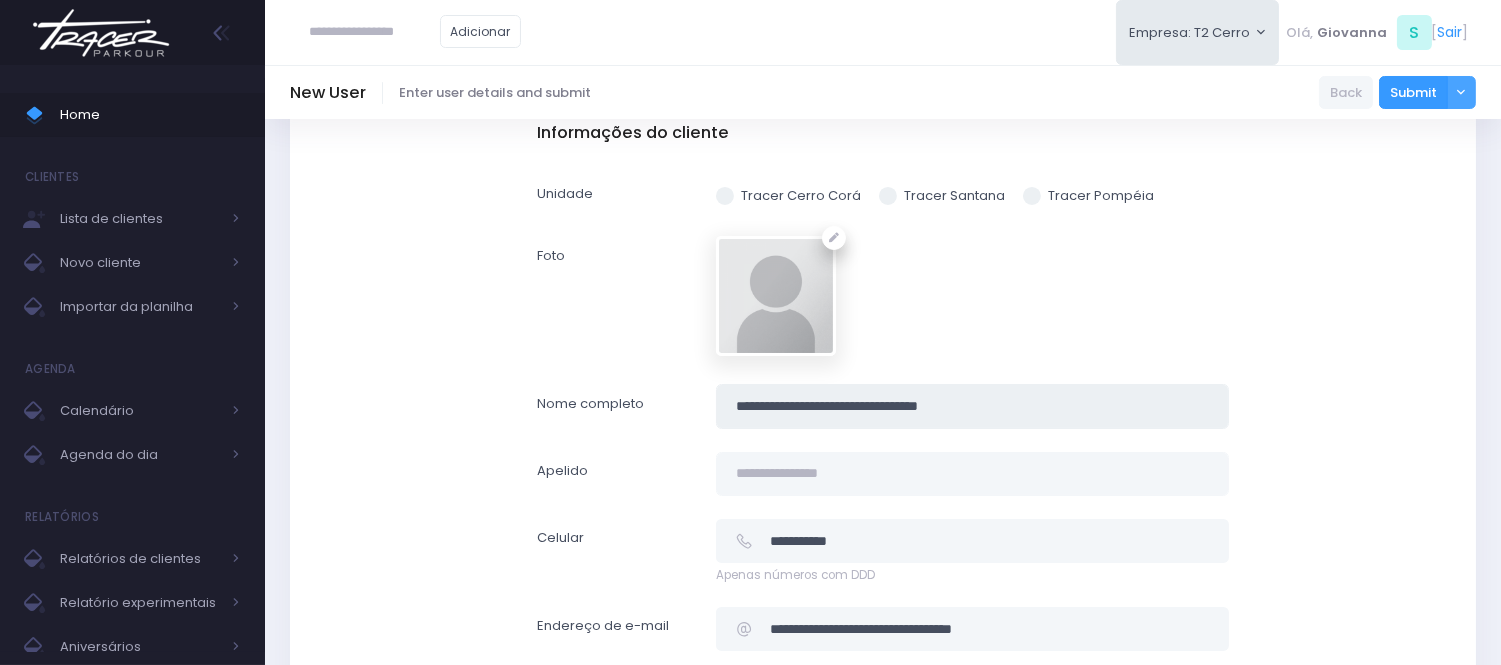 click on "**********" at bounding box center [972, 406] 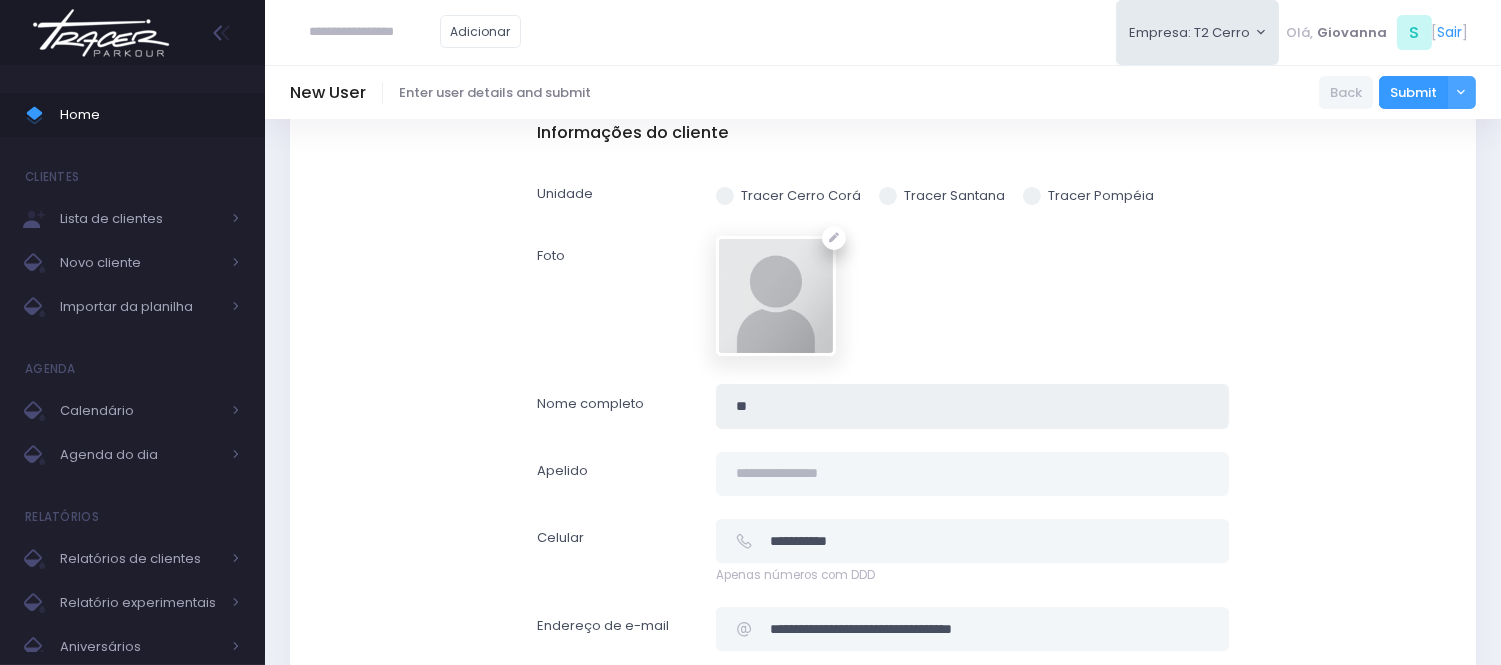 type on "*" 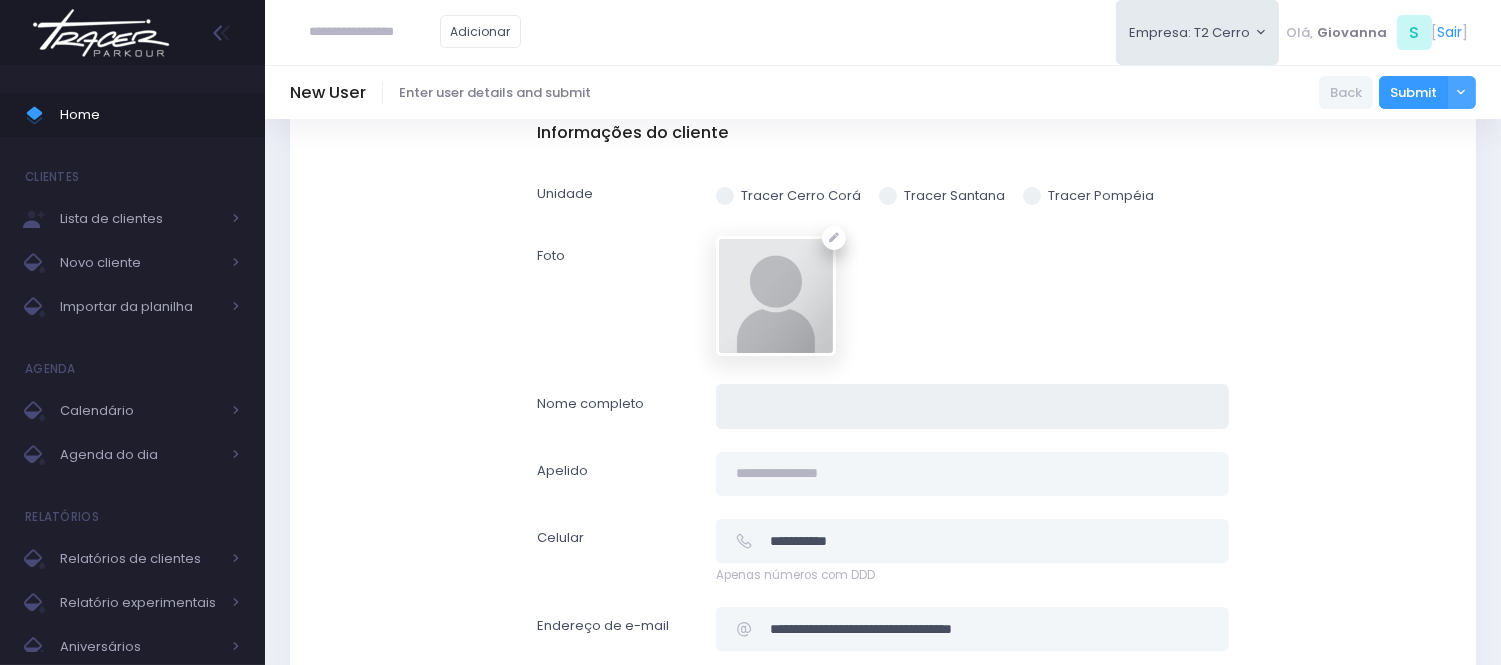 paste on "**********" 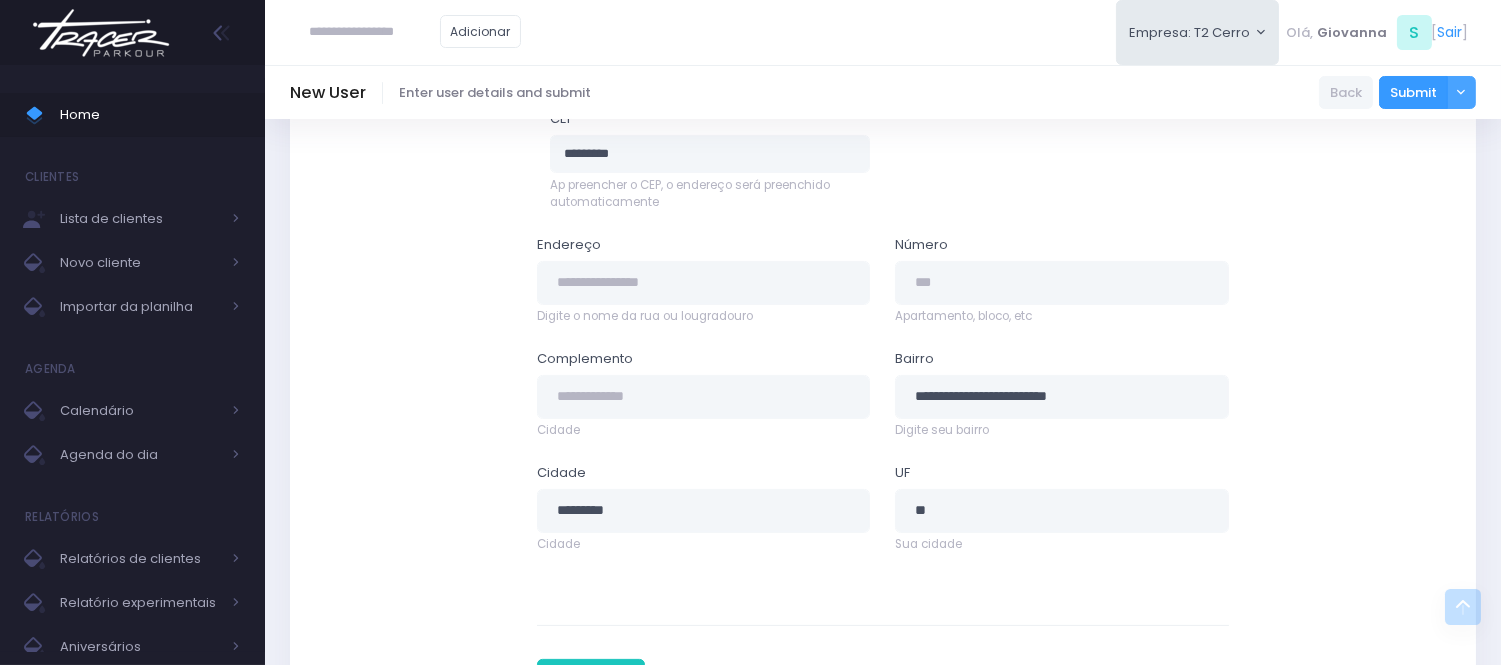 scroll, scrollTop: 1132, scrollLeft: 0, axis: vertical 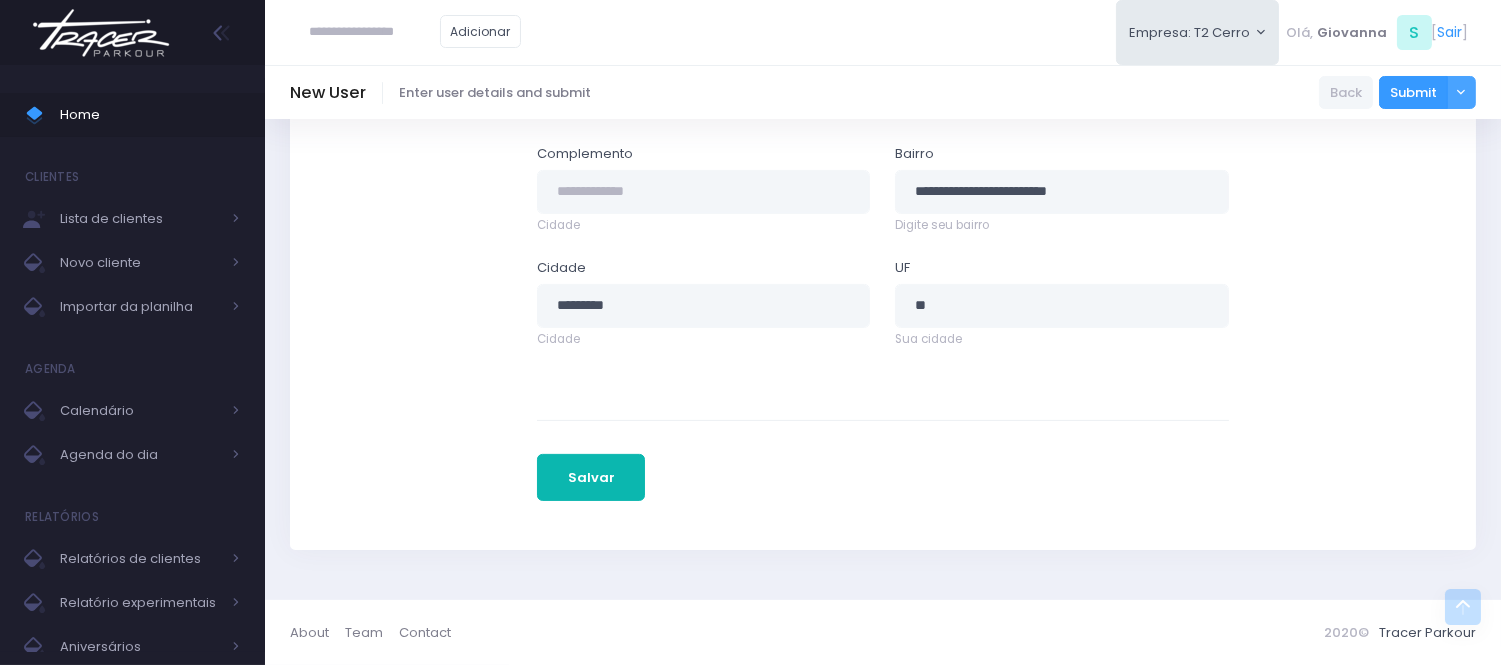type on "**********" 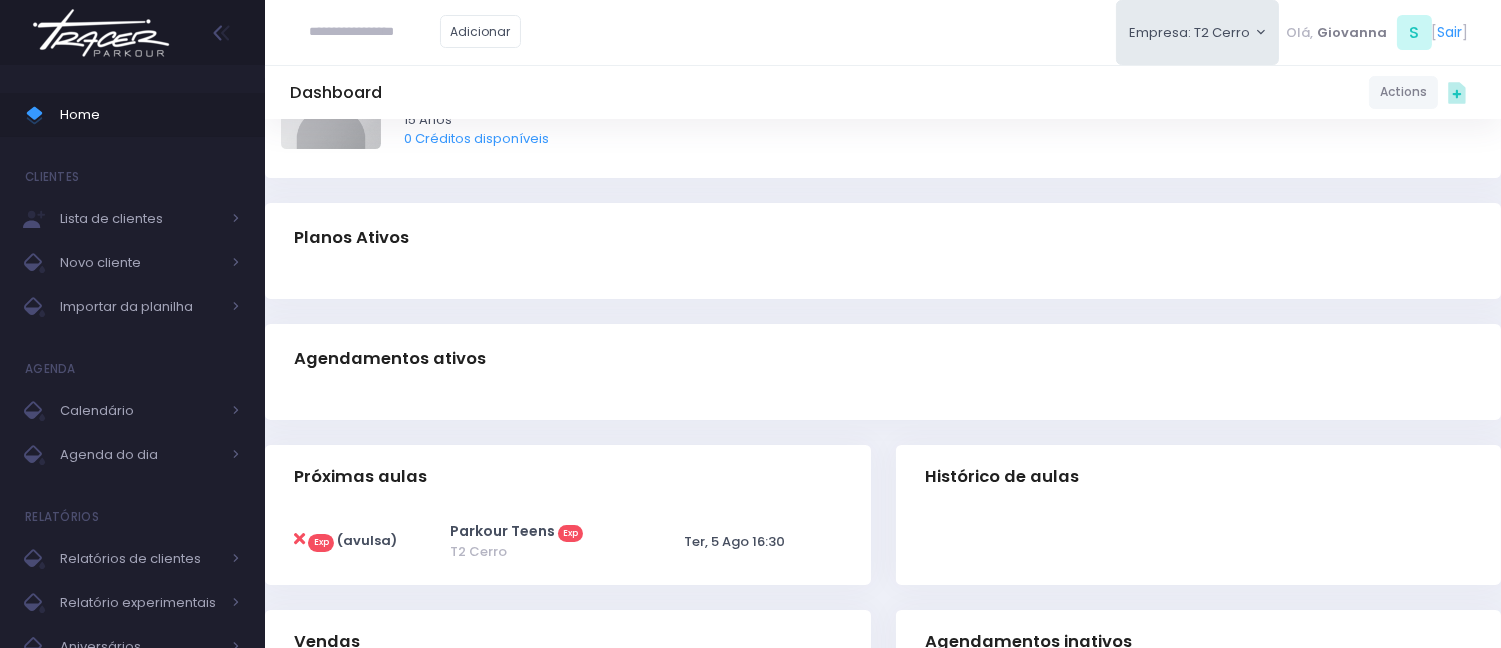 scroll, scrollTop: 0, scrollLeft: 0, axis: both 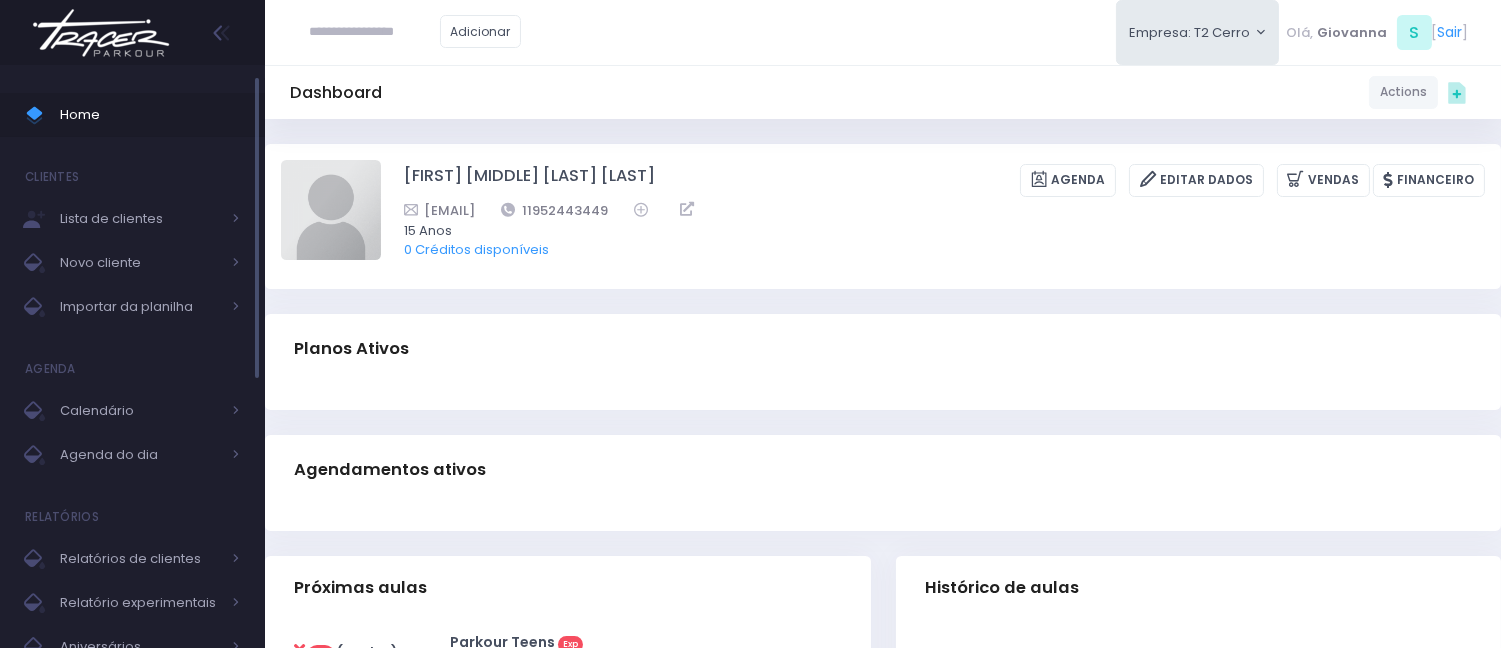 click on "Home" at bounding box center [150, 115] 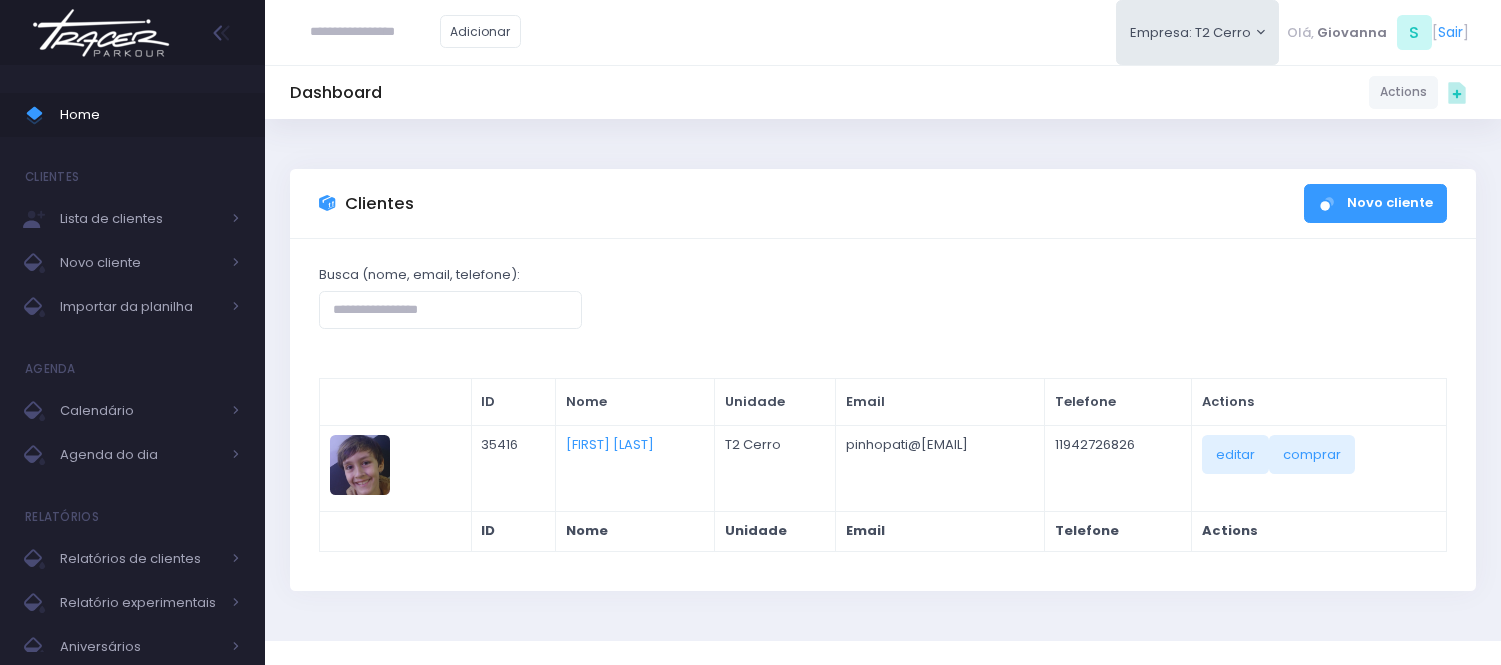 scroll, scrollTop: 0, scrollLeft: 0, axis: both 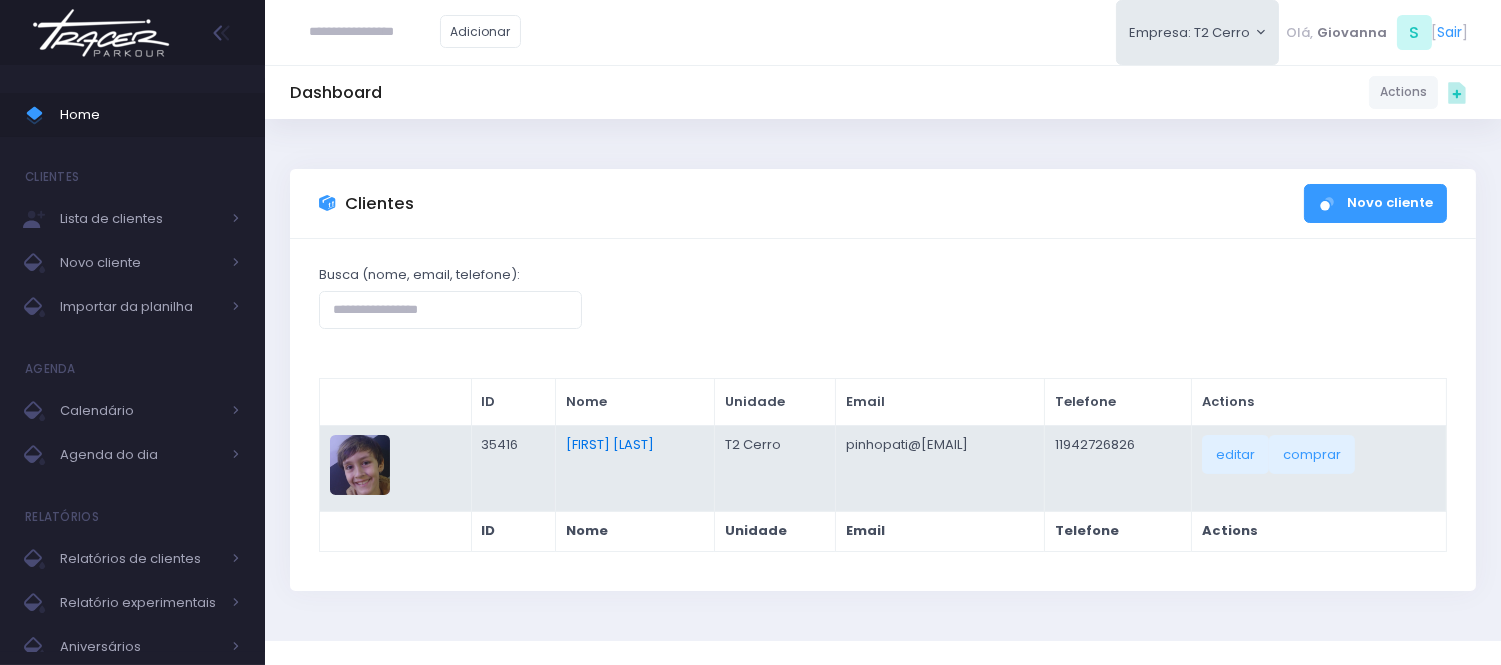 click on "[FIRST] [LAST]" at bounding box center (610, 444) 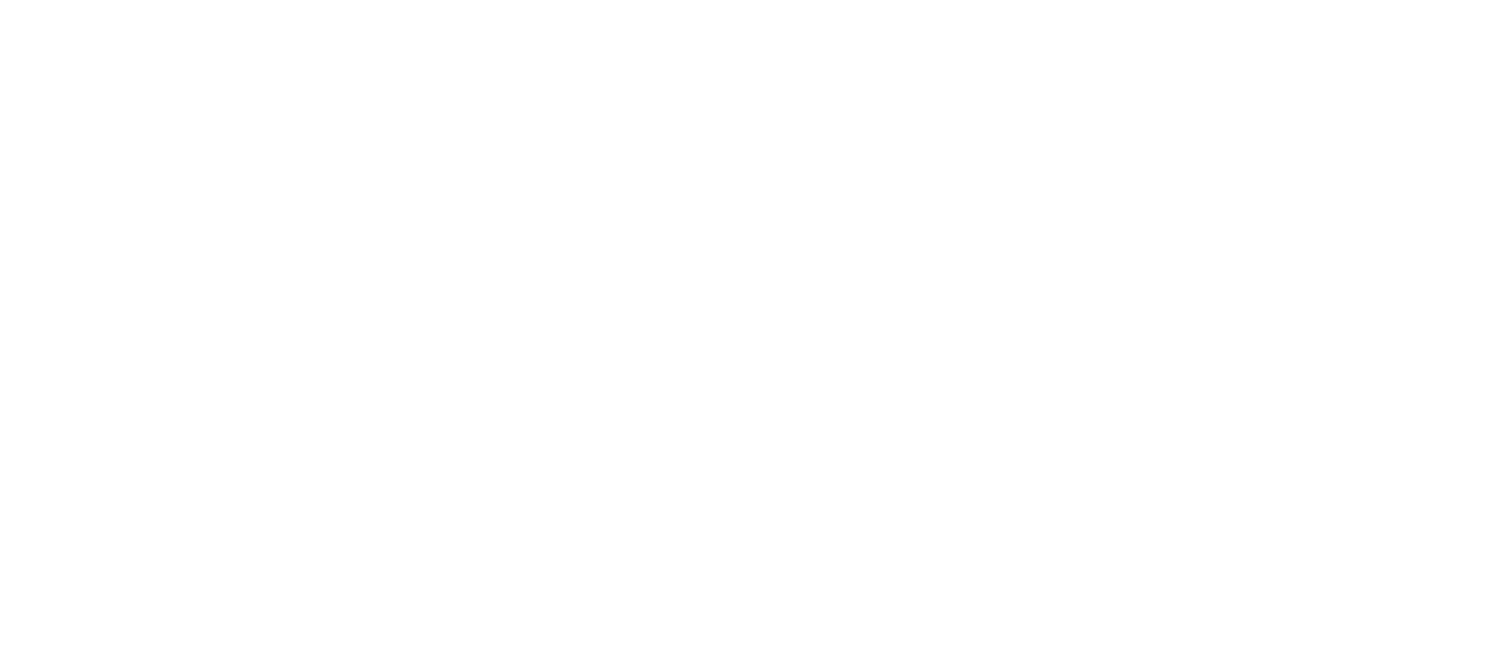scroll, scrollTop: 0, scrollLeft: 0, axis: both 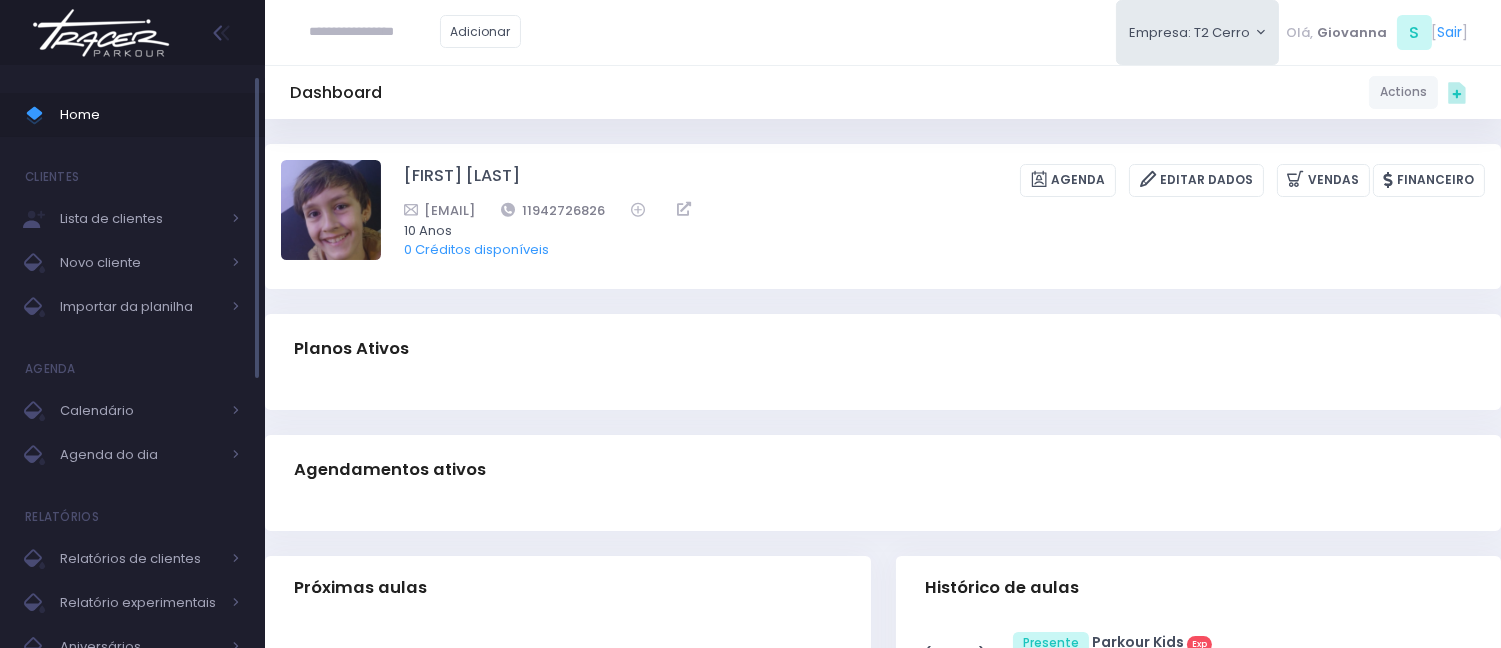 click on "Home" at bounding box center (150, 115) 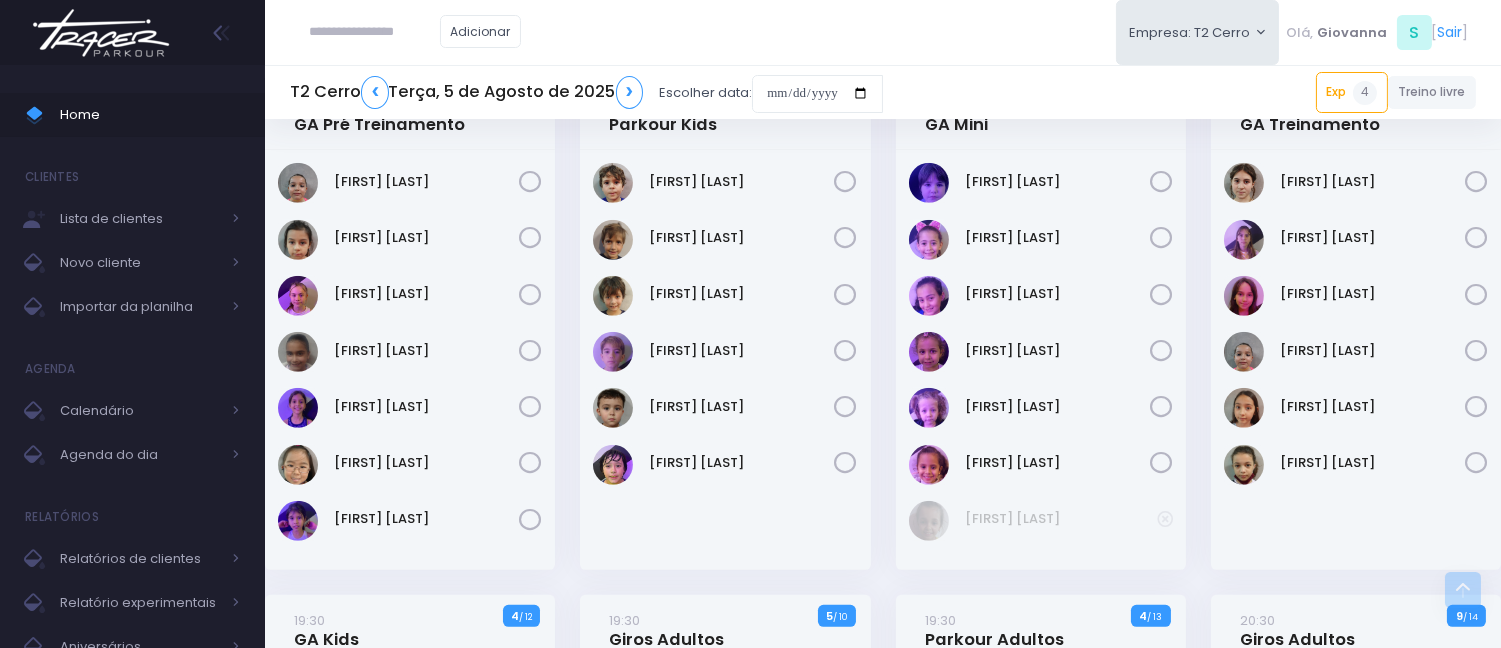 scroll, scrollTop: 2058, scrollLeft: 0, axis: vertical 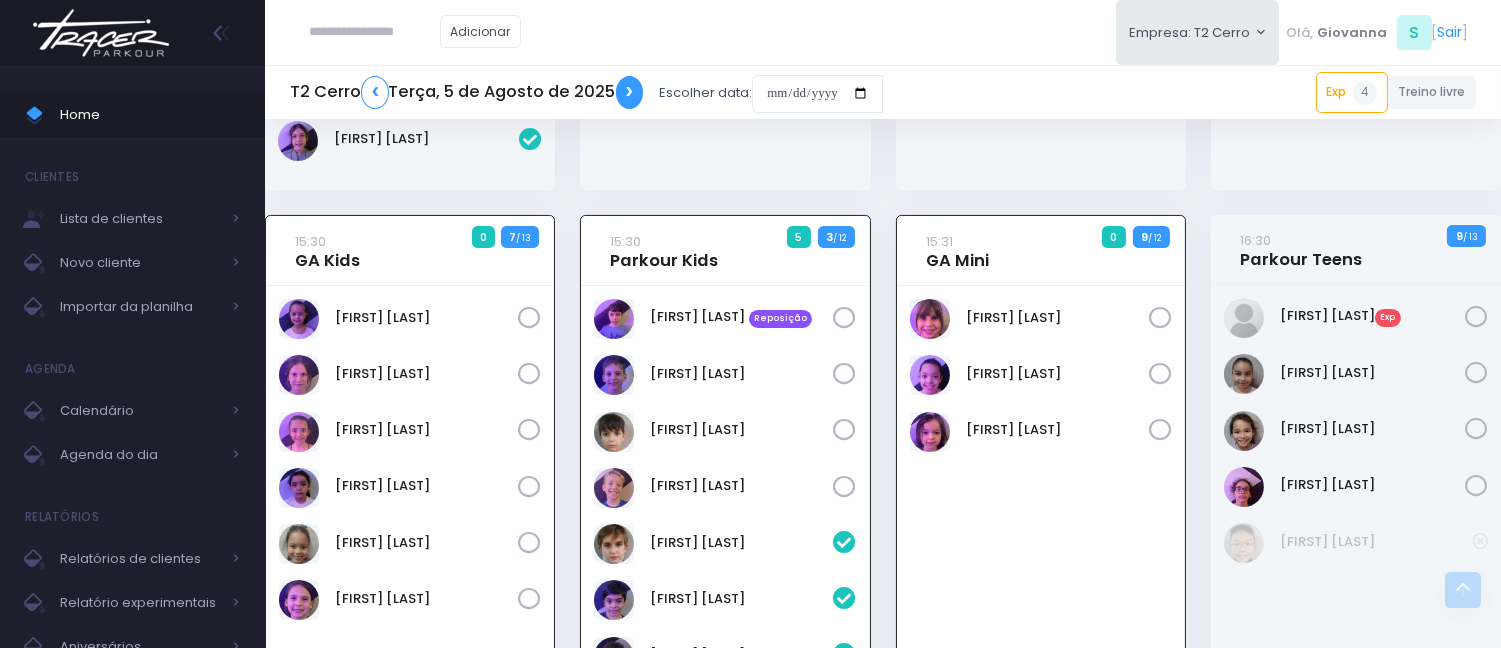 click on "❯" at bounding box center [630, 92] 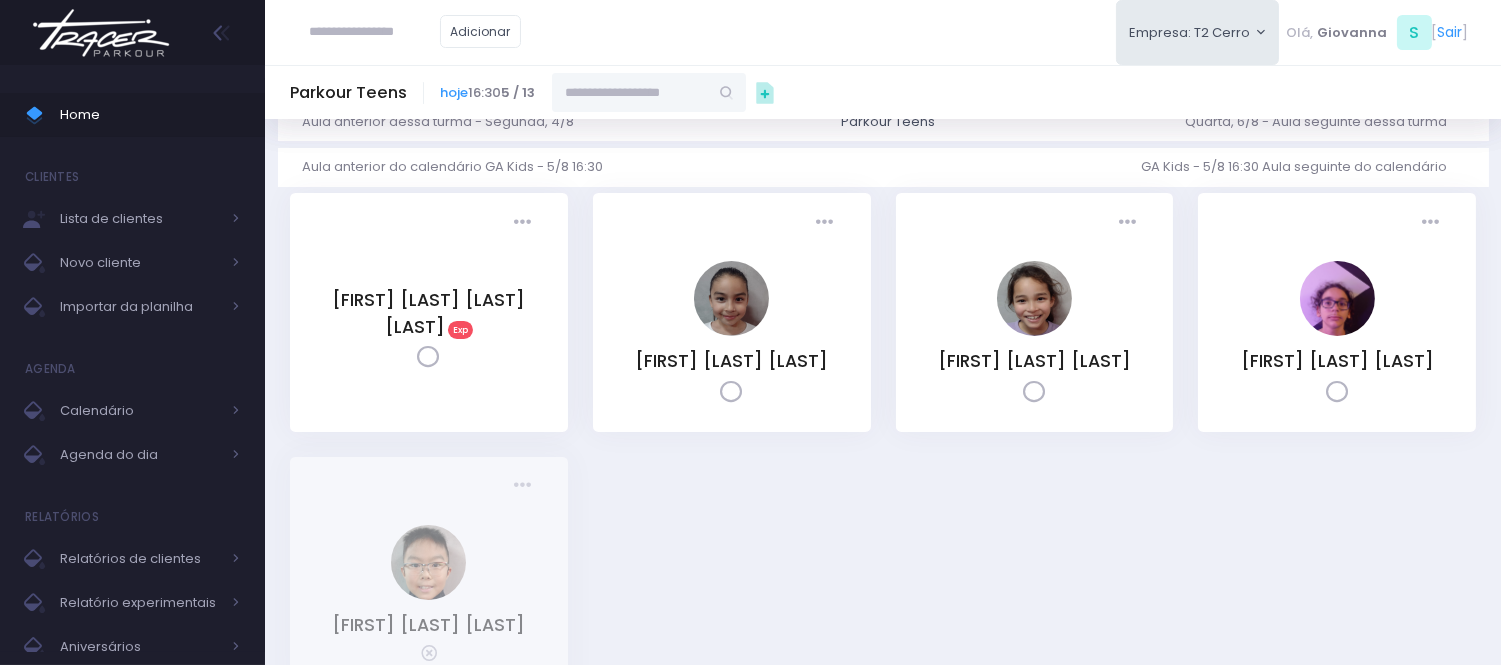 scroll, scrollTop: 0, scrollLeft: 0, axis: both 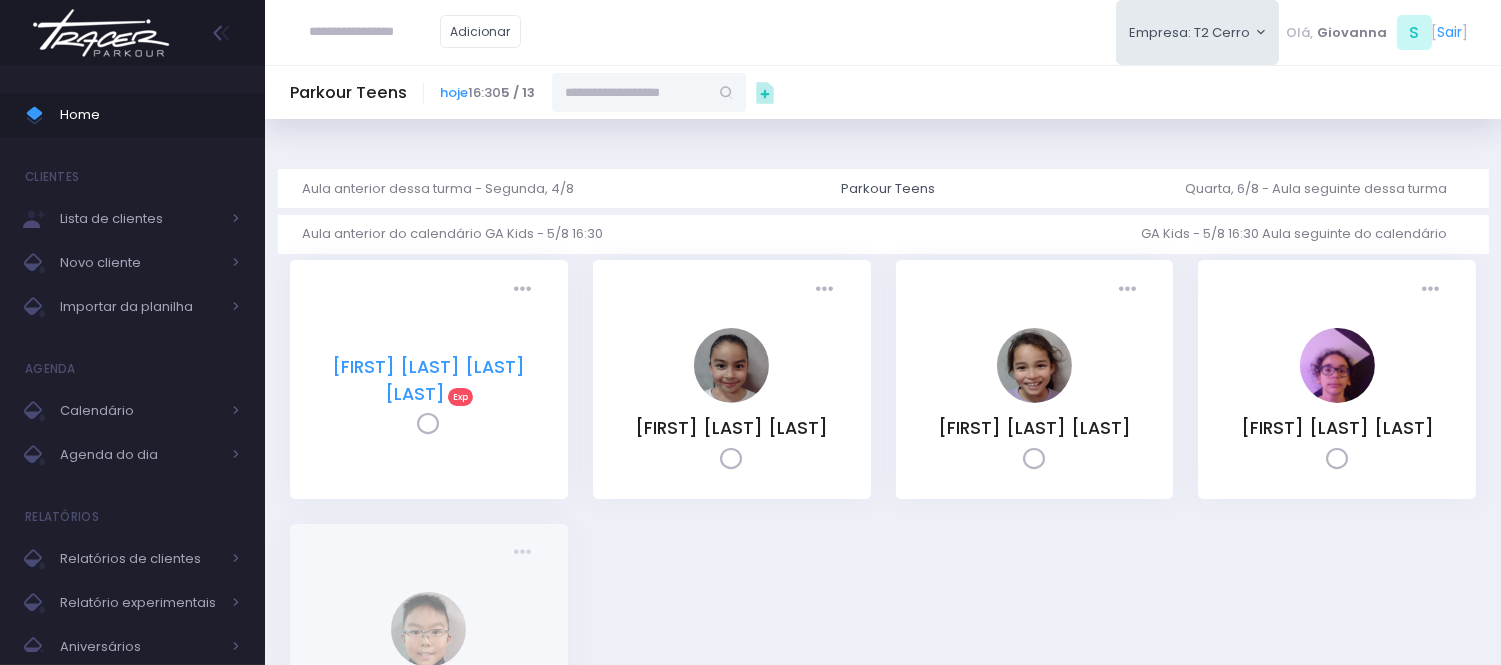 click on "[FIRST] [LAST] [LAST] [LAST]" at bounding box center (428, 380) 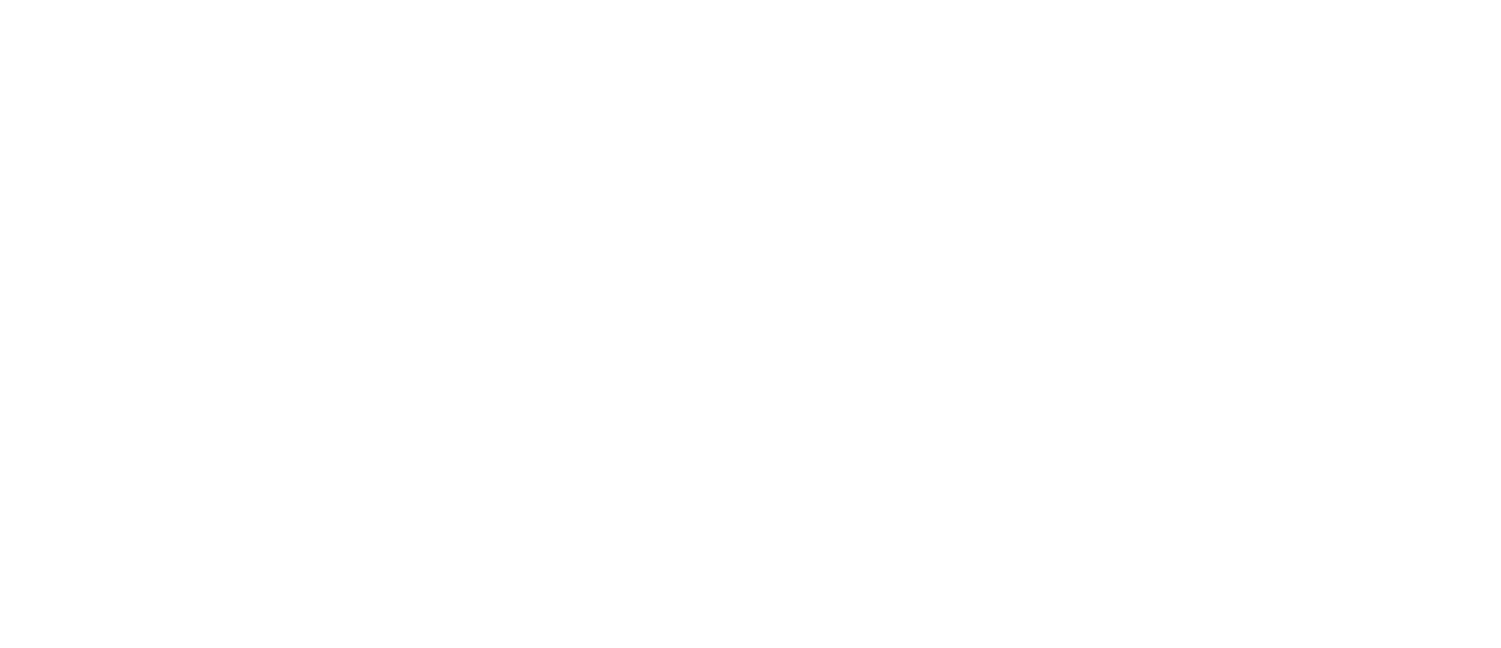 scroll, scrollTop: 0, scrollLeft: 0, axis: both 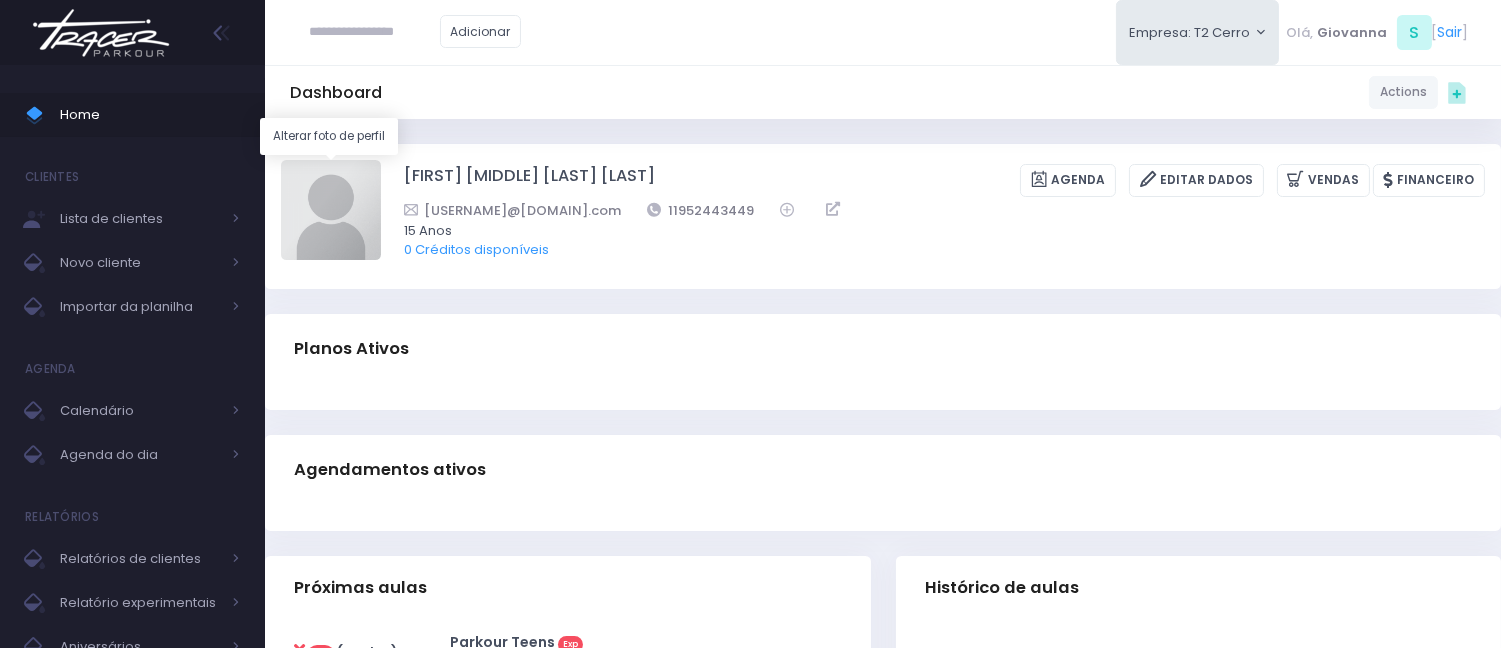 click at bounding box center [331, 210] 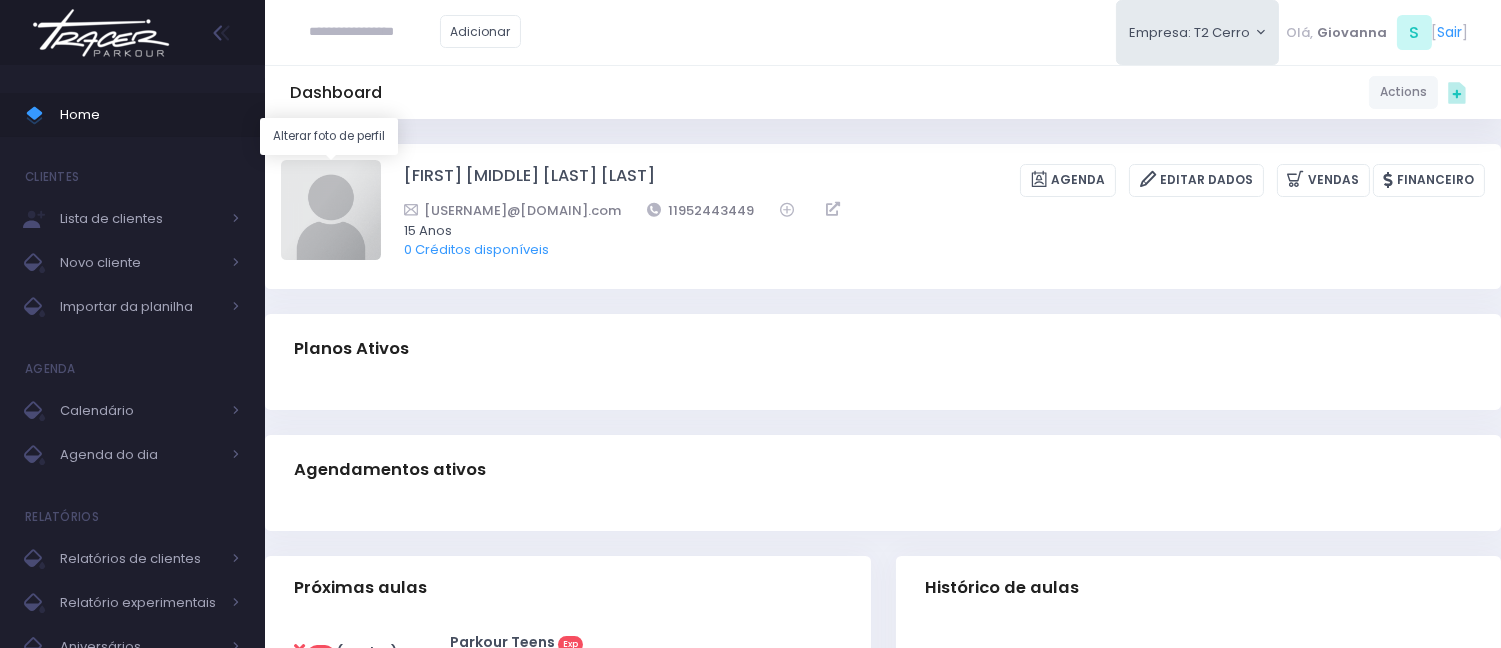 type on "**********" 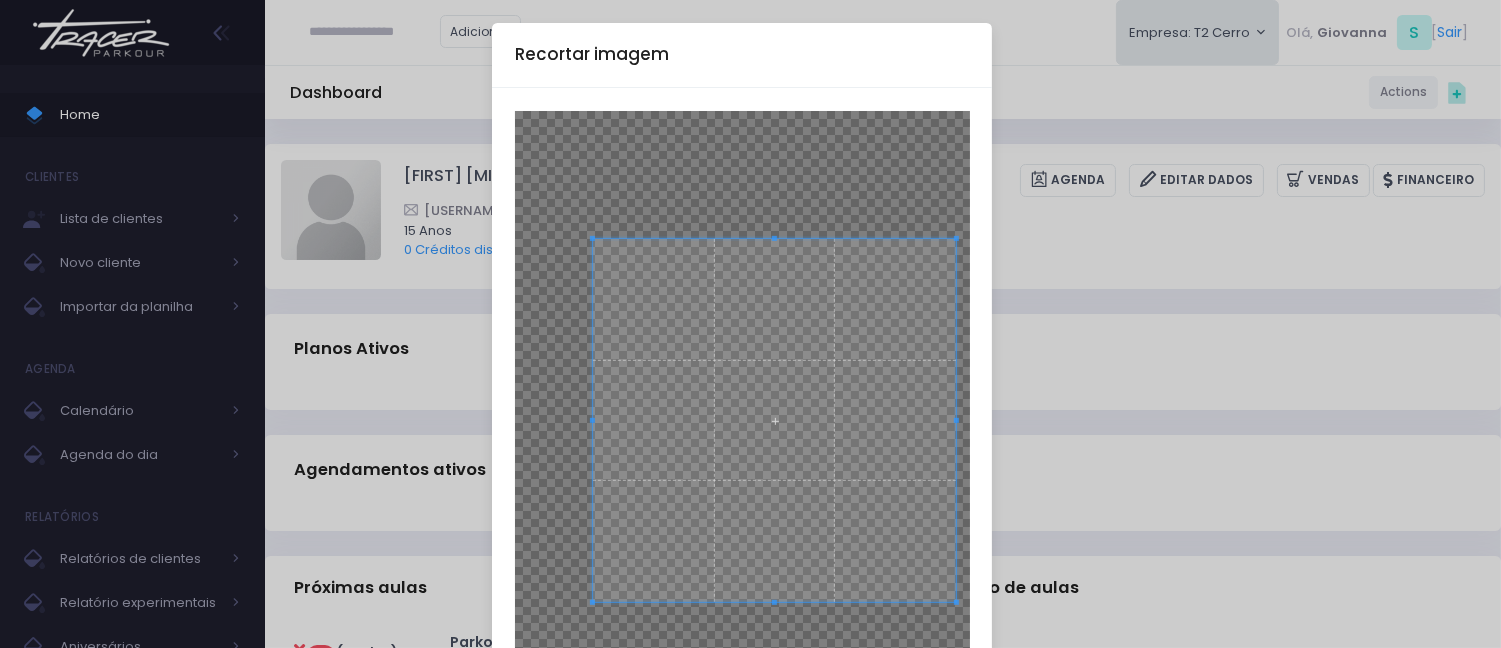 click at bounding box center [775, 421] 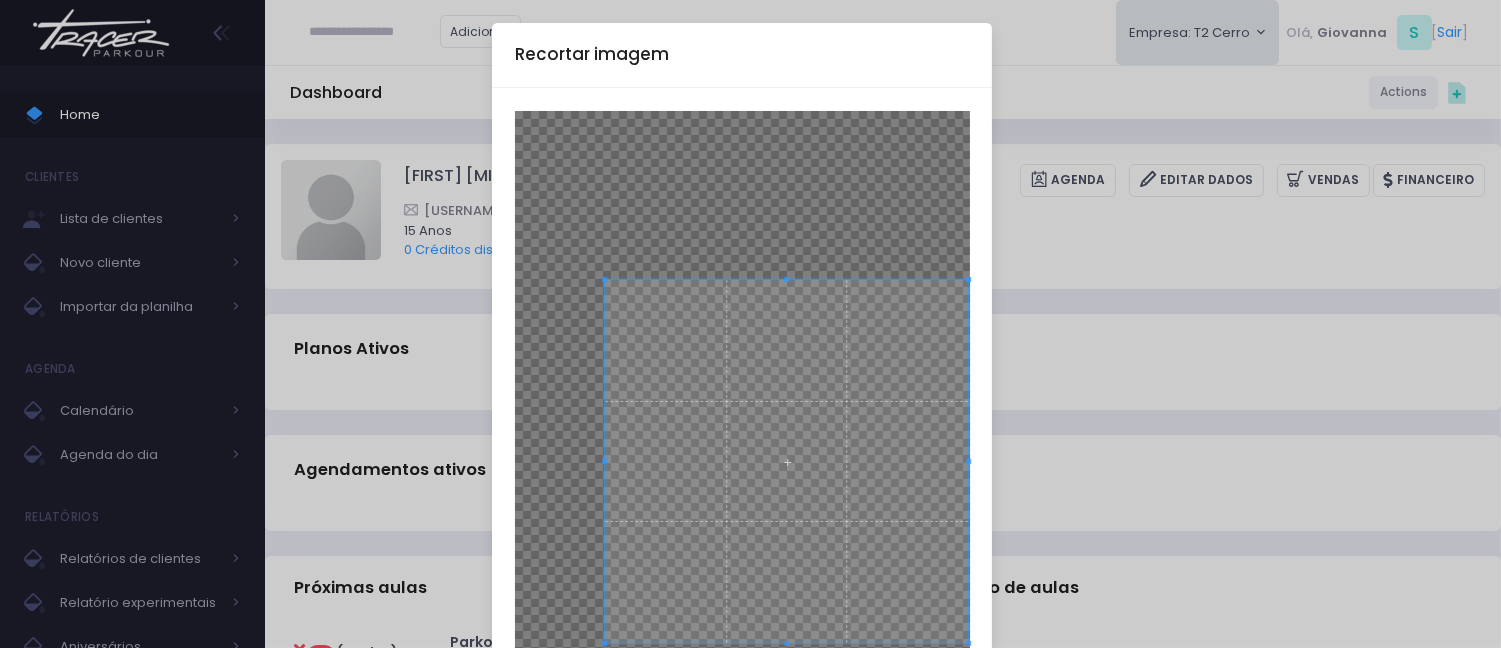 click at bounding box center [787, 462] 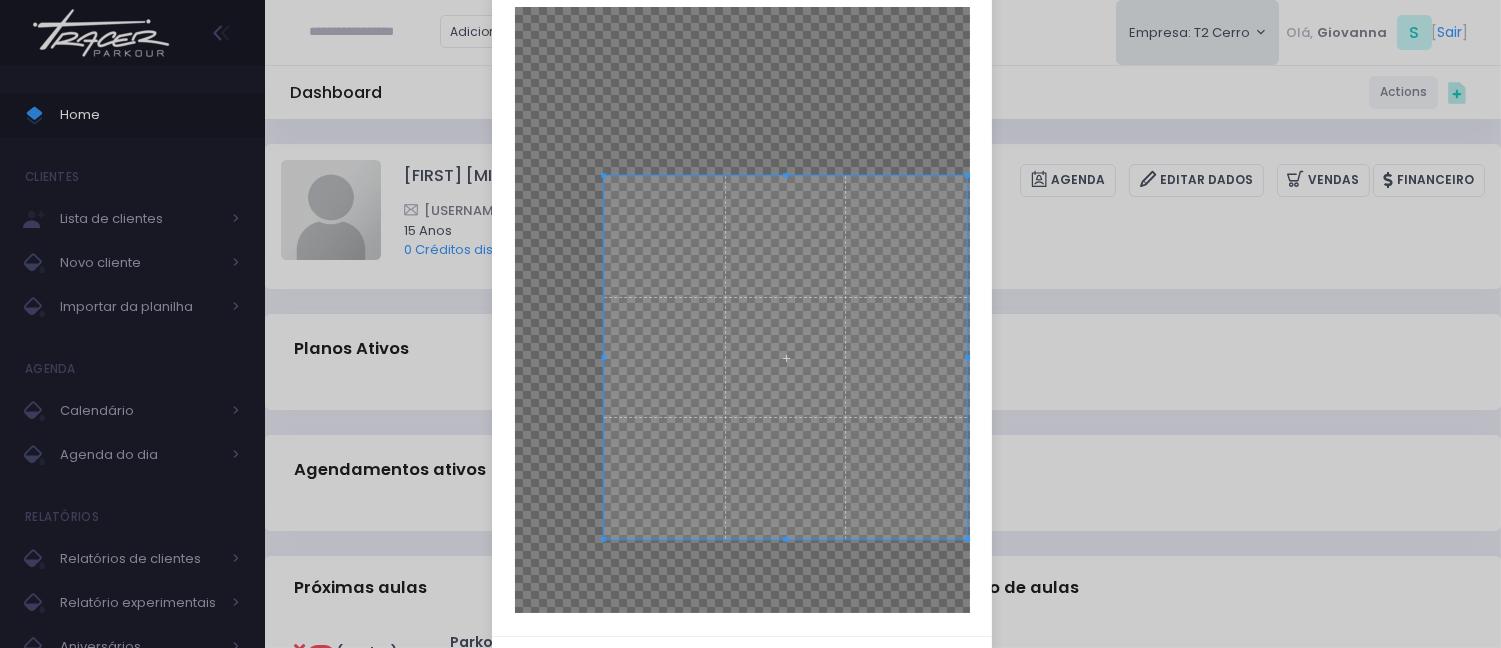 scroll, scrollTop: 198, scrollLeft: 0, axis: vertical 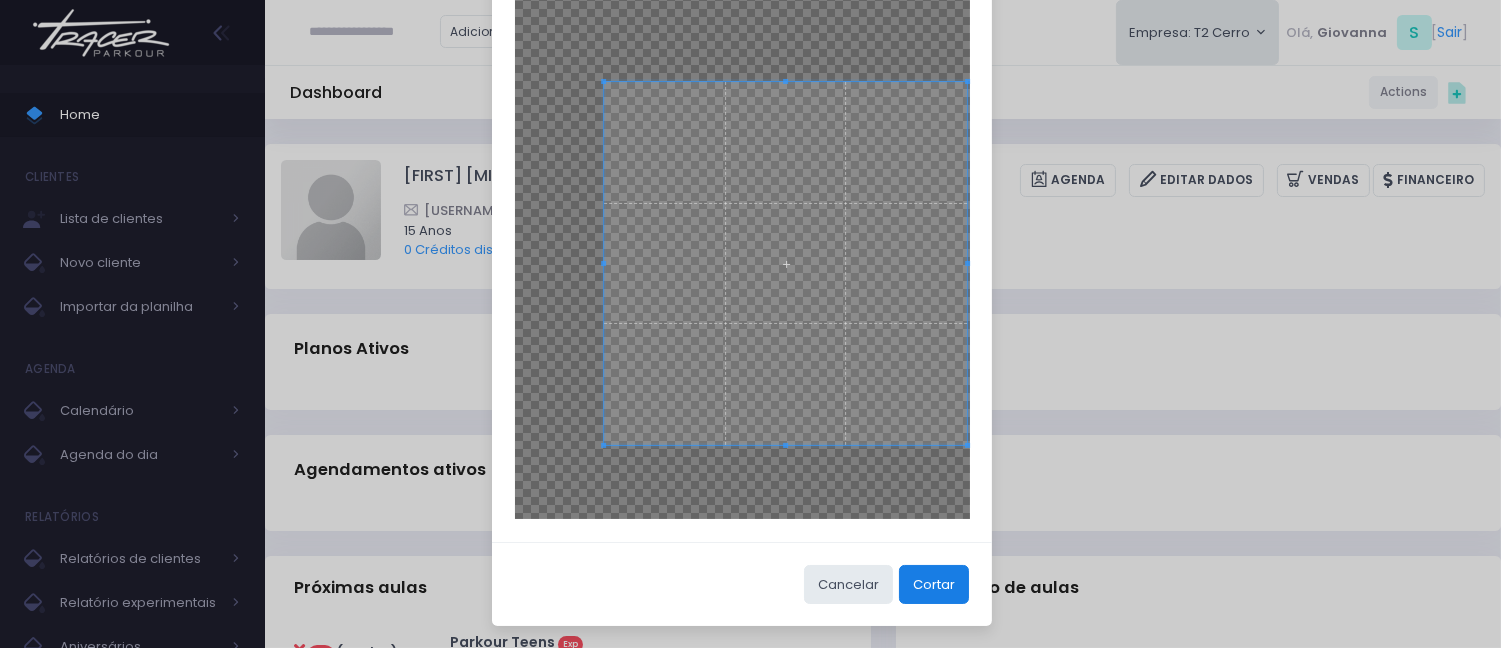 click on "Cortar" at bounding box center (934, 584) 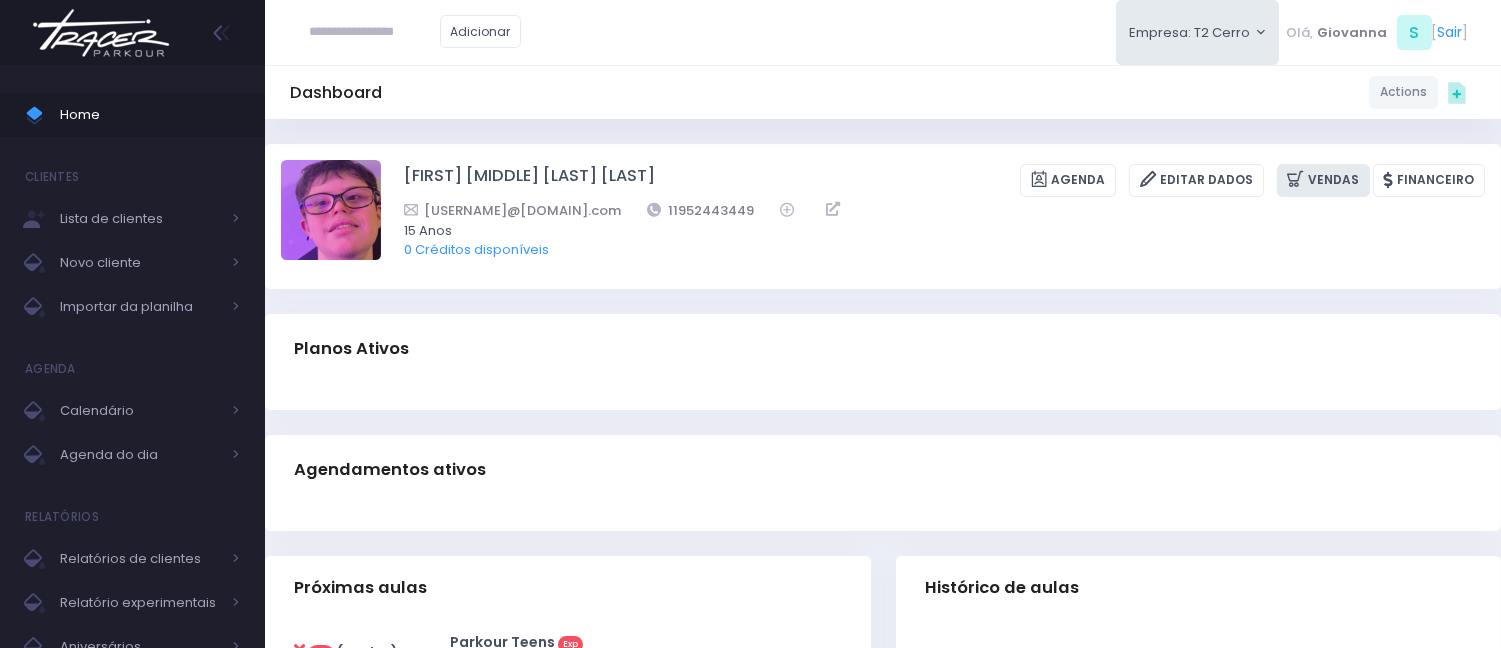 click on "Vendas" at bounding box center [1323, 180] 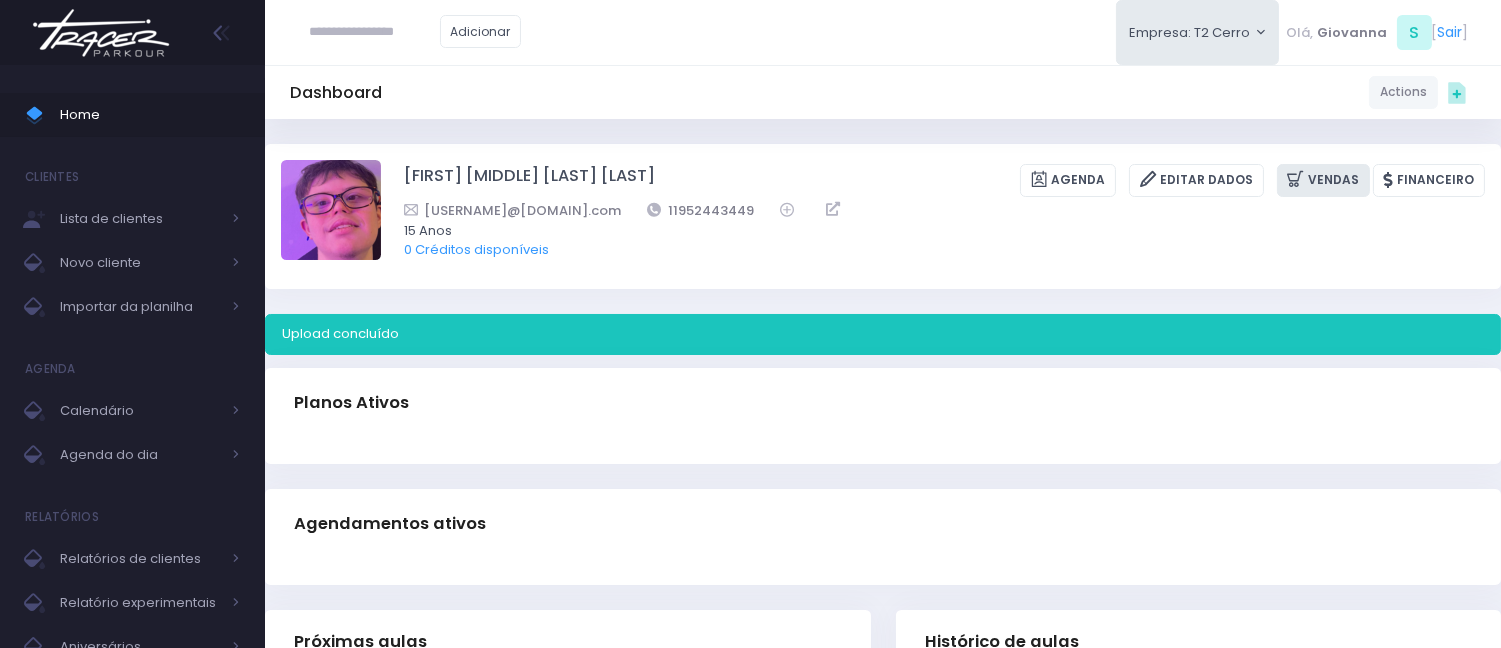 scroll, scrollTop: 112, scrollLeft: 0, axis: vertical 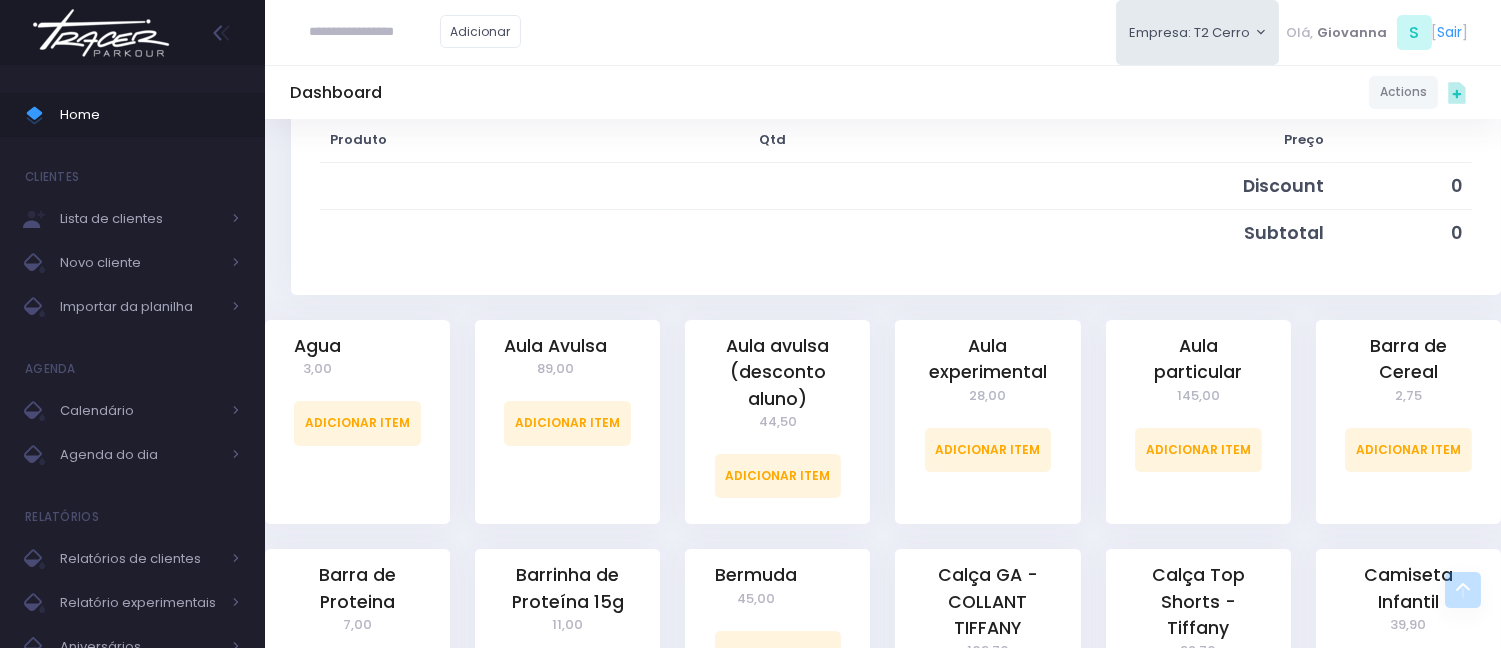 click on "Aula experimental
28,00
Adicionar Item" at bounding box center (987, 422) 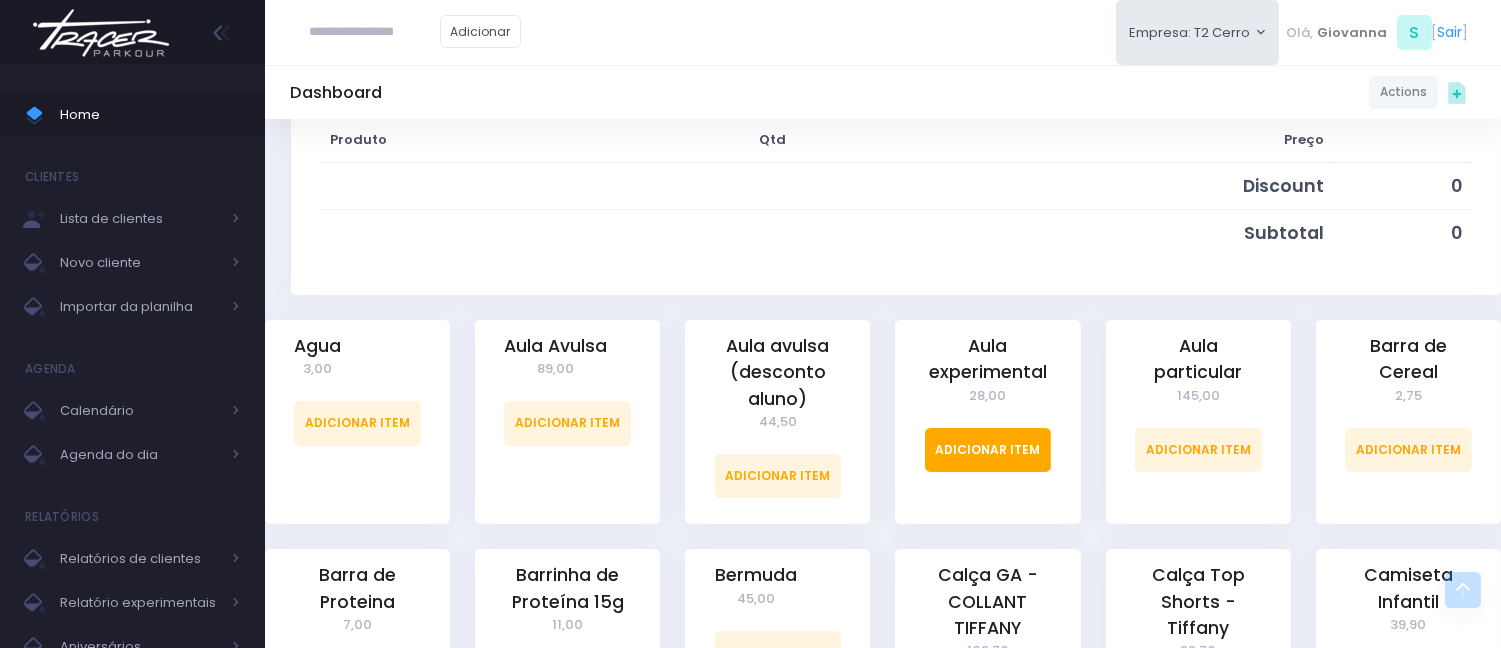 click on "Adicionar Item" at bounding box center [988, 450] 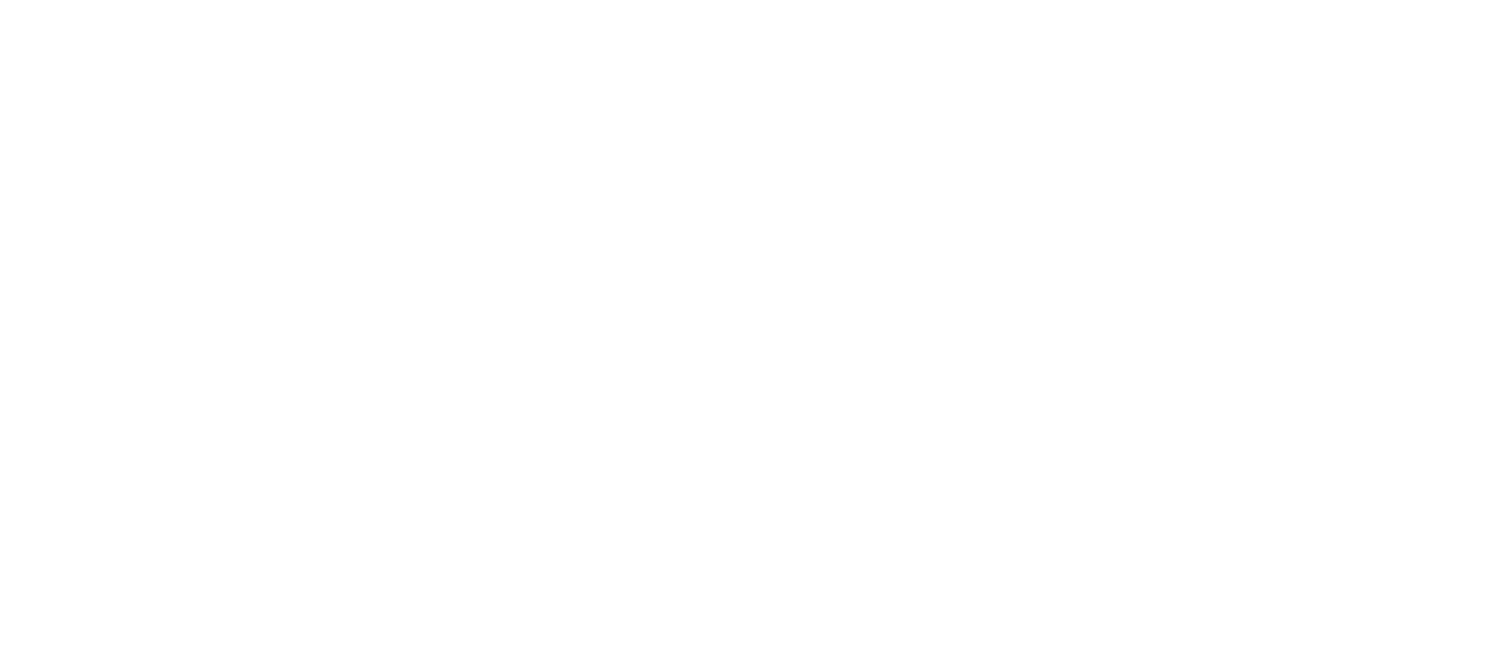 scroll, scrollTop: 0, scrollLeft: 0, axis: both 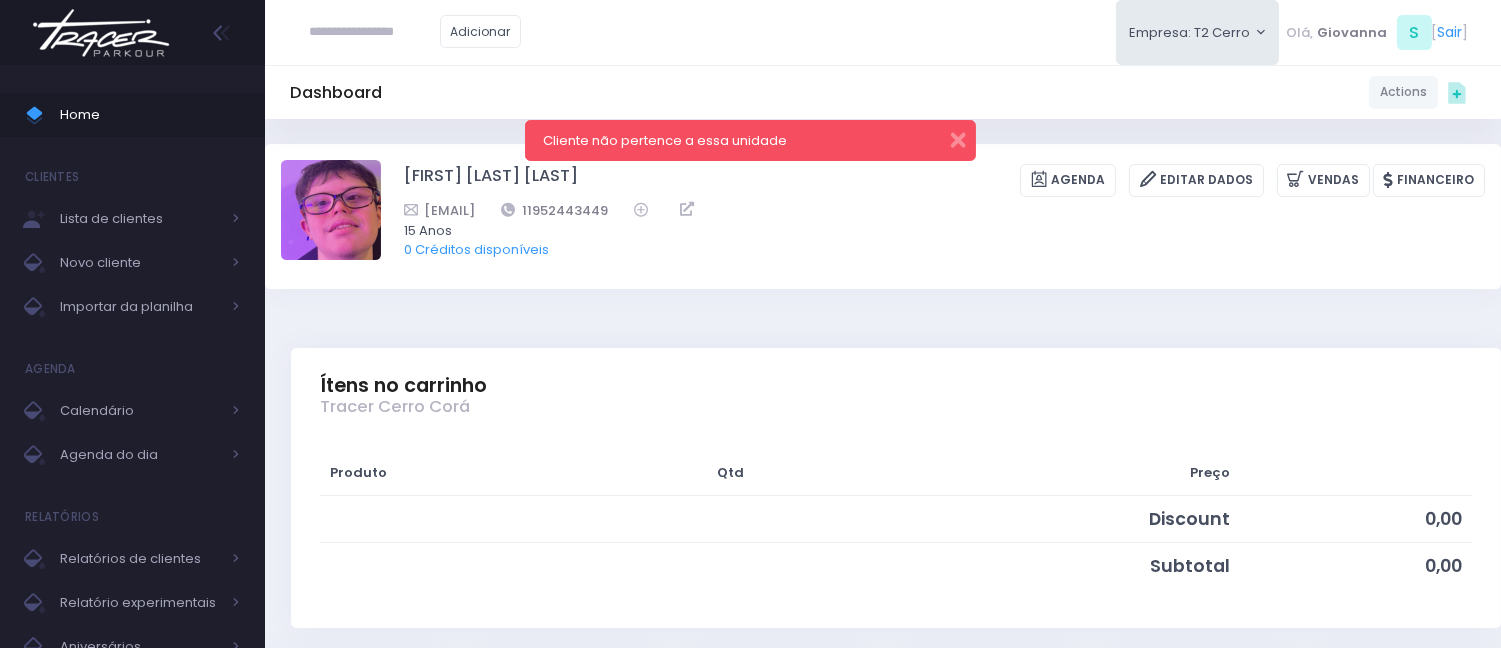 click on "[FIRST] [LAST] [LAST]
Agenda
Editar Dados
Vendas
Financeiro
[PHONE] [AGE] Anos" at bounding box center [883, 216] 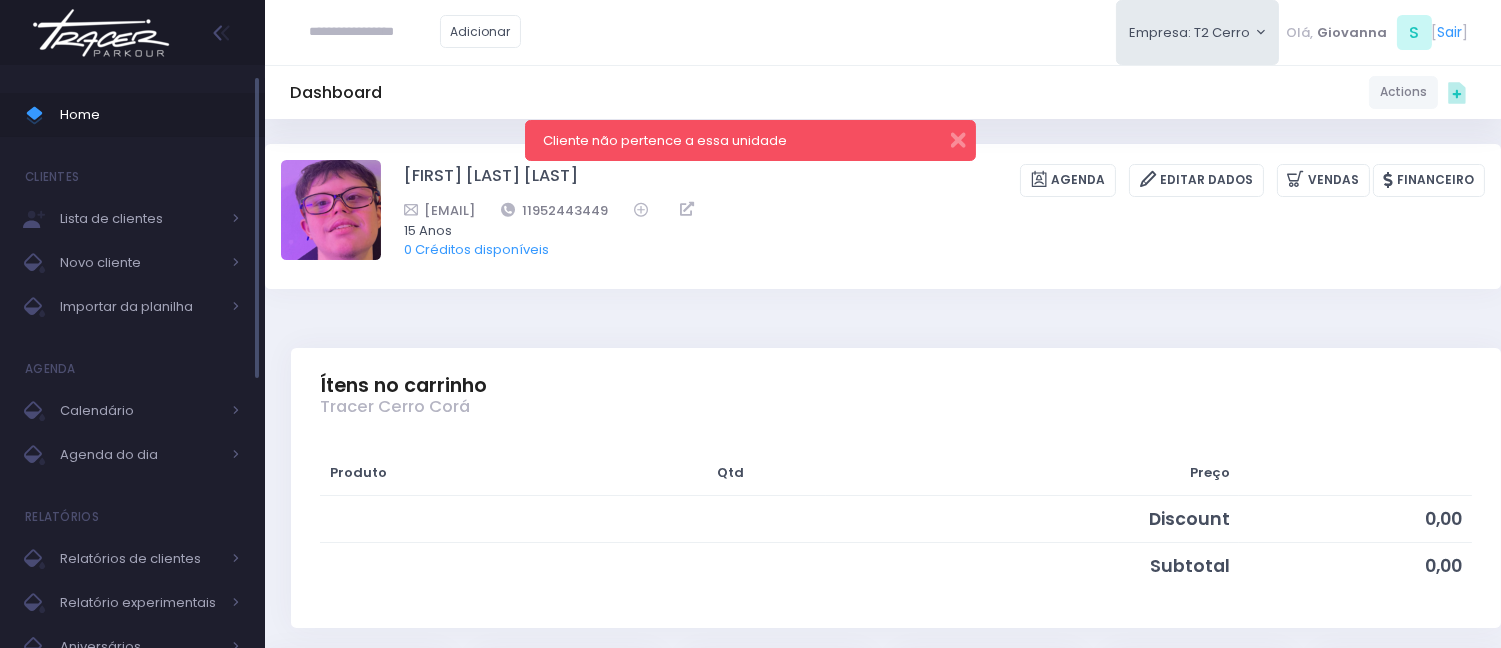 click on "Home" at bounding box center (150, 115) 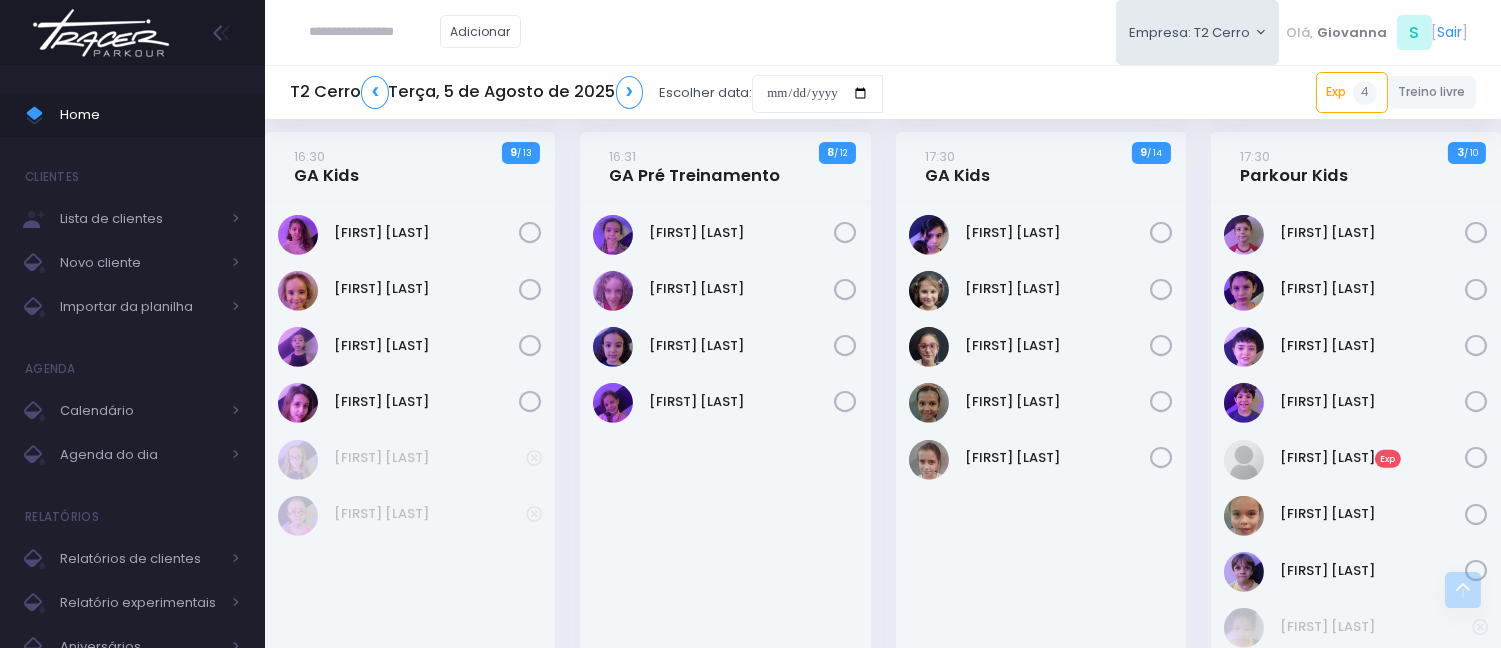 scroll, scrollTop: 1495, scrollLeft: 0, axis: vertical 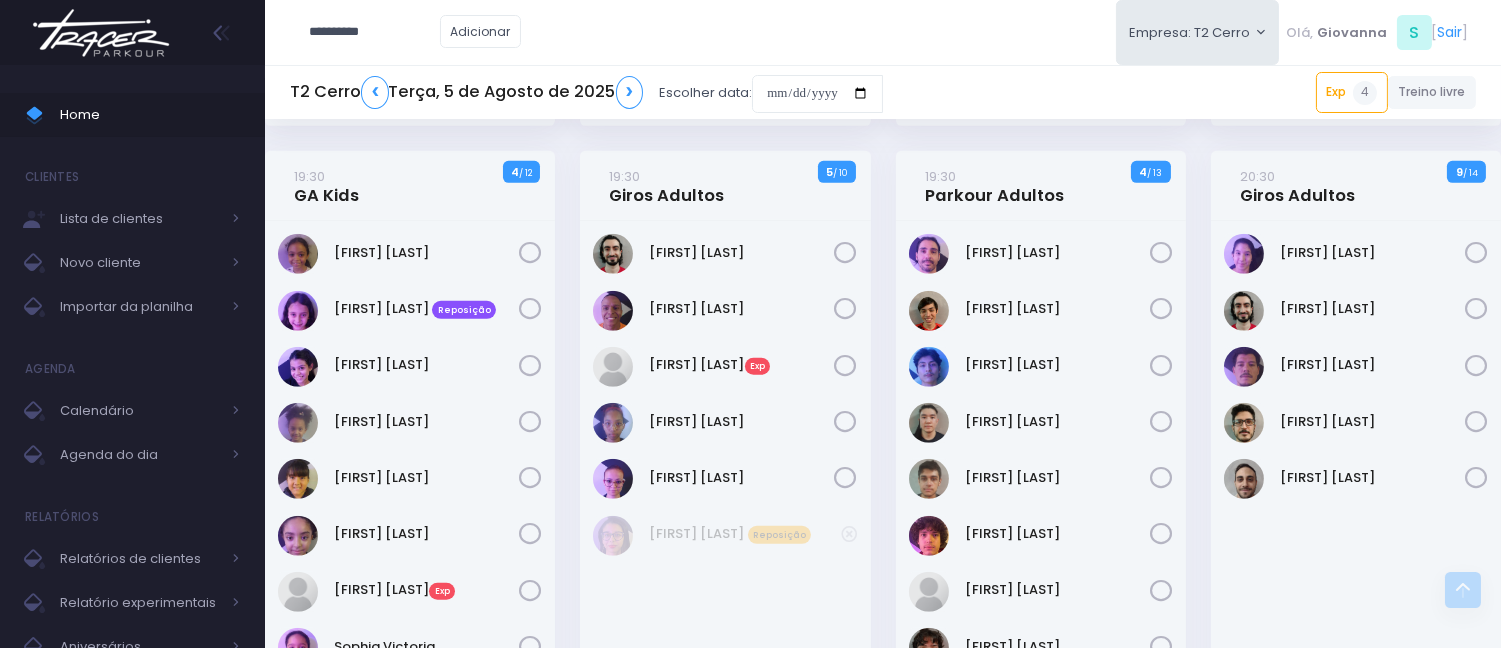 type on "**********" 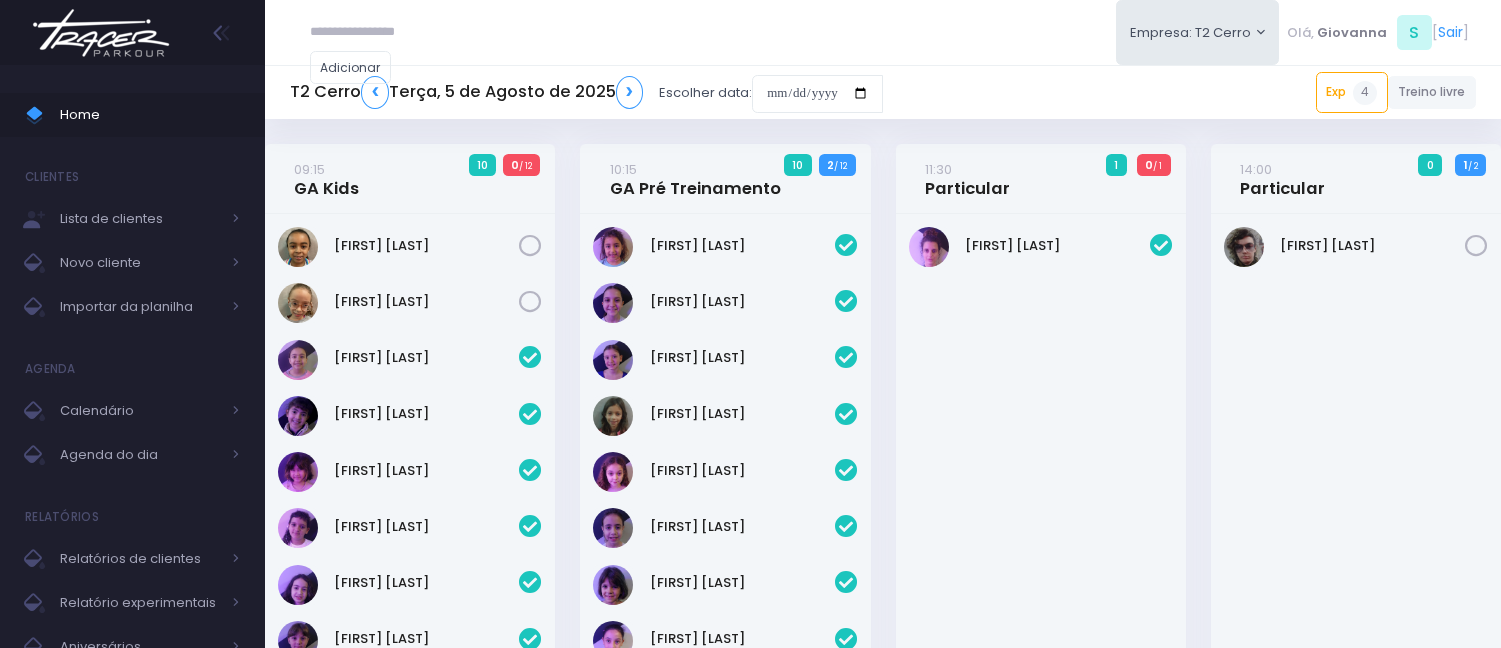 scroll, scrollTop: 0, scrollLeft: 0, axis: both 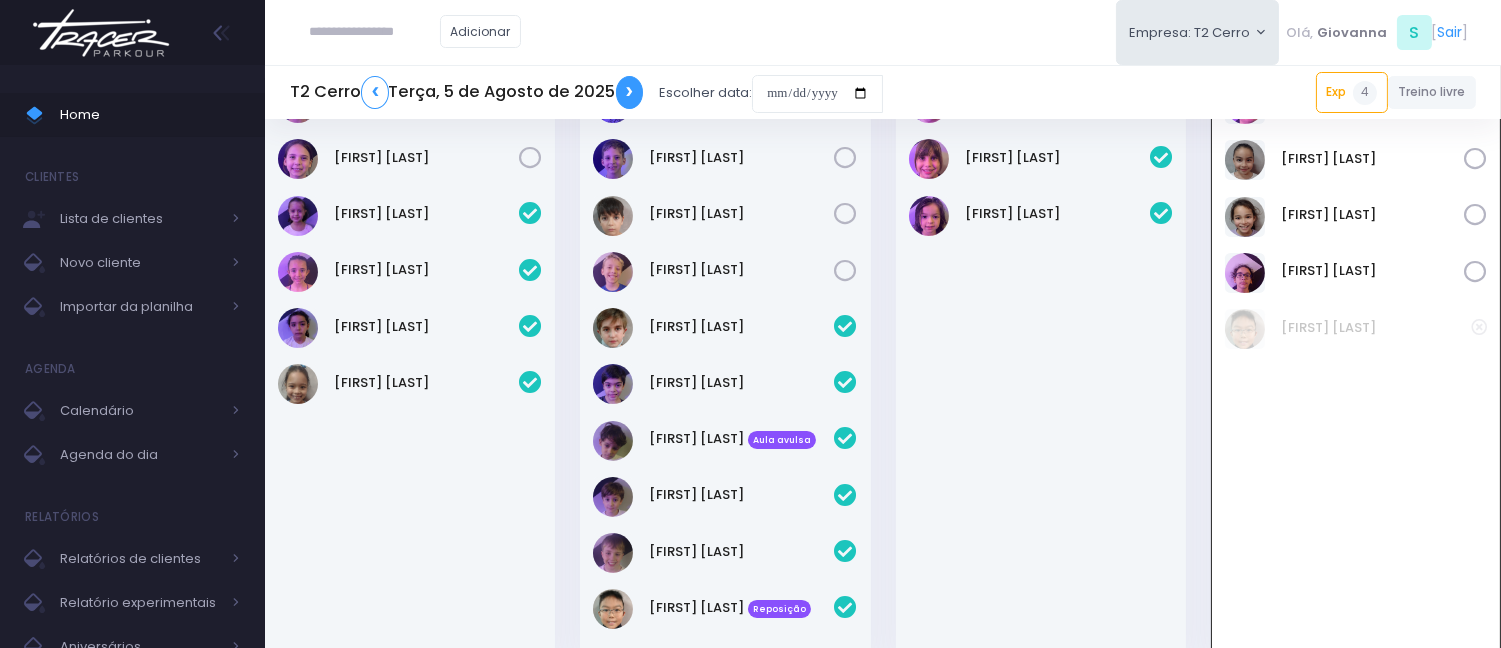 click on "❯" at bounding box center (630, 92) 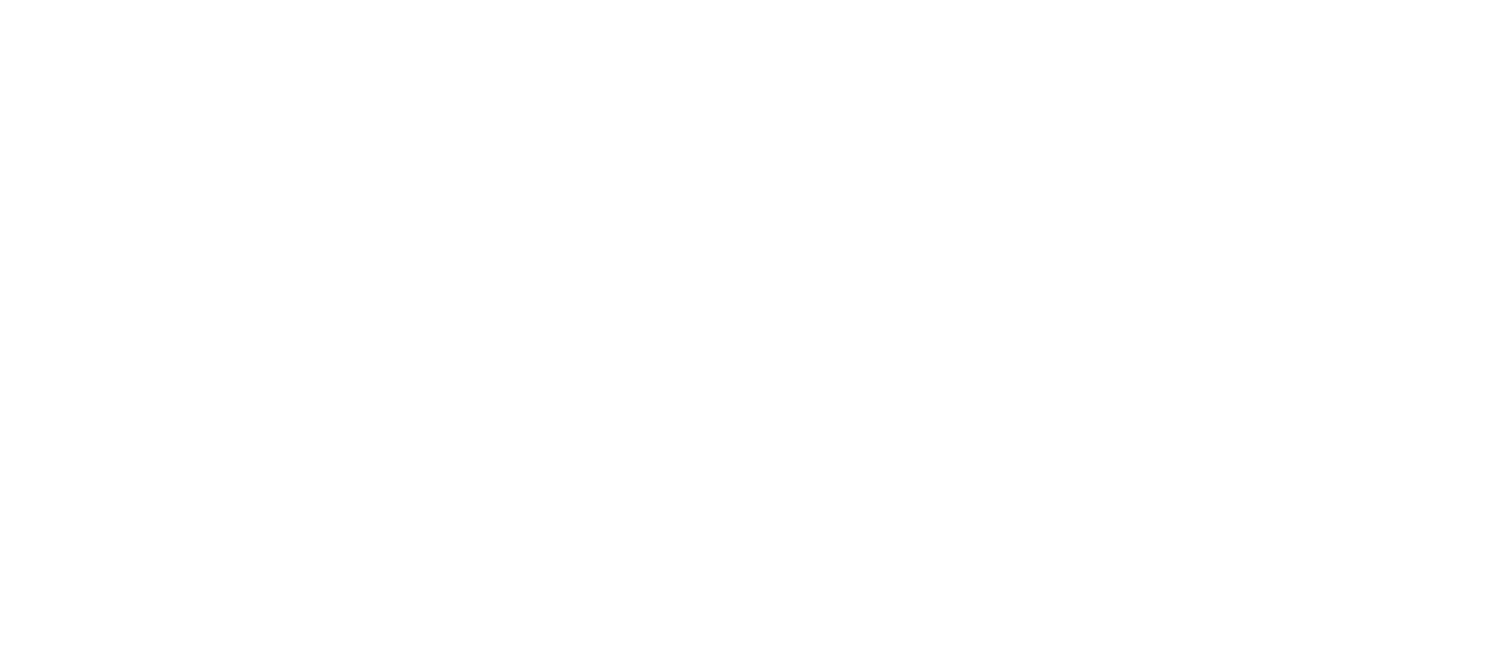 scroll, scrollTop: 0, scrollLeft: 0, axis: both 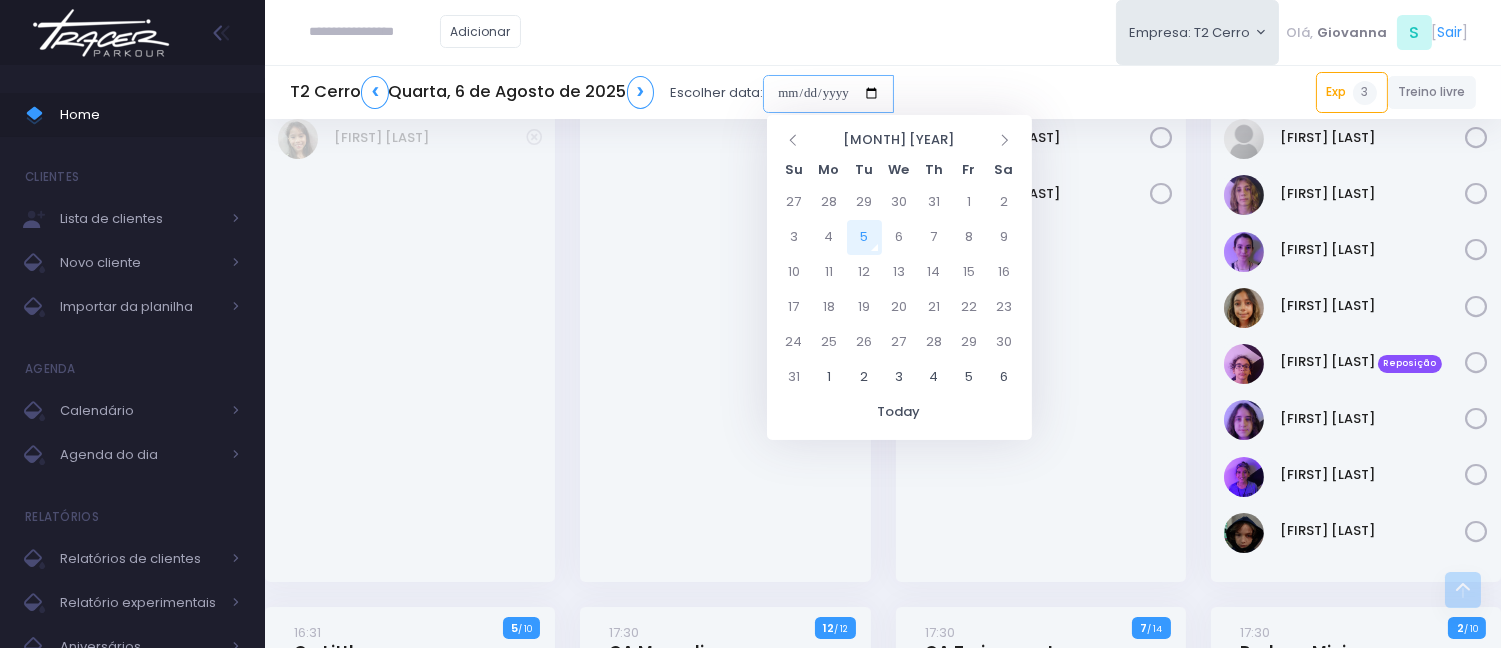 click at bounding box center [828, 94] 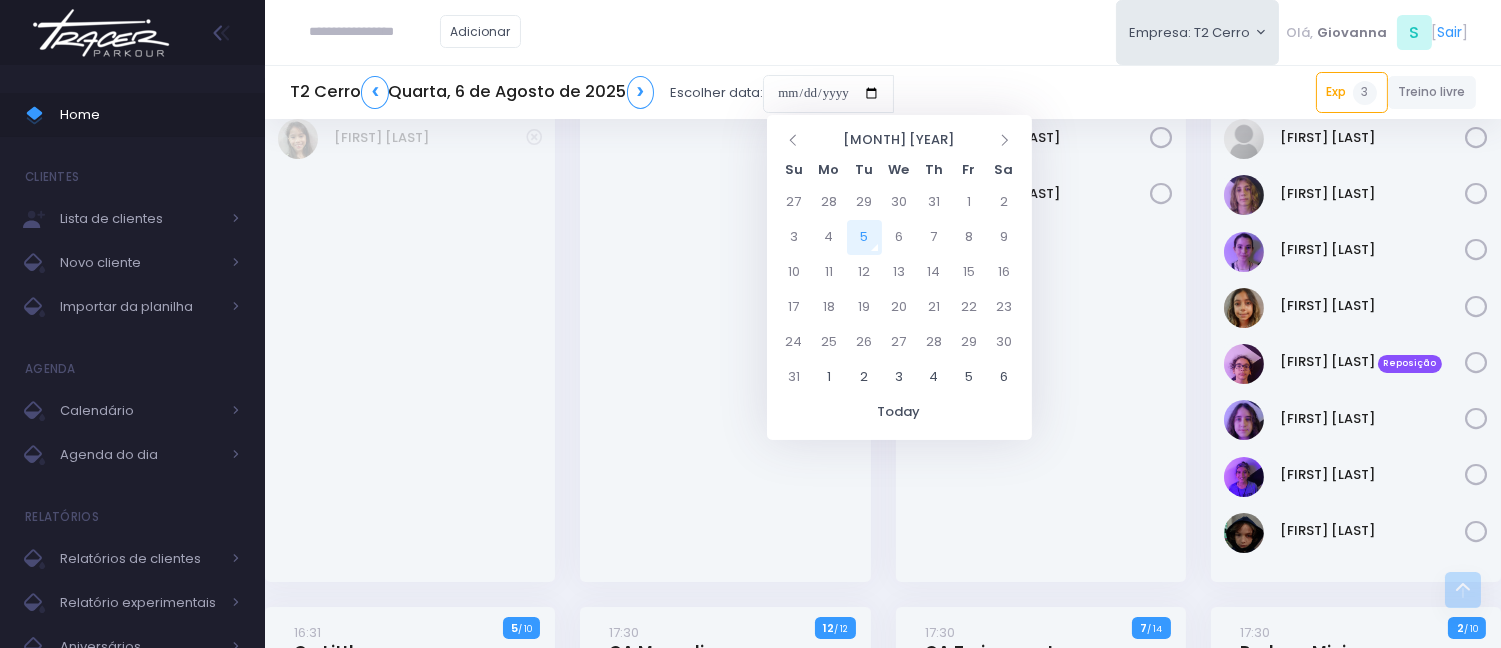 click on "5" at bounding box center (864, 237) 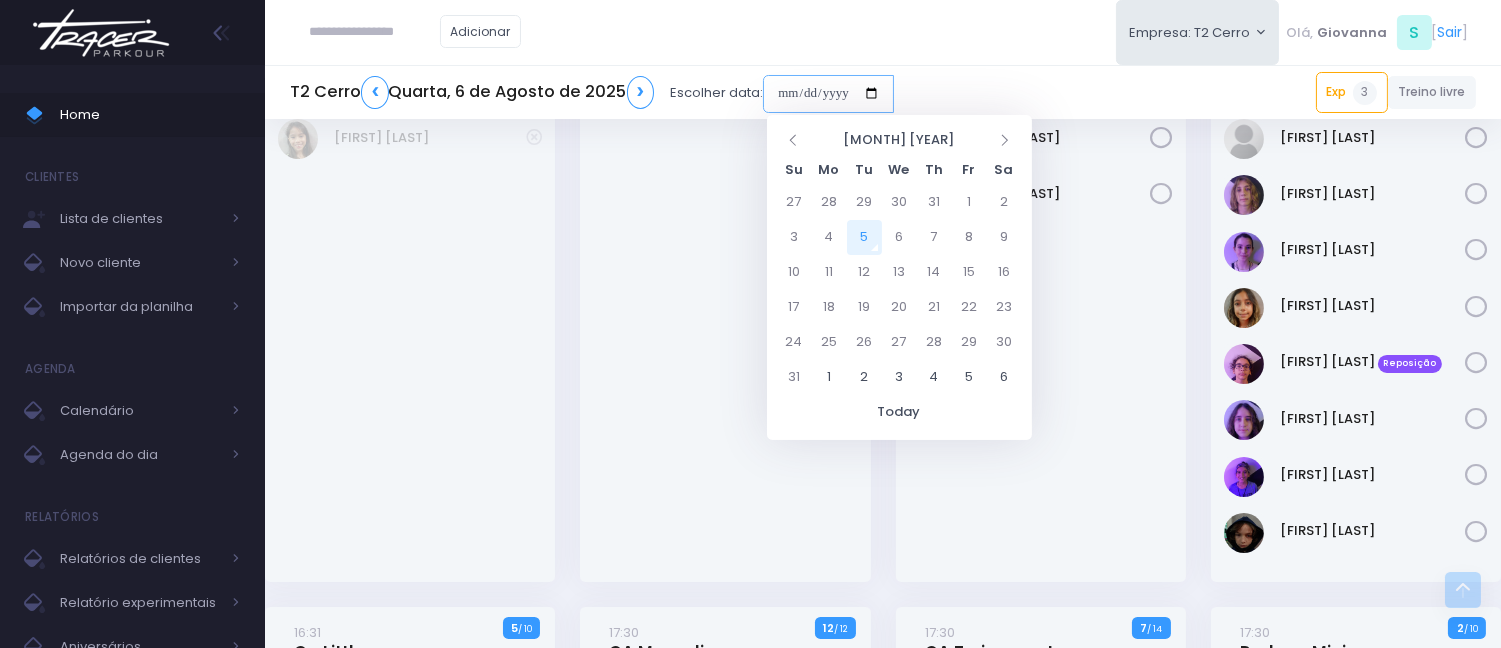 type on "**********" 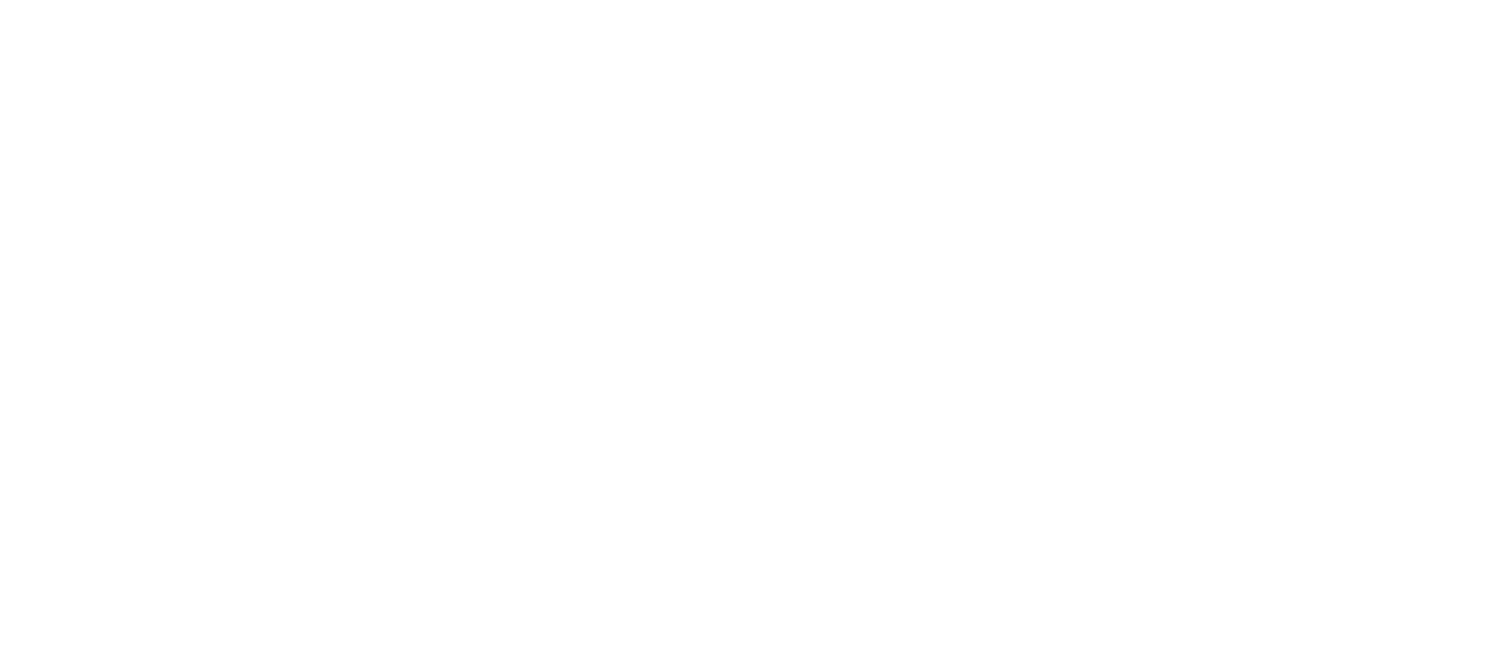 scroll, scrollTop: 0, scrollLeft: 0, axis: both 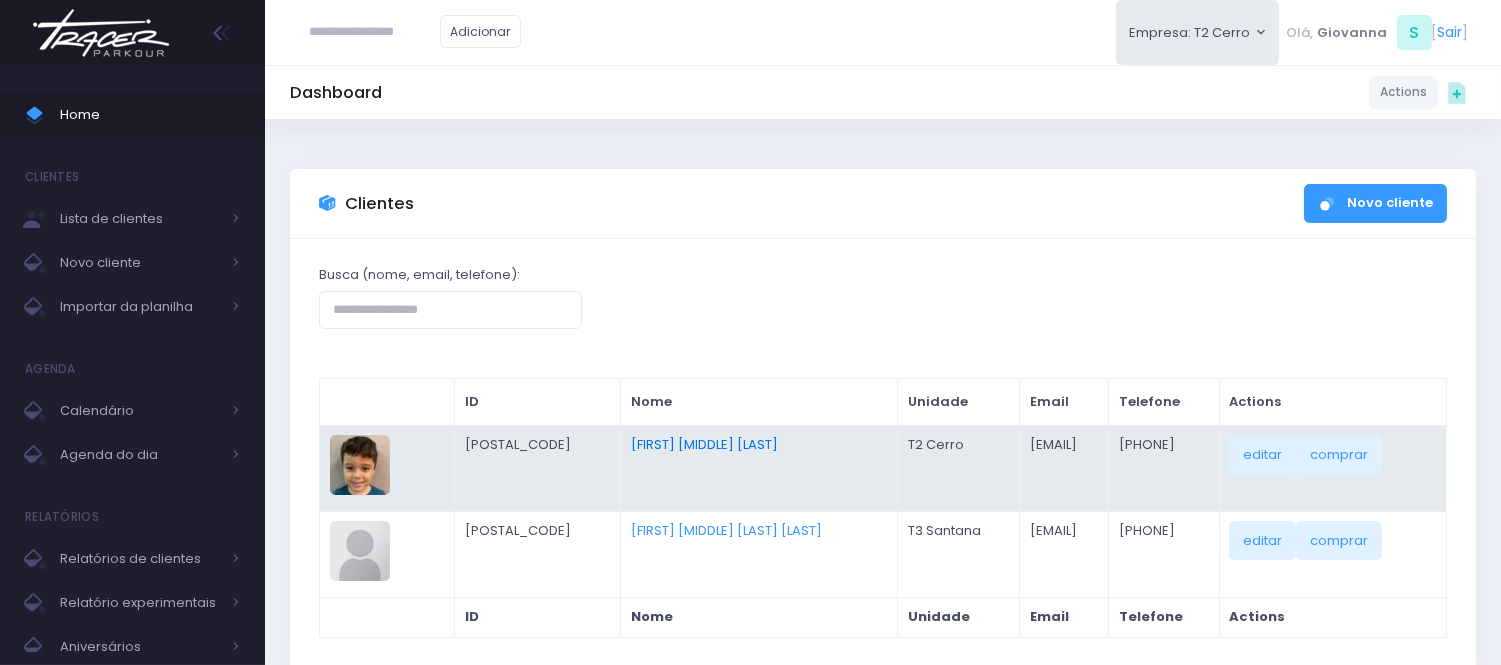 click on "[FIRST] [MIDDLE] [LAST]" at bounding box center (704, 444) 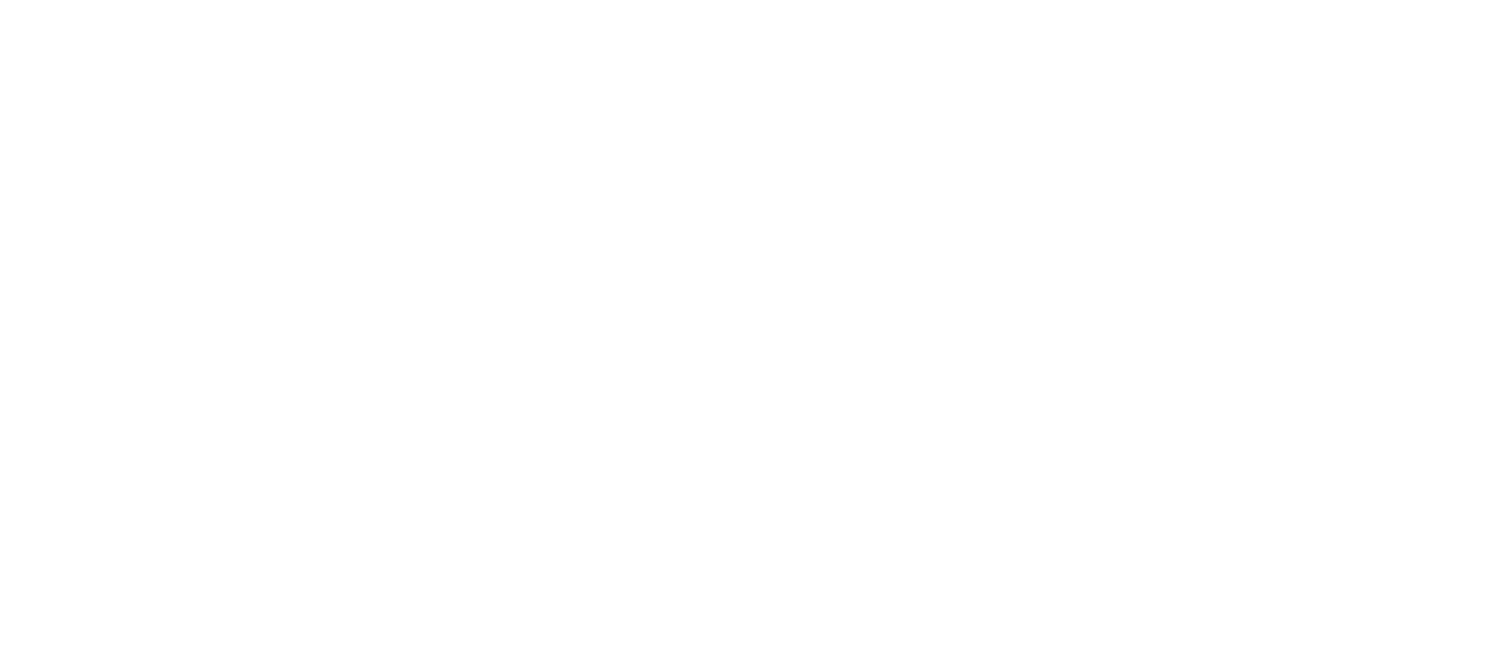 scroll, scrollTop: 0, scrollLeft: 0, axis: both 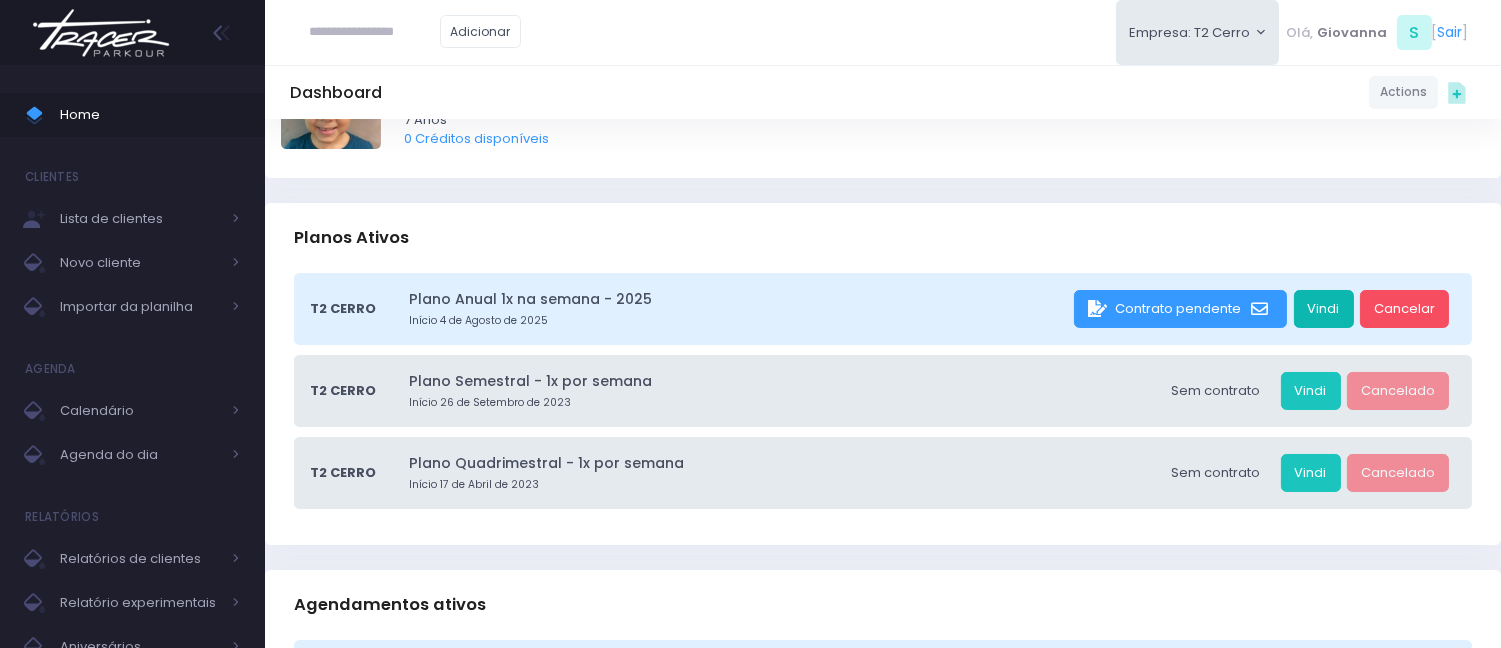 click on "Vindi" at bounding box center [1324, 309] 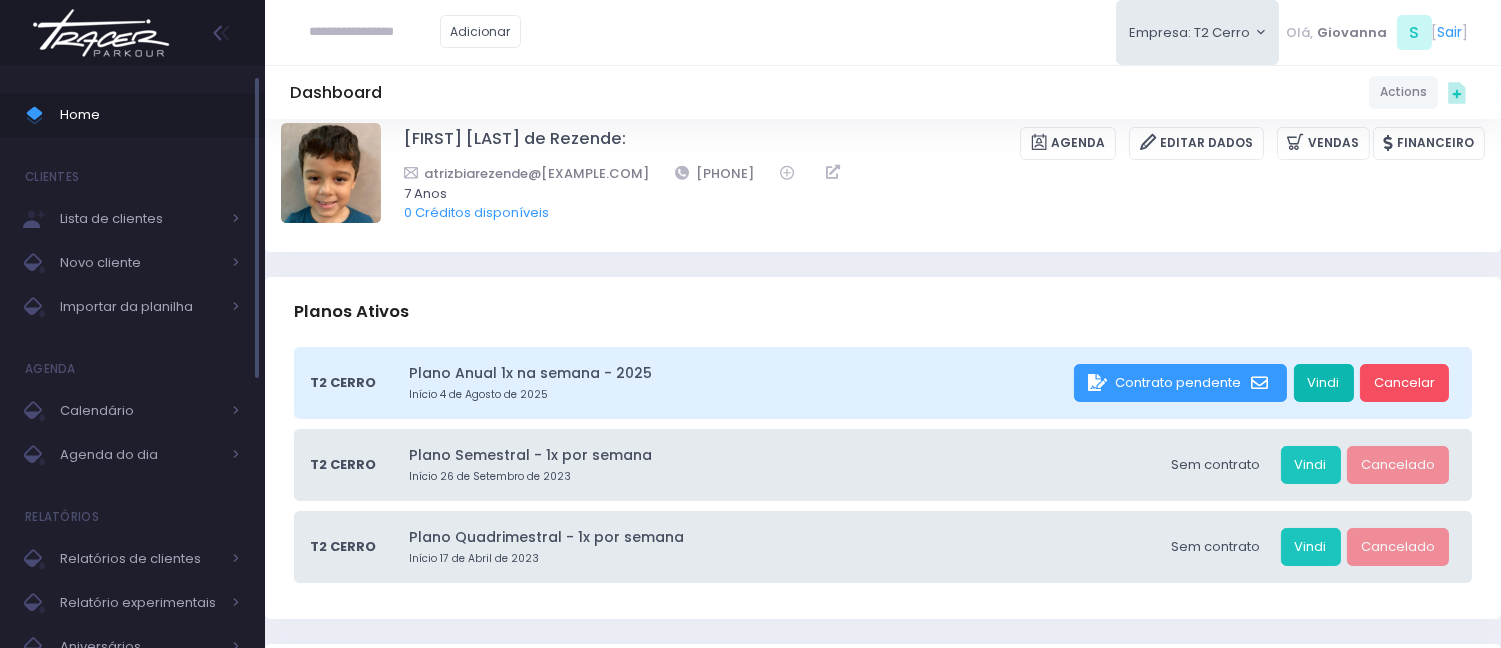 scroll, scrollTop: 0, scrollLeft: 0, axis: both 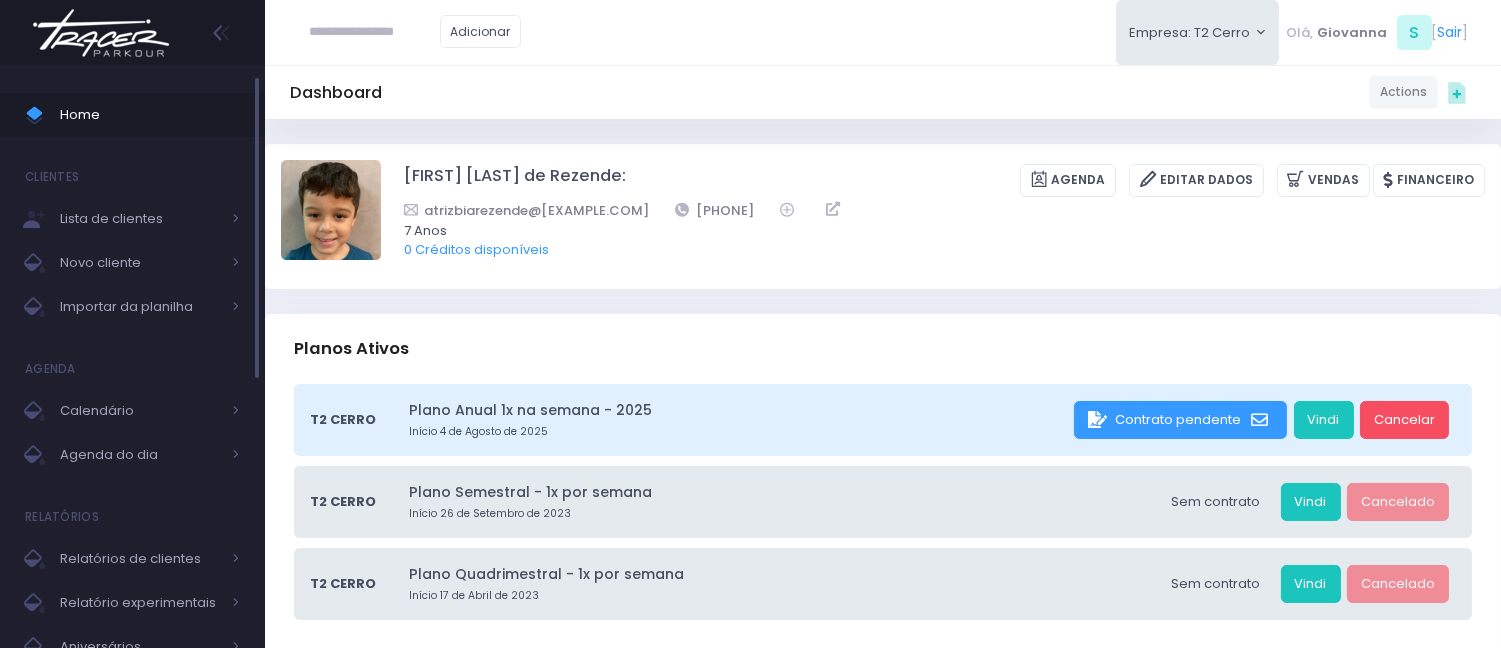 click on "Home" at bounding box center (150, 115) 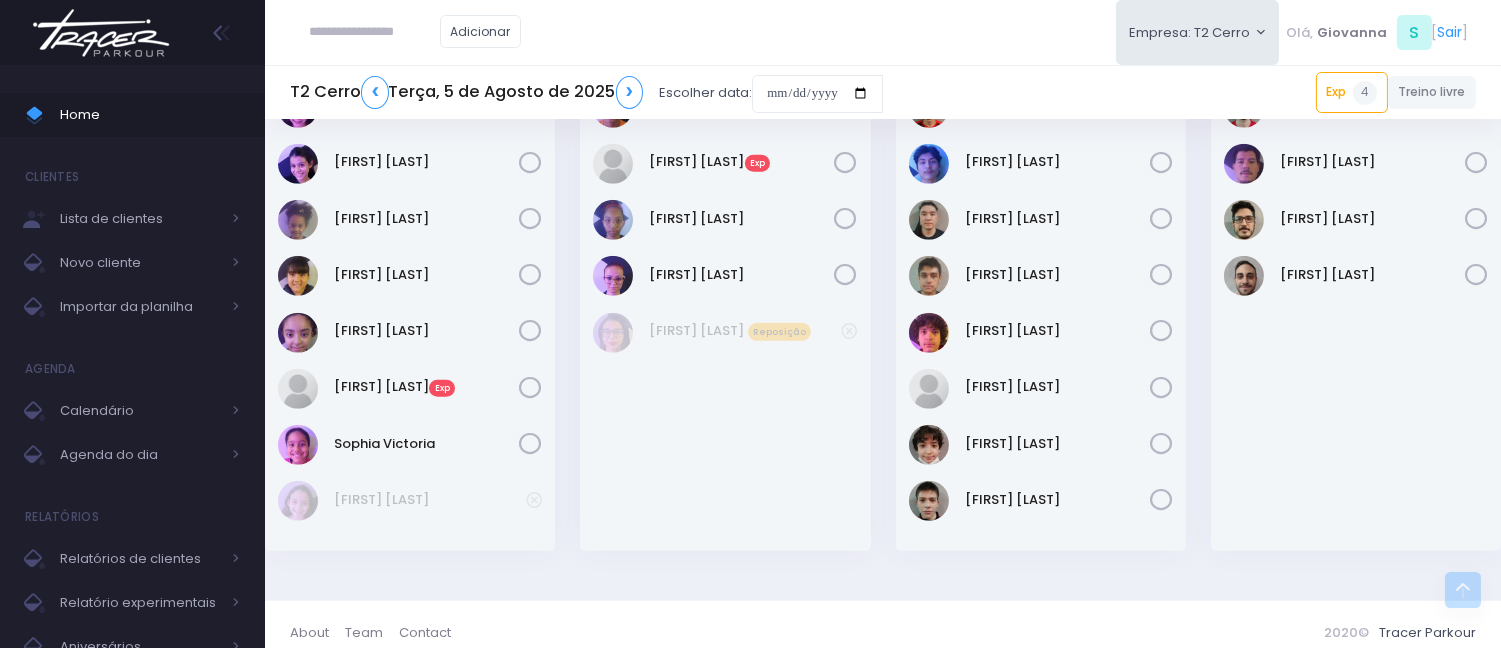 scroll, scrollTop: 2782, scrollLeft: 0, axis: vertical 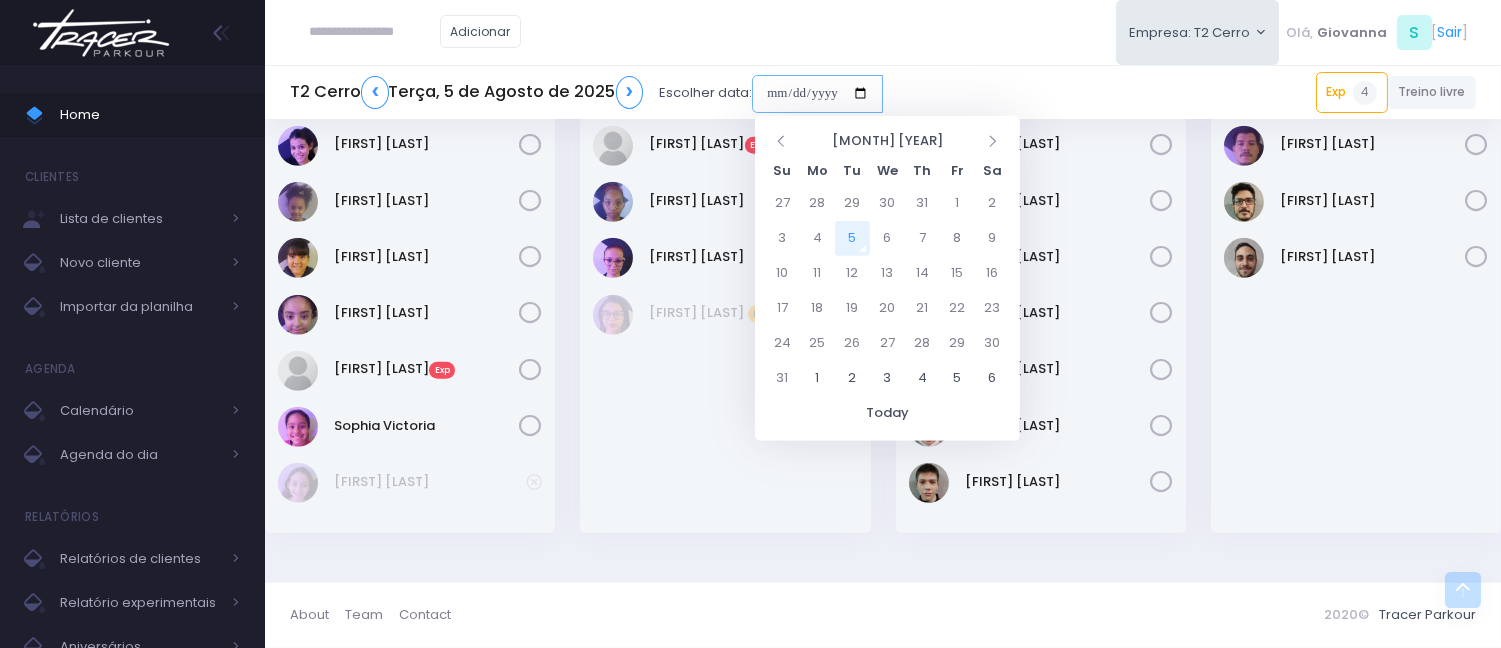 click at bounding box center [817, 94] 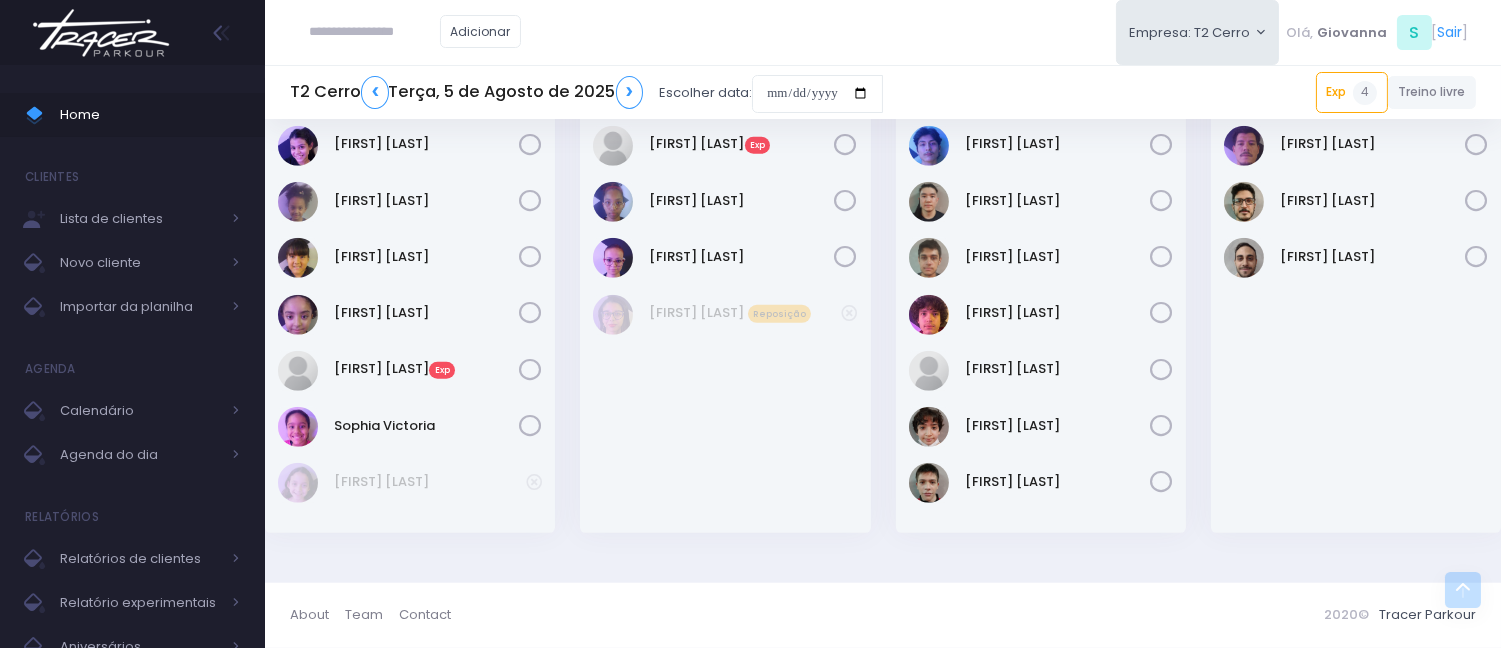 click on "Adicionar
Empresa: T2 Cerro
T2 Cerro T3 Santana T4 Pompeia Olá, S [" at bounding box center [883, 32] 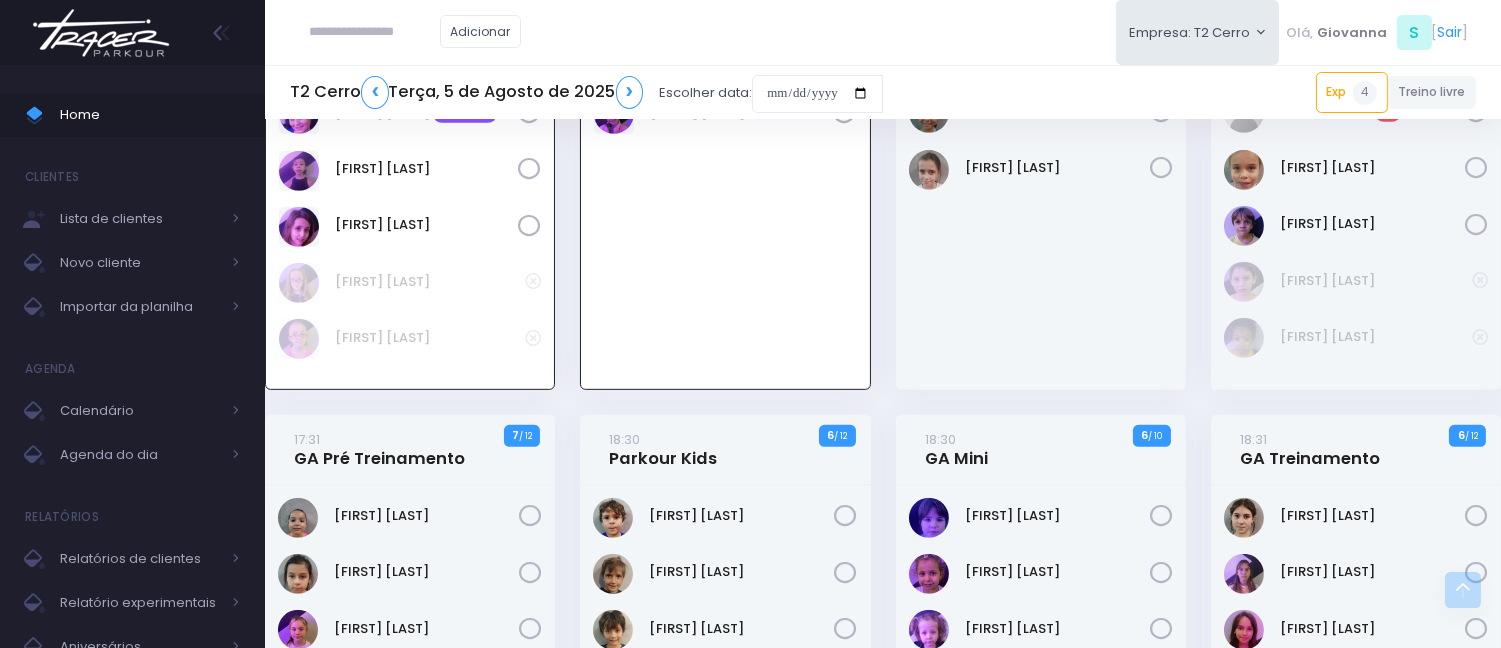 scroll, scrollTop: 1448, scrollLeft: 0, axis: vertical 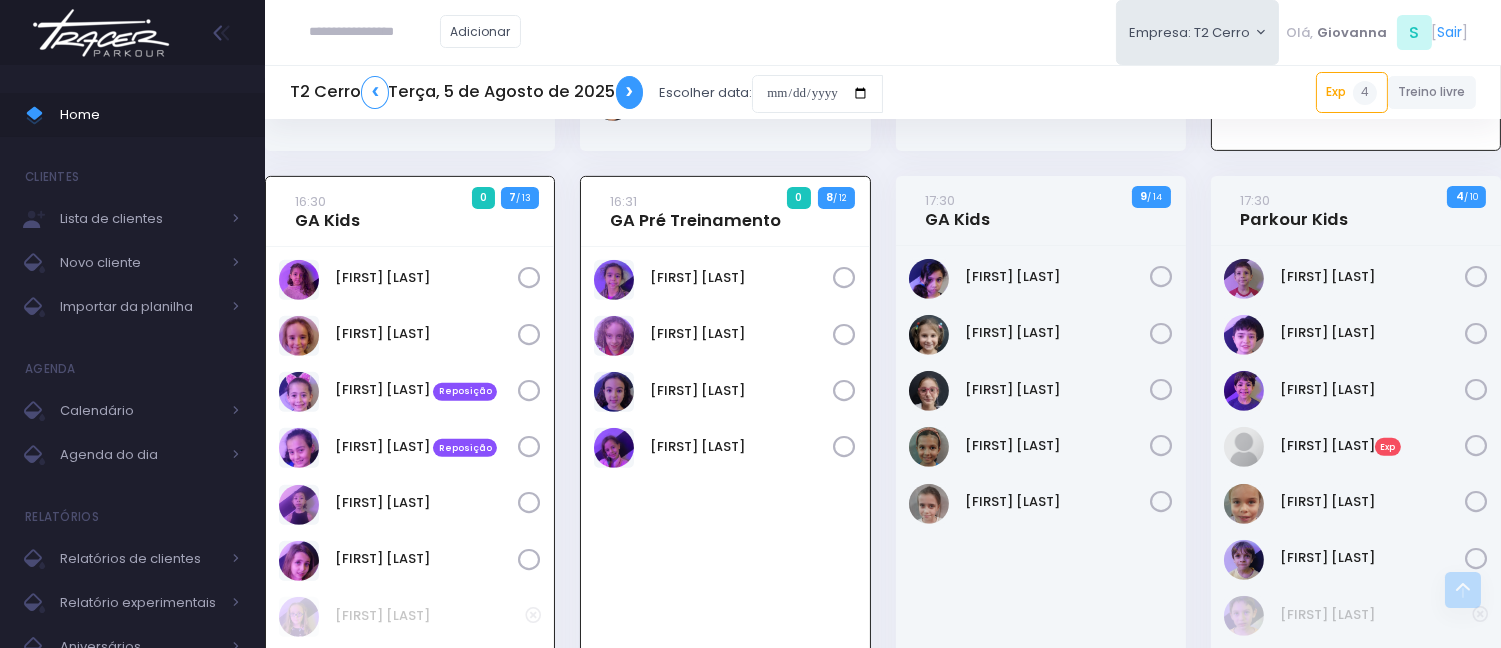 click on "❯" at bounding box center (630, 92) 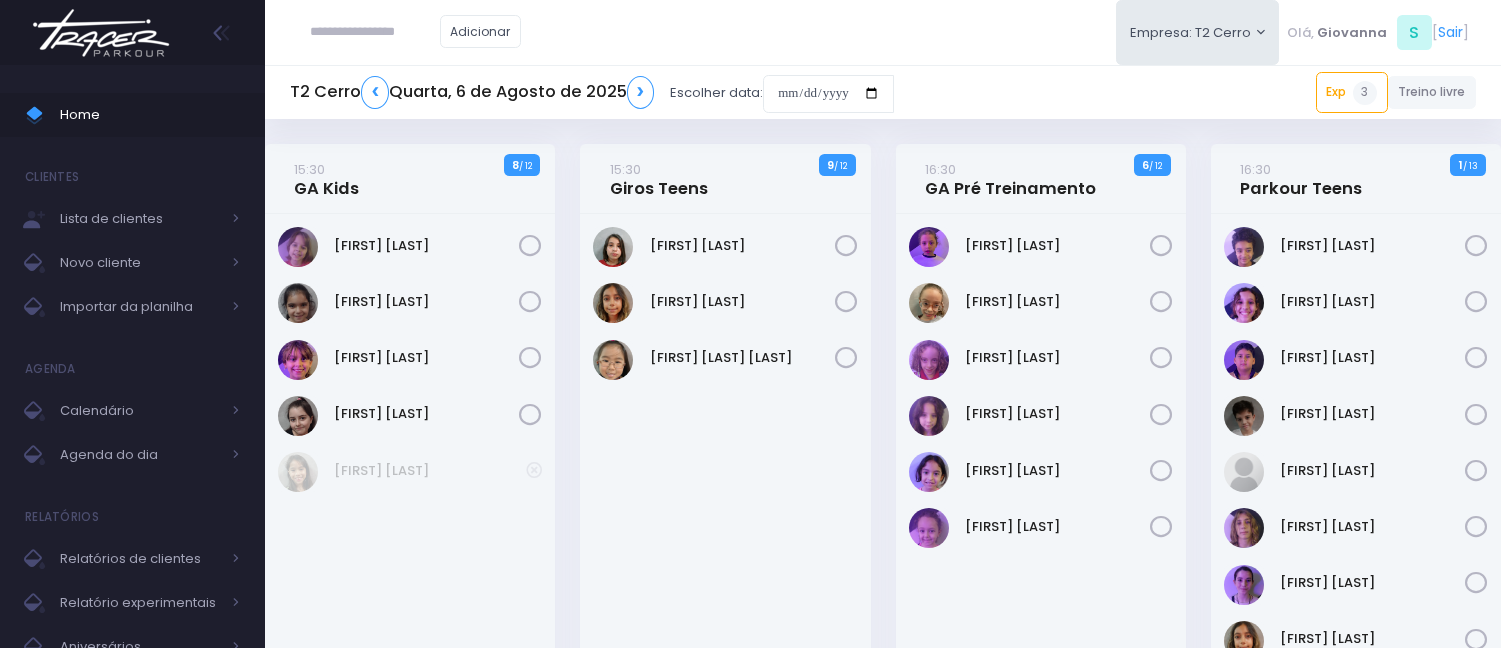 scroll, scrollTop: 0, scrollLeft: 0, axis: both 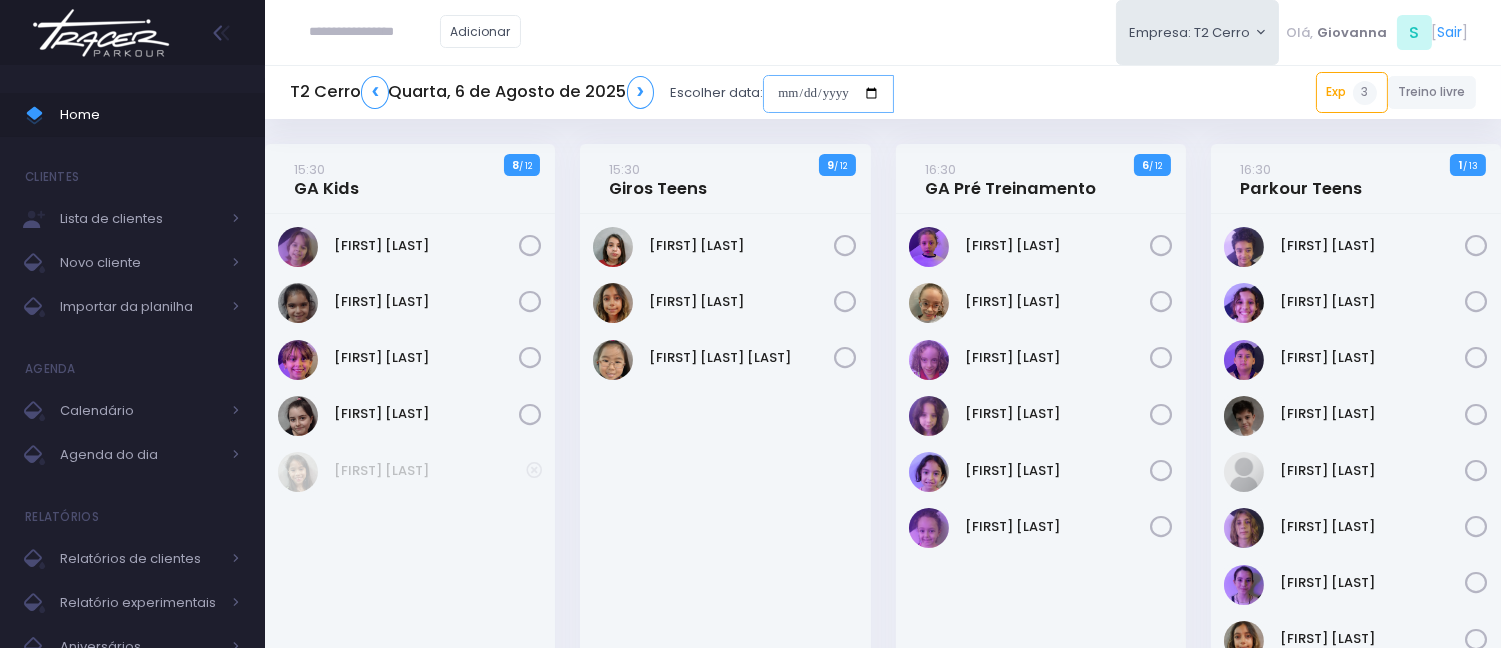 click at bounding box center [828, 94] 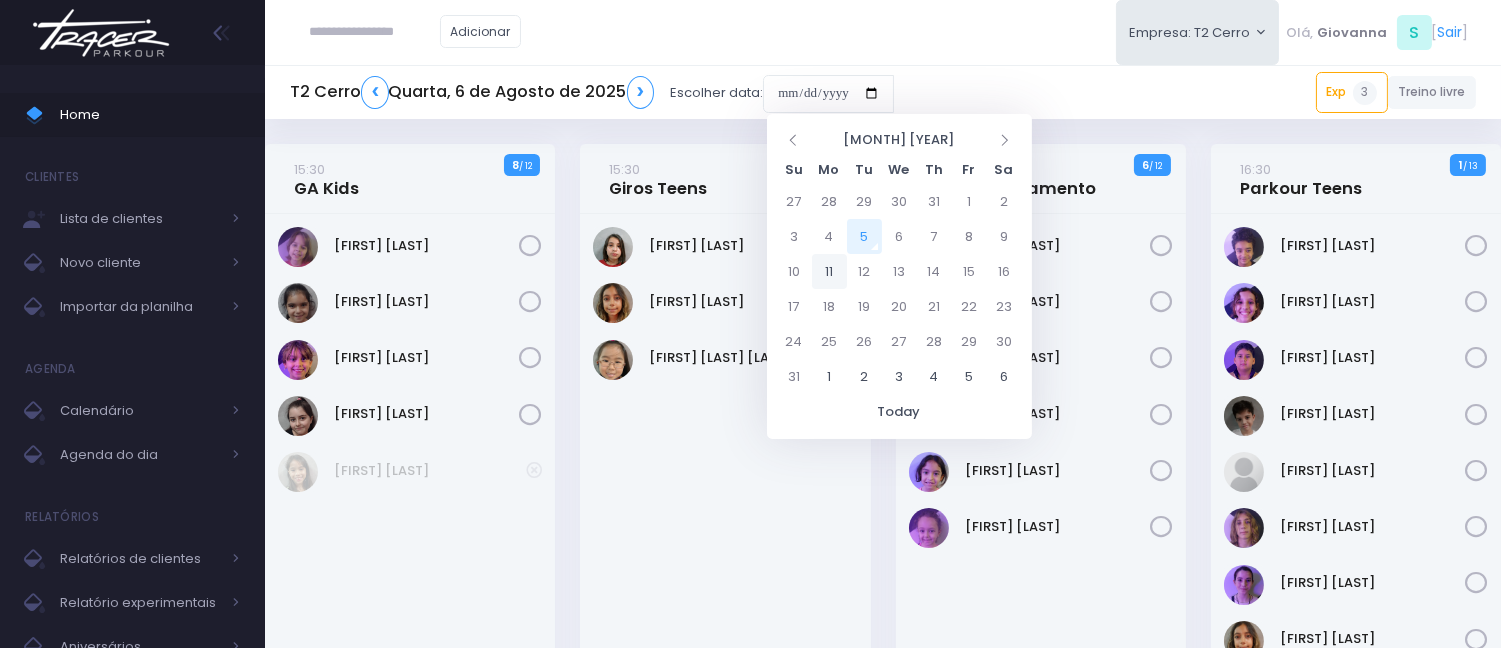 click on "11" at bounding box center (829, 271) 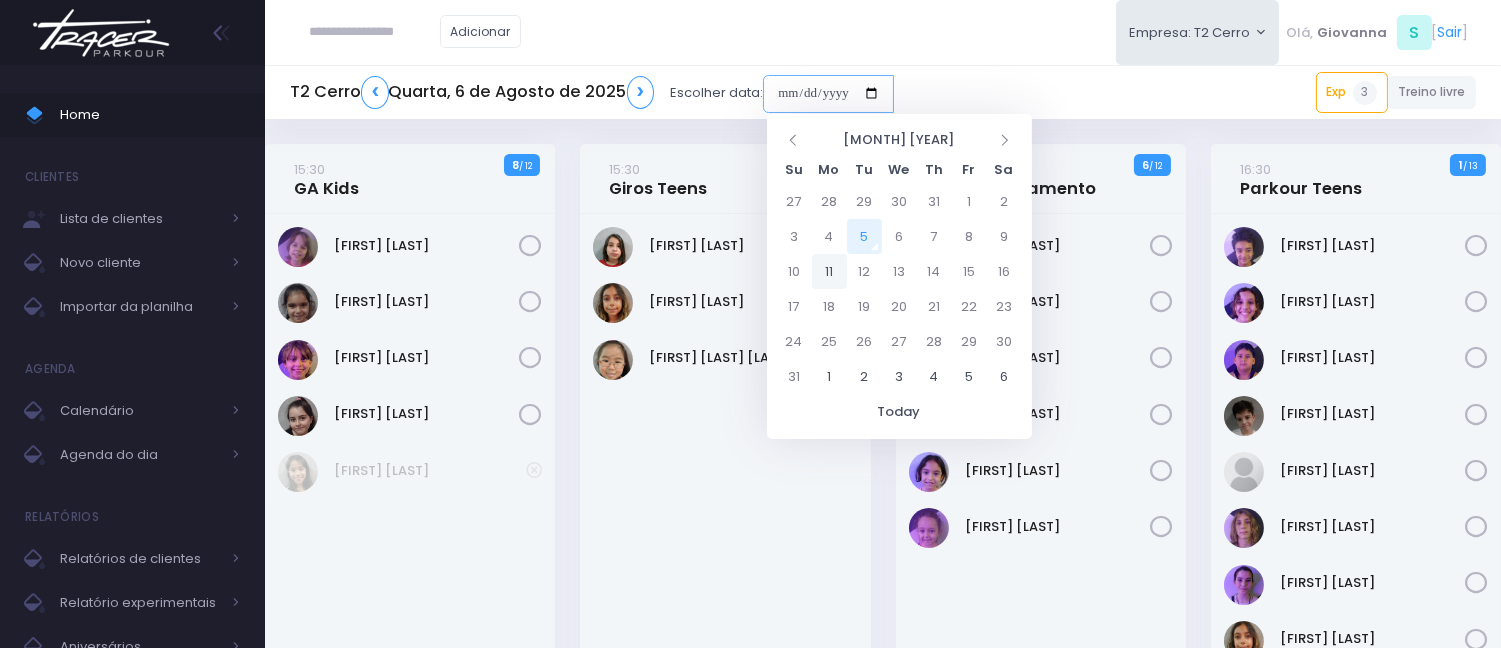 type on "**********" 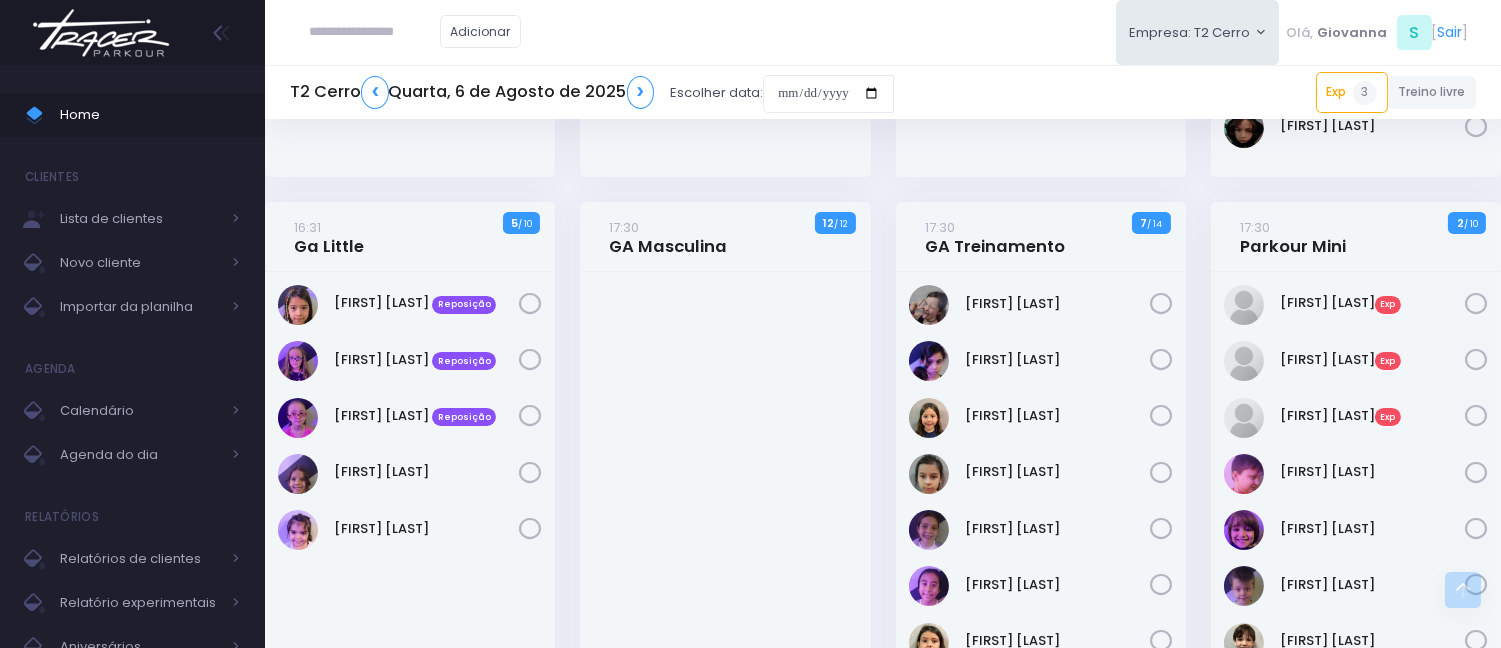 scroll, scrollTop: 777, scrollLeft: 0, axis: vertical 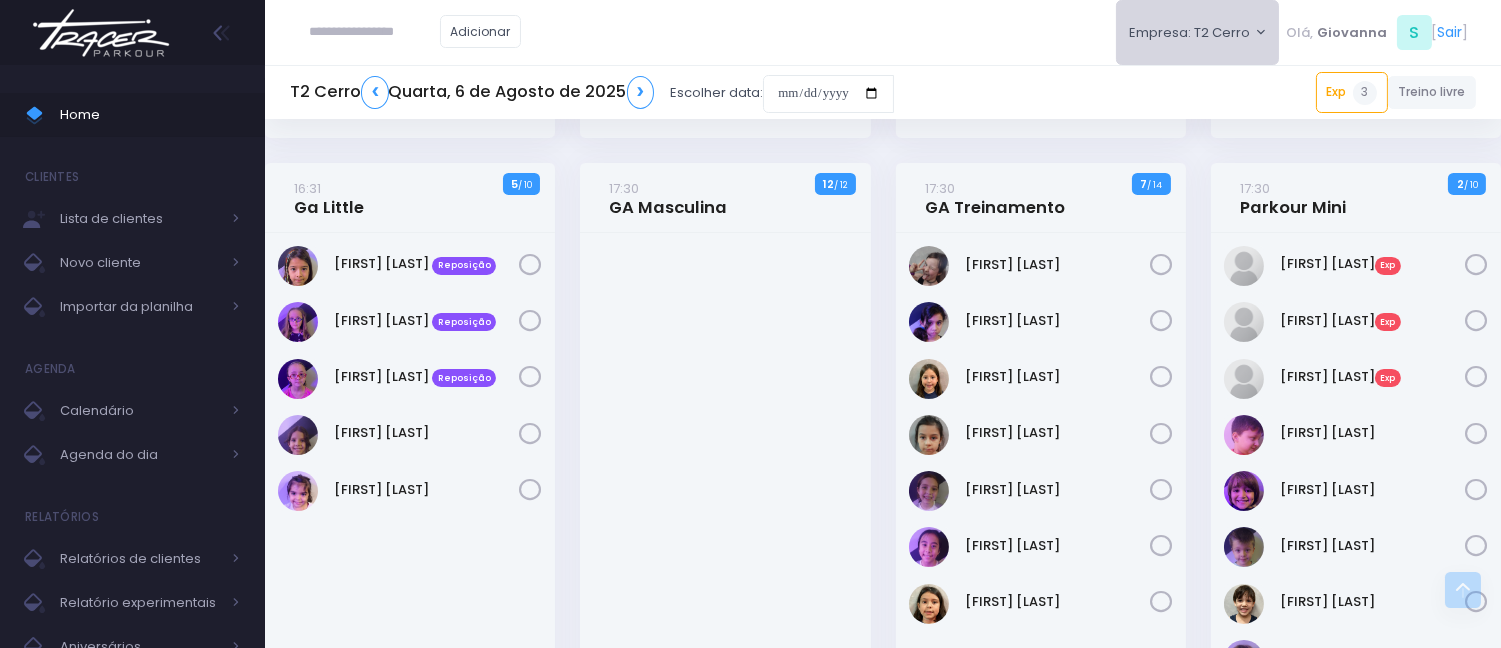 drag, startPoint x: 1152, startPoint y: 24, endPoint x: 1155, endPoint y: 35, distance: 11.401754 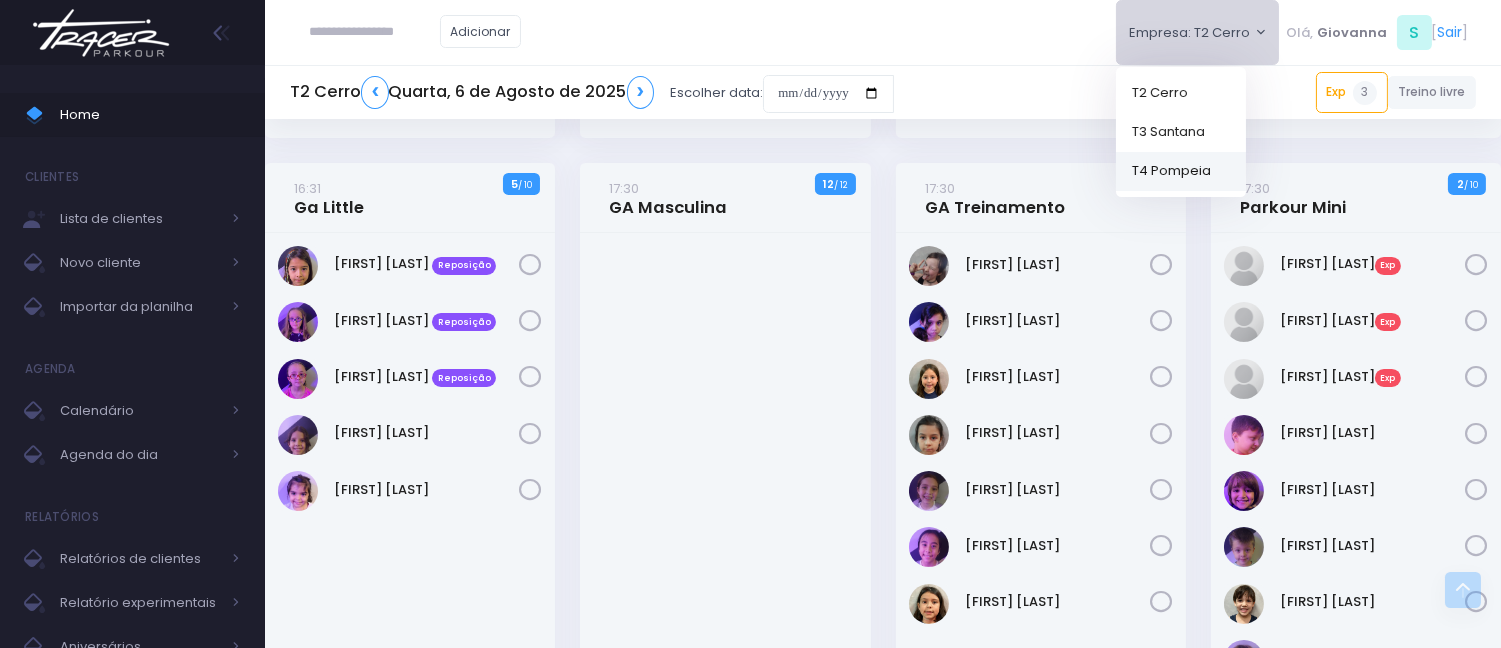 click on "T4 Pompeia" at bounding box center [1181, 170] 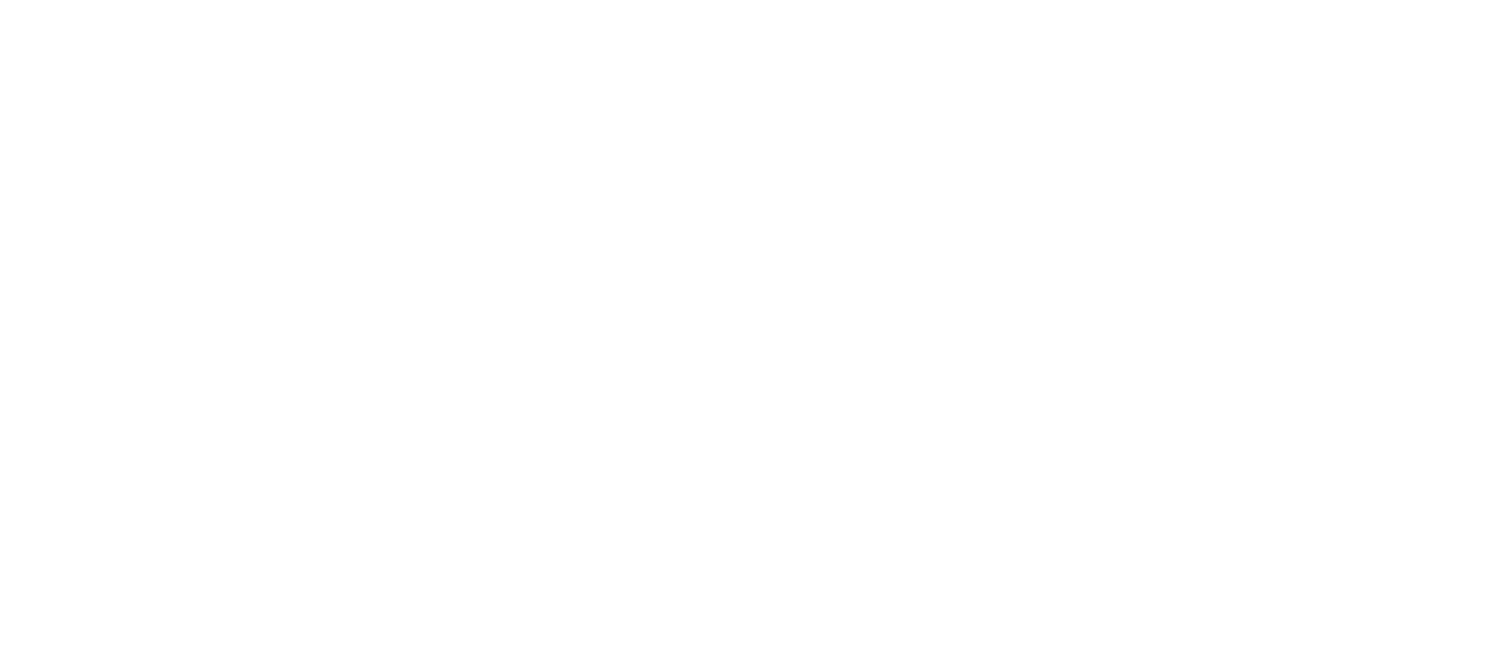 scroll, scrollTop: 0, scrollLeft: 0, axis: both 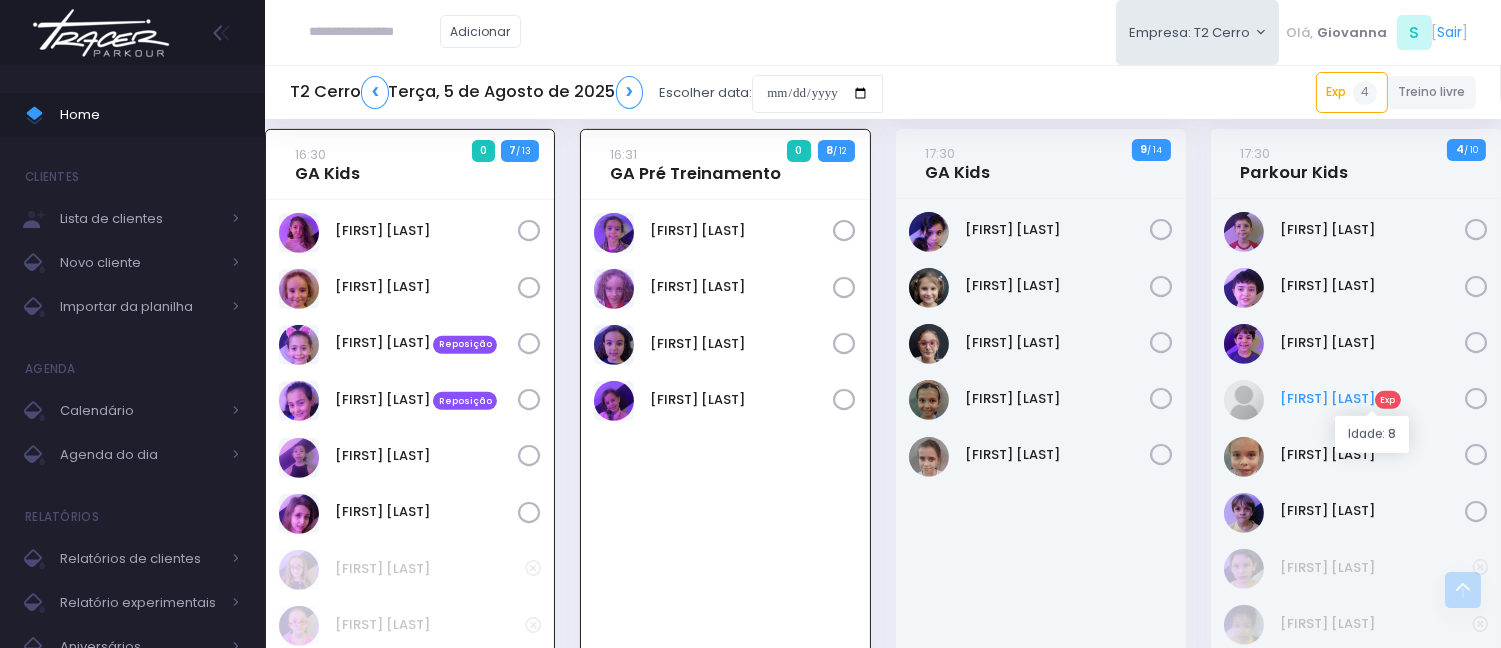 click on "Exp" at bounding box center [1388, 400] 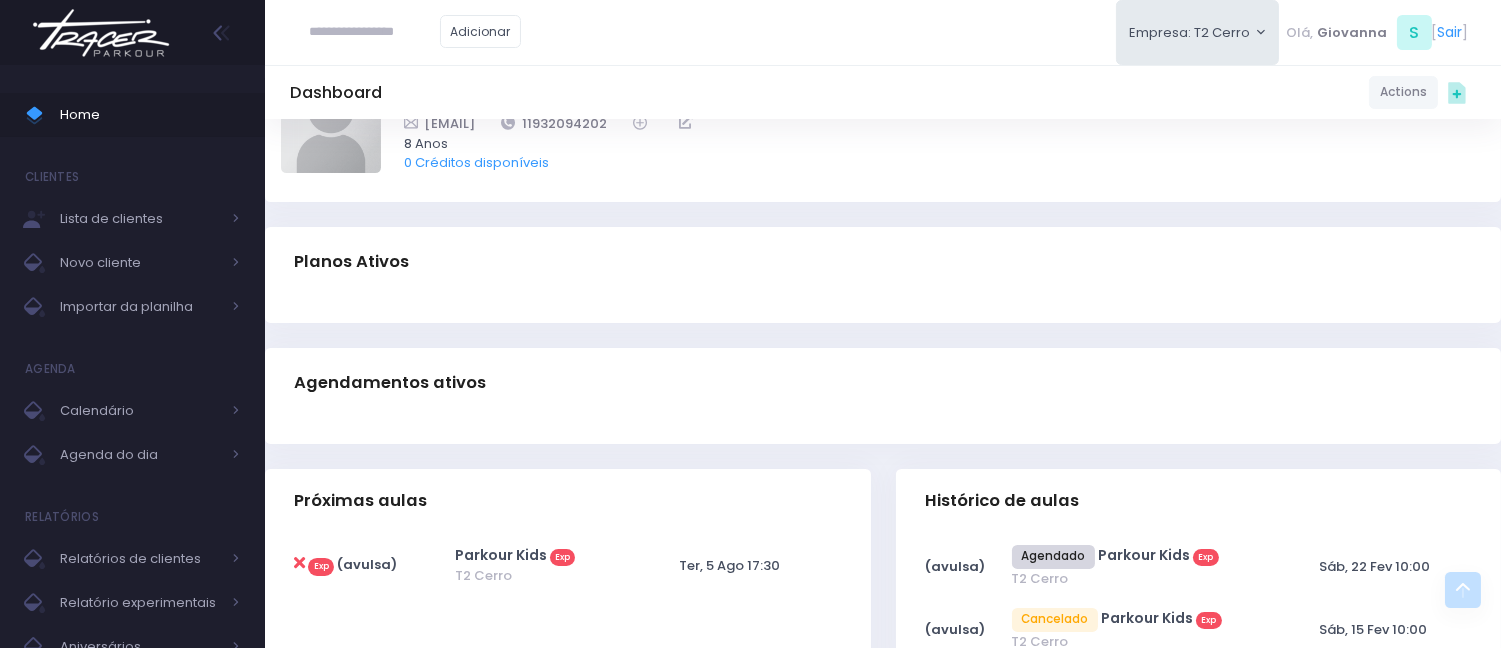 scroll, scrollTop: 0, scrollLeft: 0, axis: both 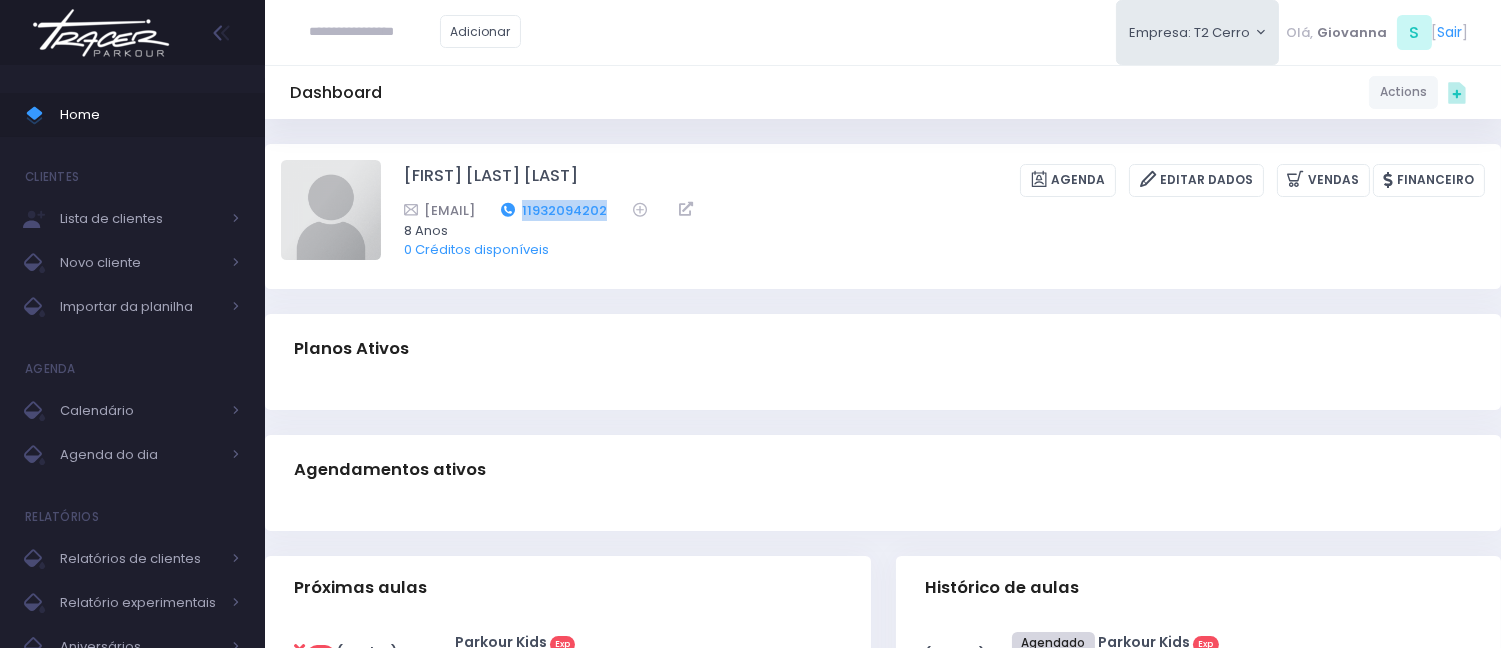 drag, startPoint x: 735, startPoint y: 202, endPoint x: 626, endPoint y: 204, distance: 109.01835 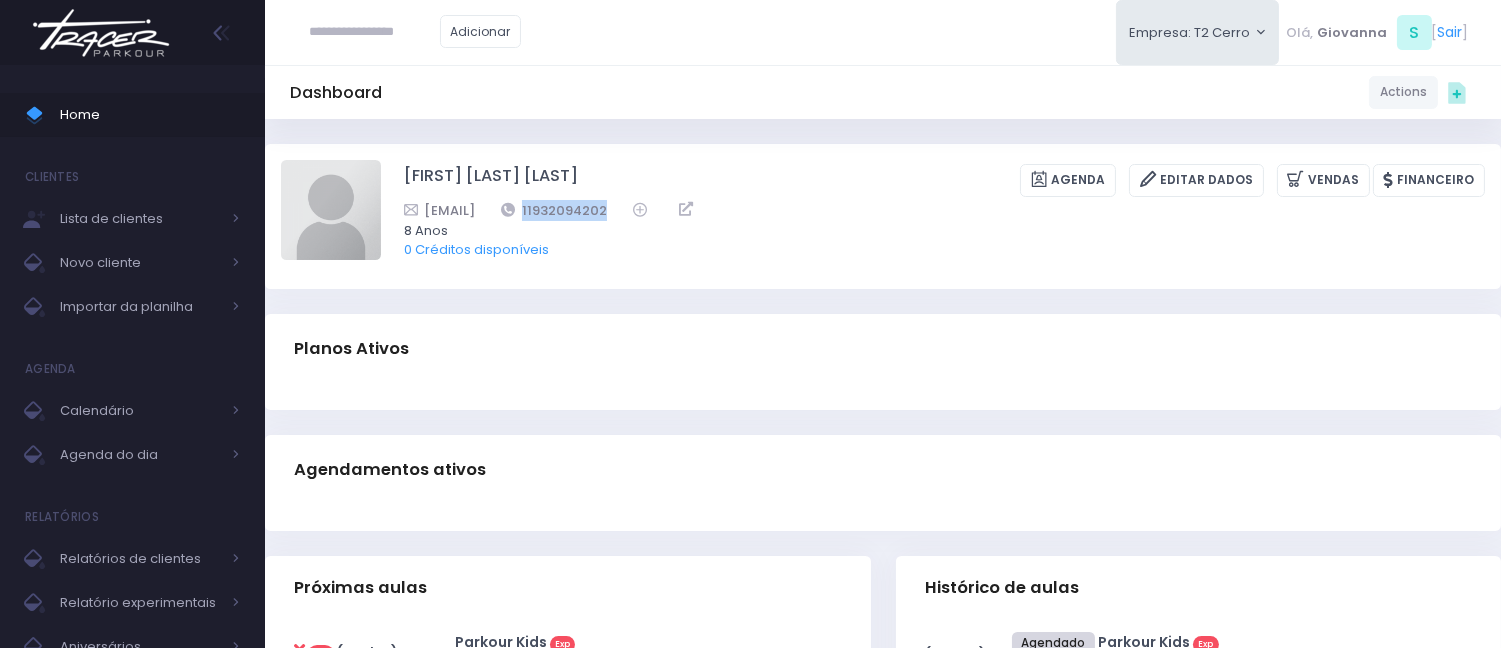 copy on "11932094202" 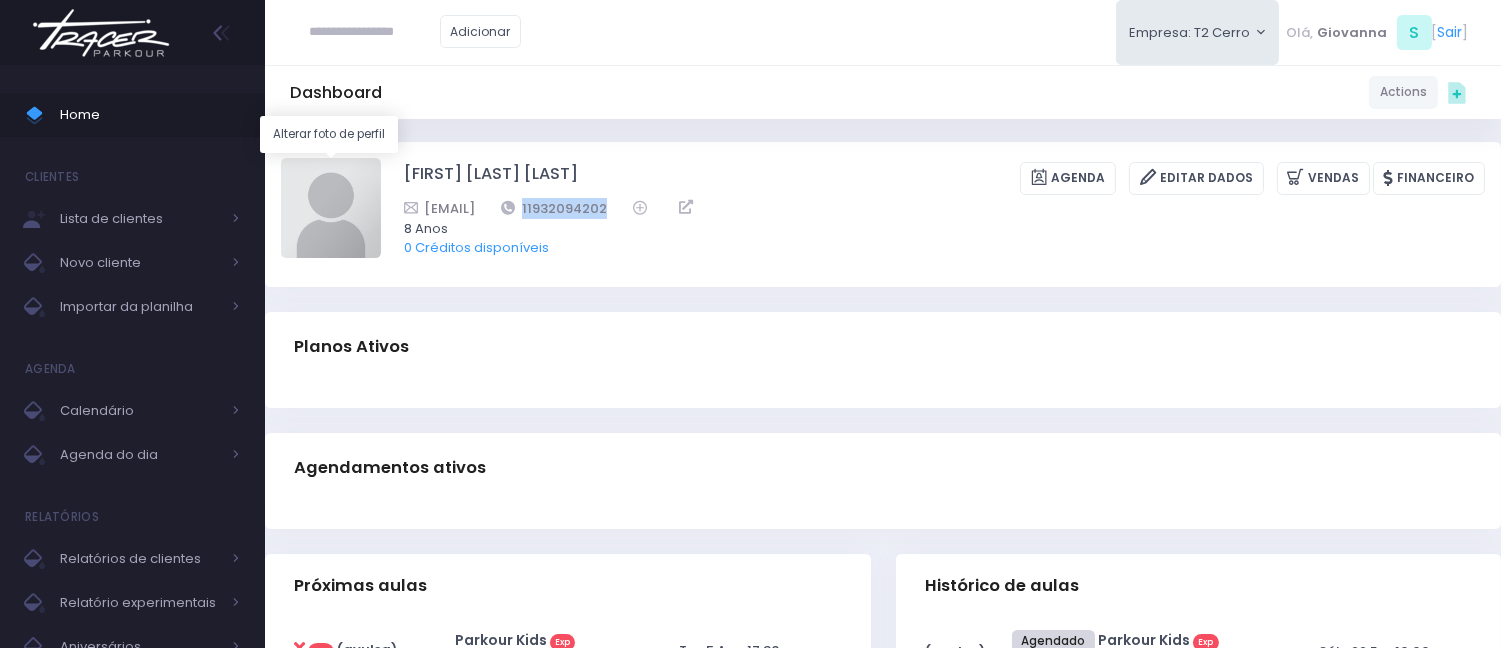 scroll, scrollTop: 0, scrollLeft: 0, axis: both 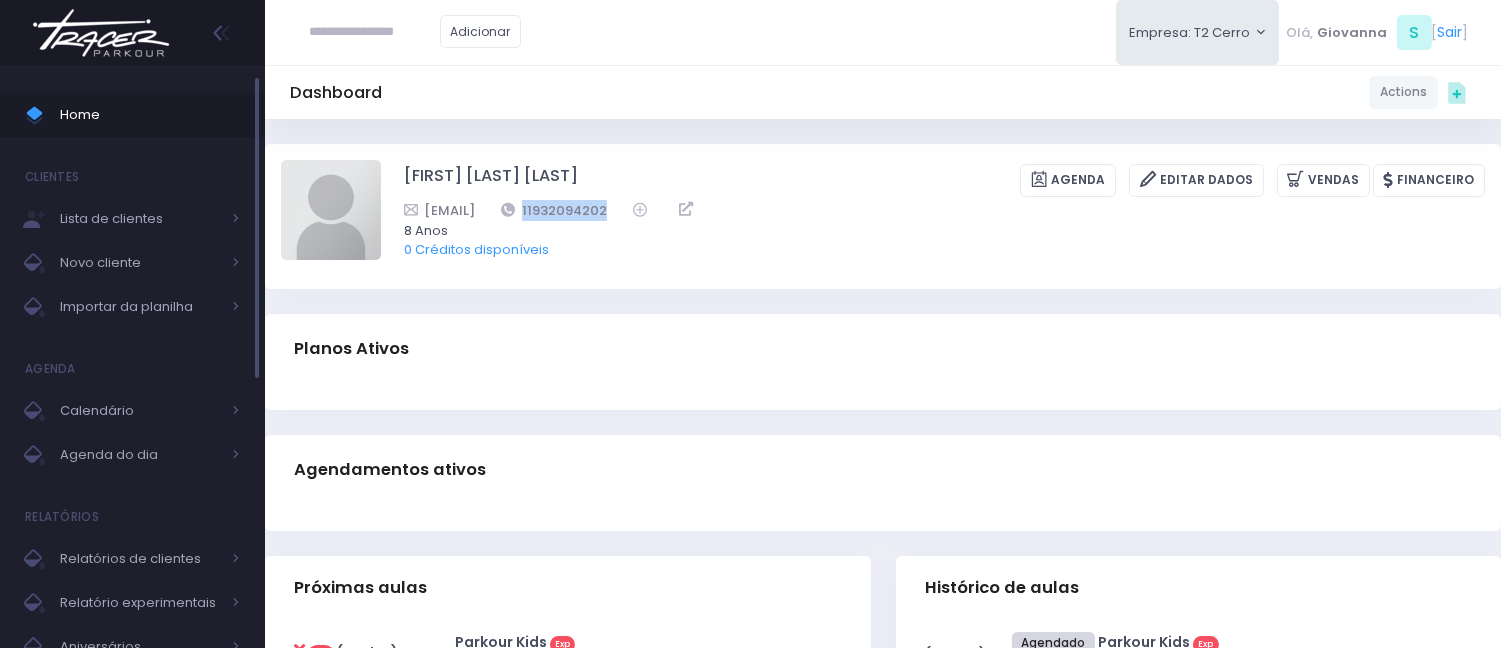 click on "Home" at bounding box center [132, 115] 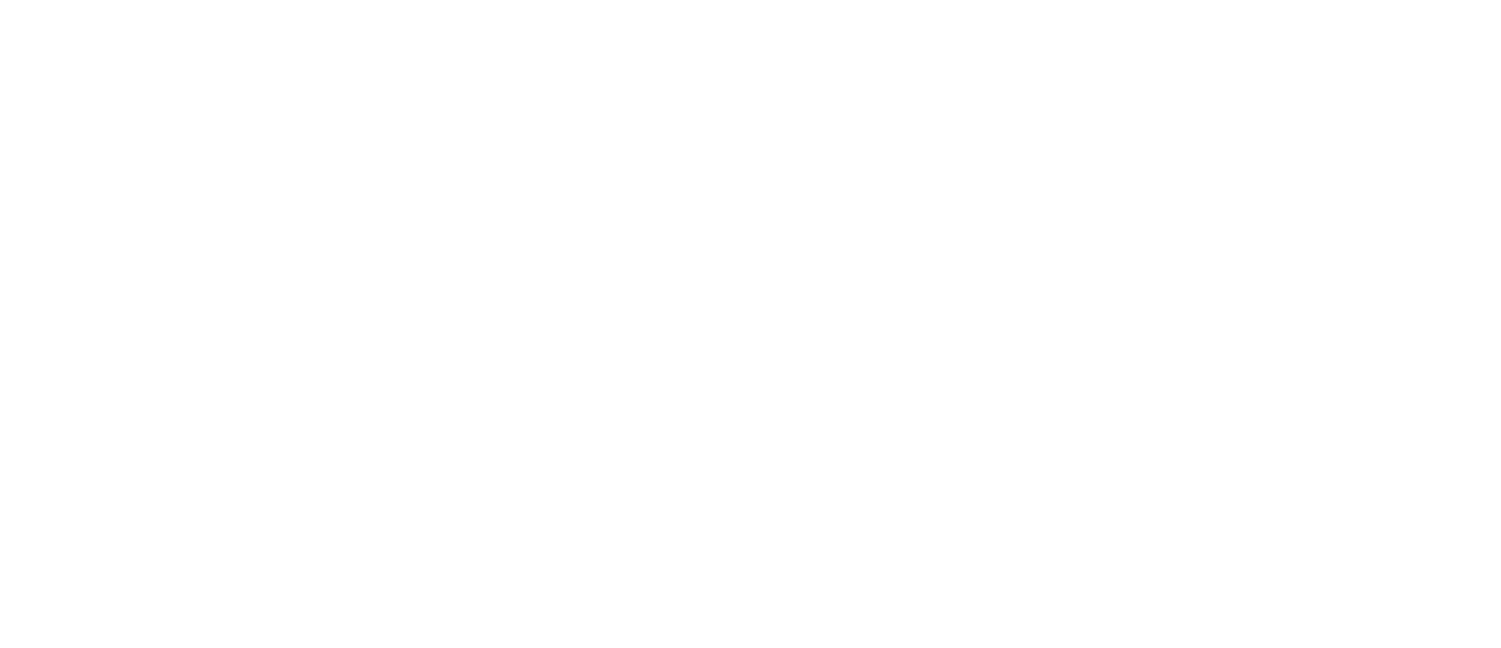 scroll, scrollTop: 0, scrollLeft: 0, axis: both 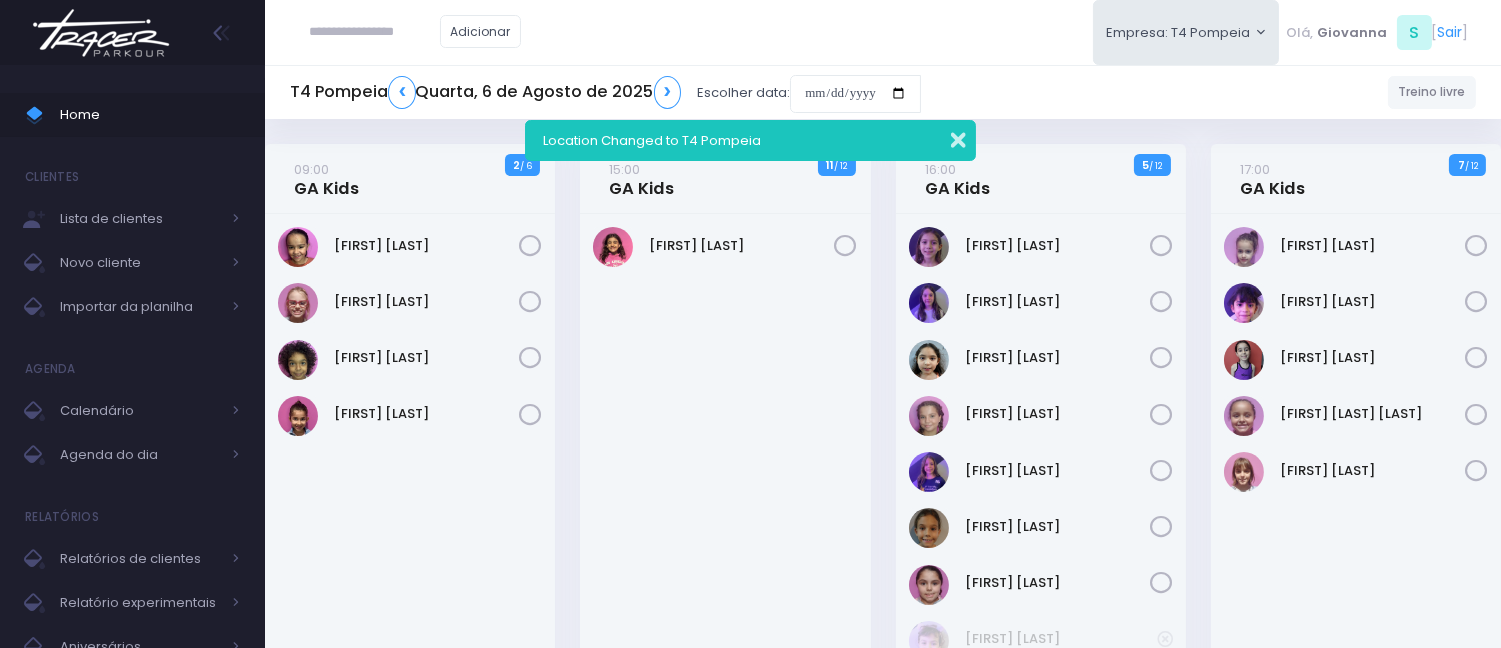 click at bounding box center [945, 137] 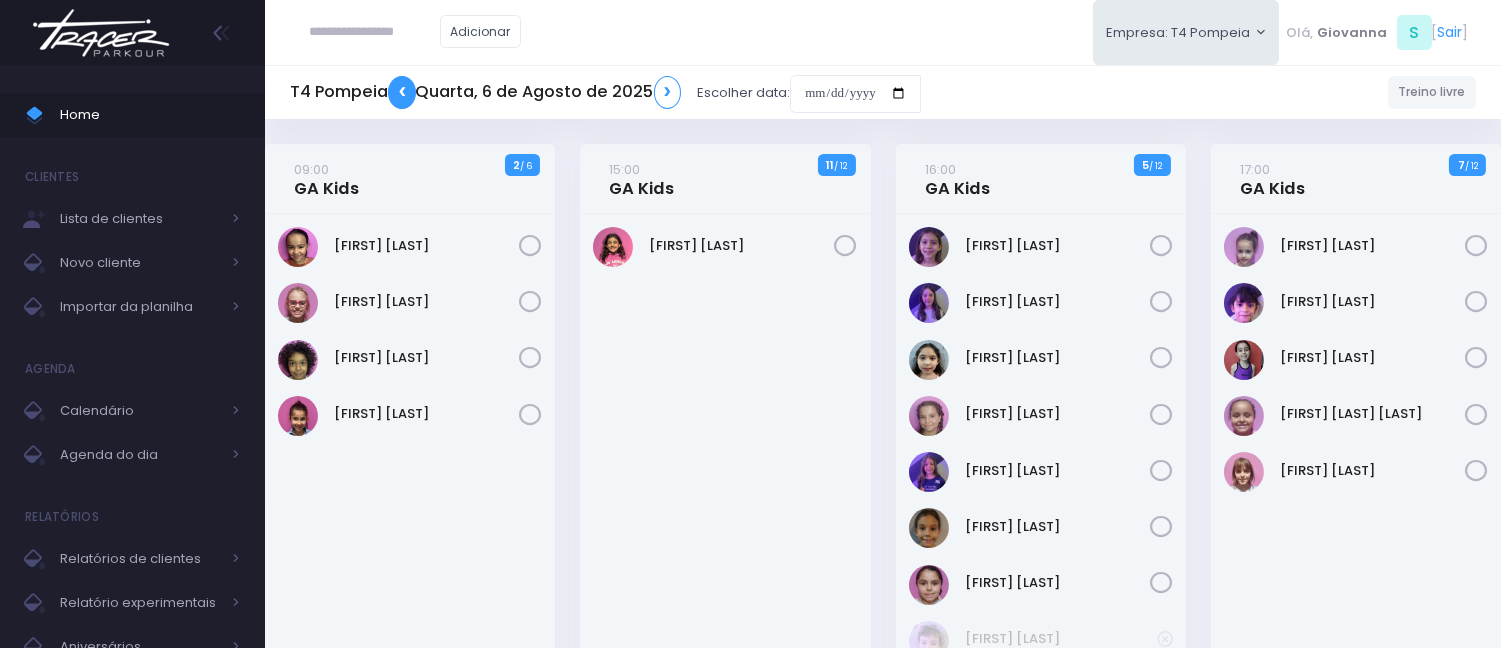 click on "❮" at bounding box center [402, 92] 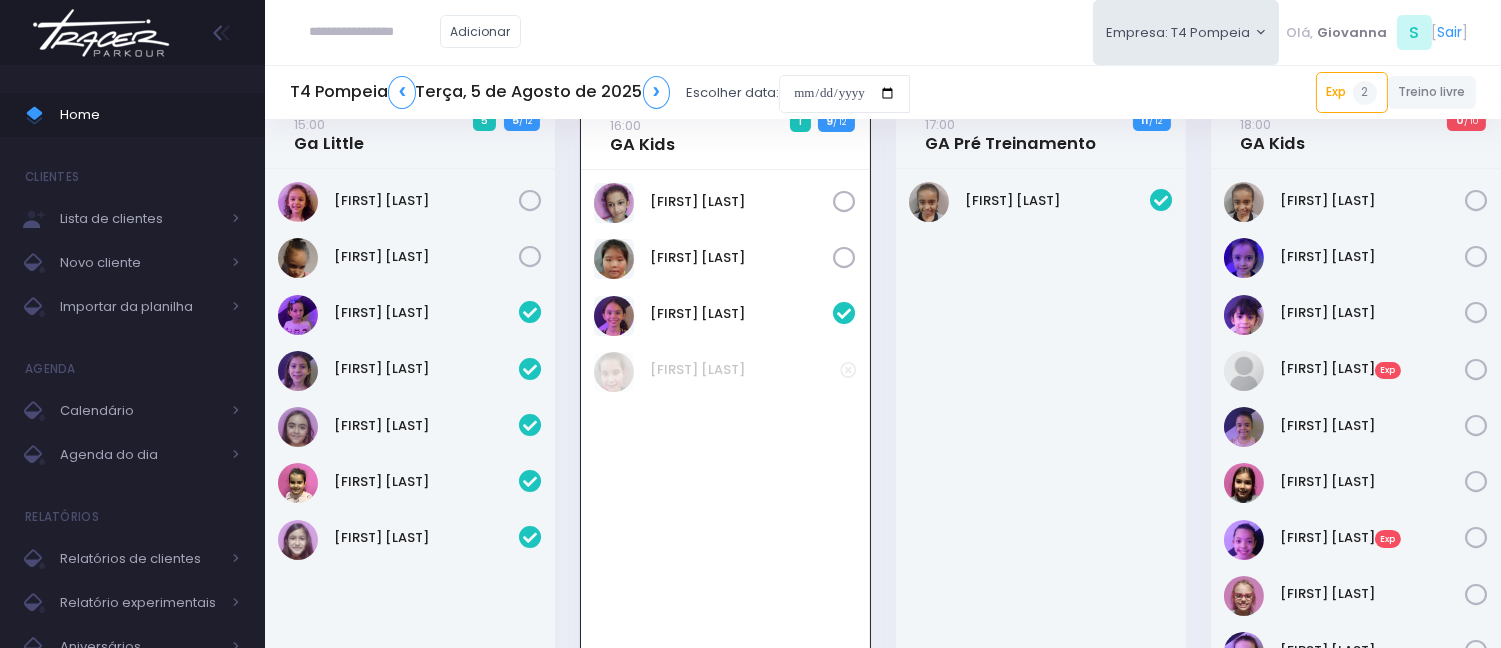 scroll, scrollTop: 0, scrollLeft: 0, axis: both 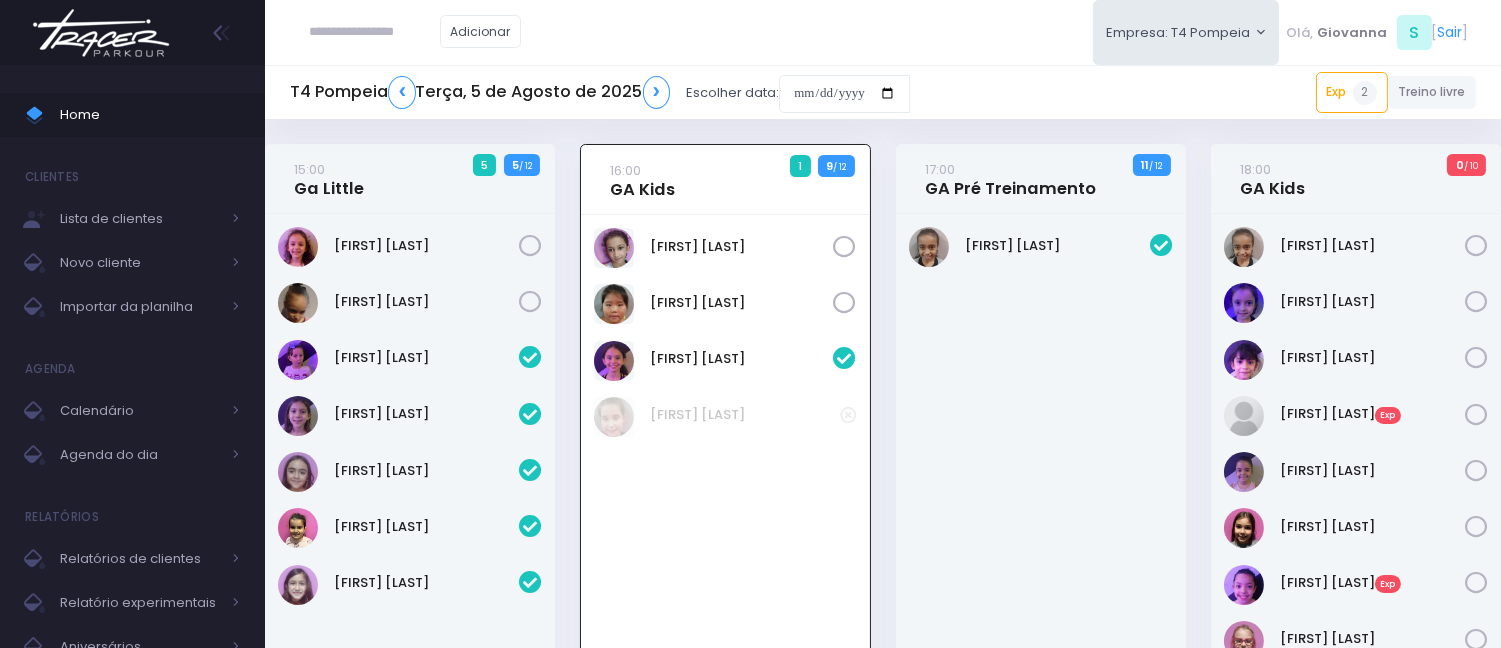 click at bounding box center [375, 32] 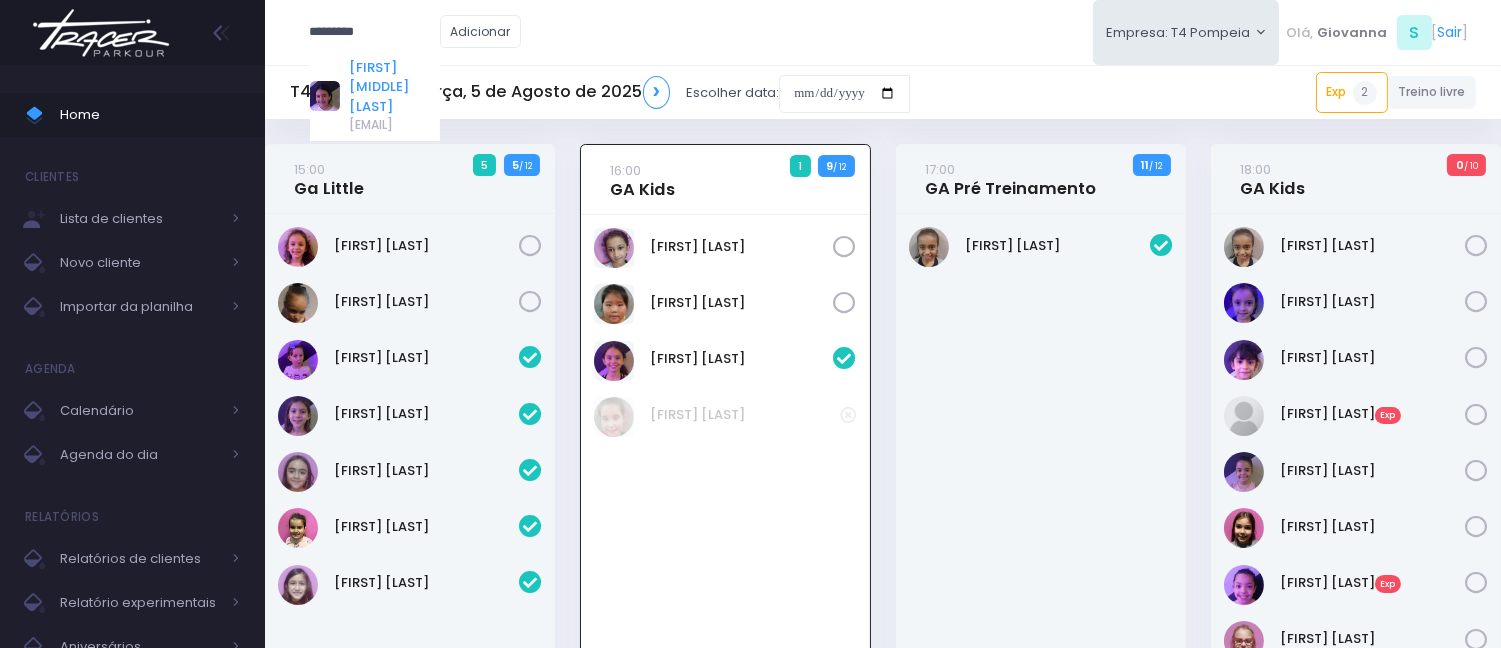 click on "[FIRST] [MIDDLE] [LAST]" at bounding box center [394, 87] 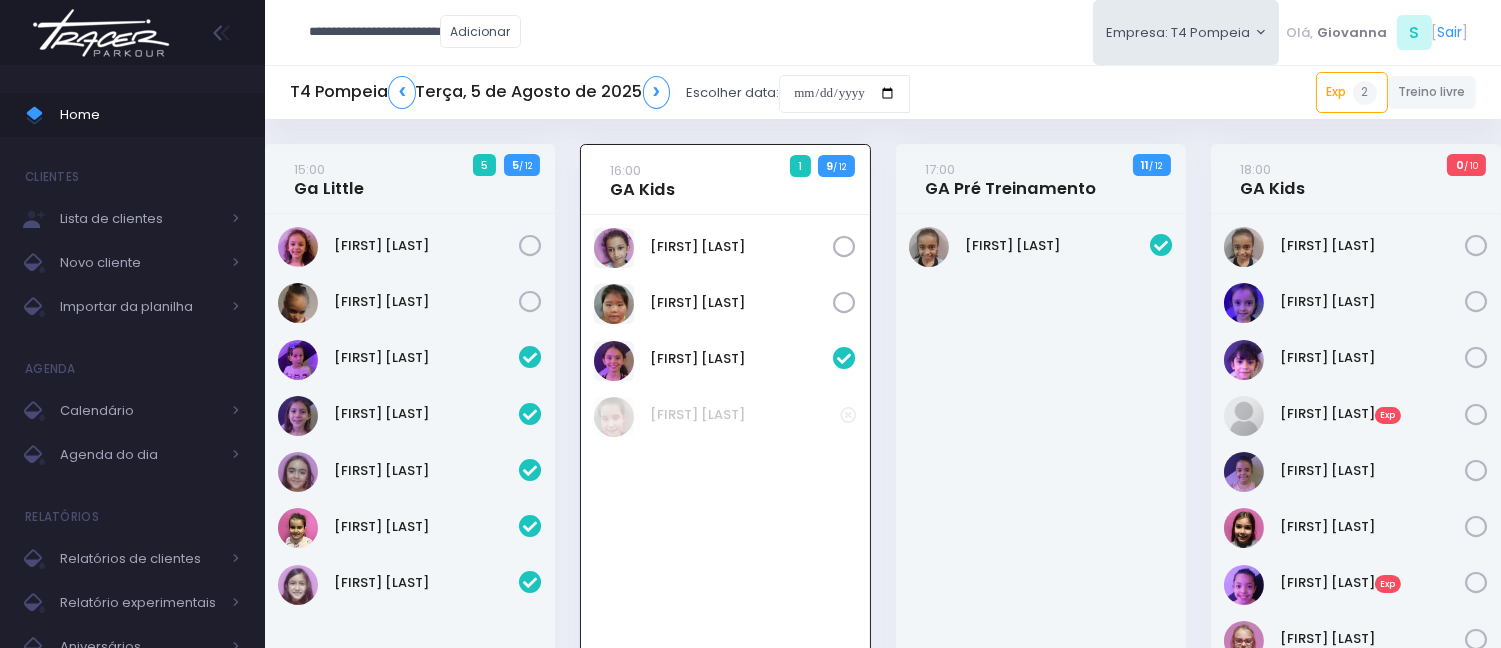 type on "**********" 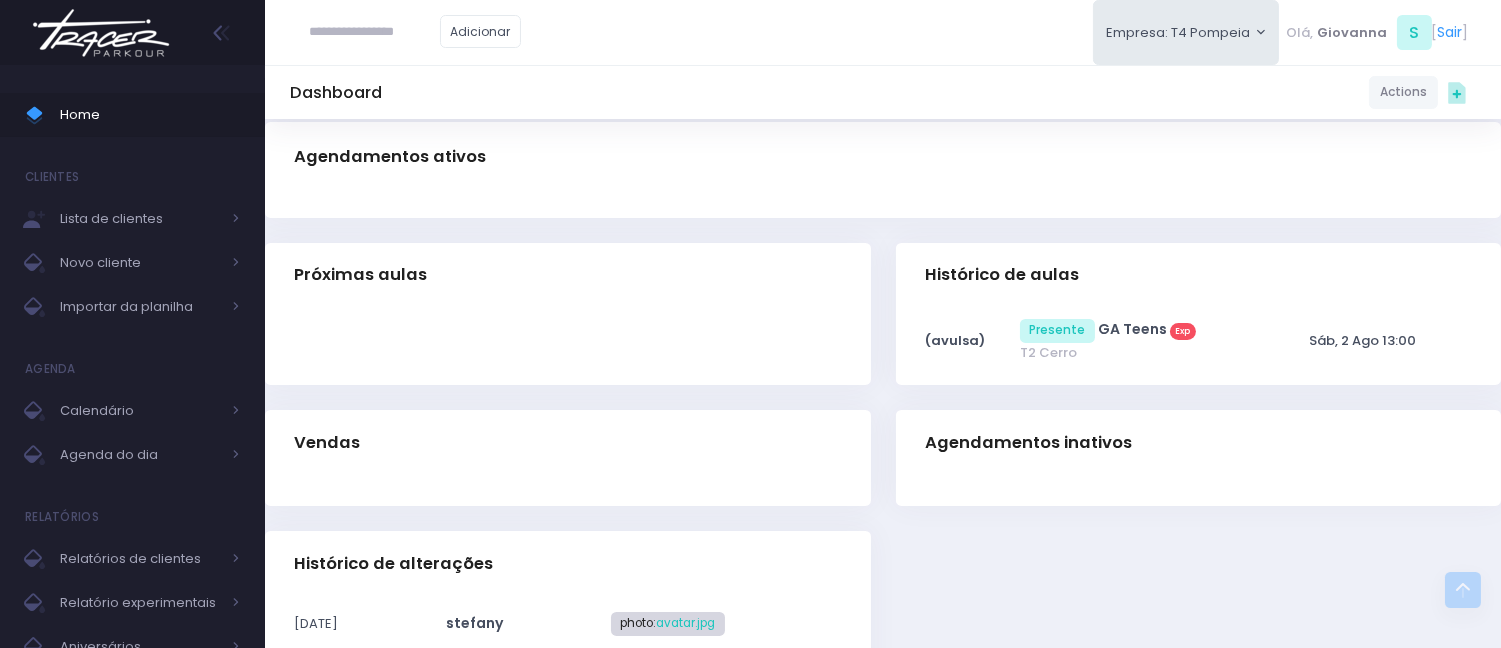 scroll, scrollTop: 0, scrollLeft: 0, axis: both 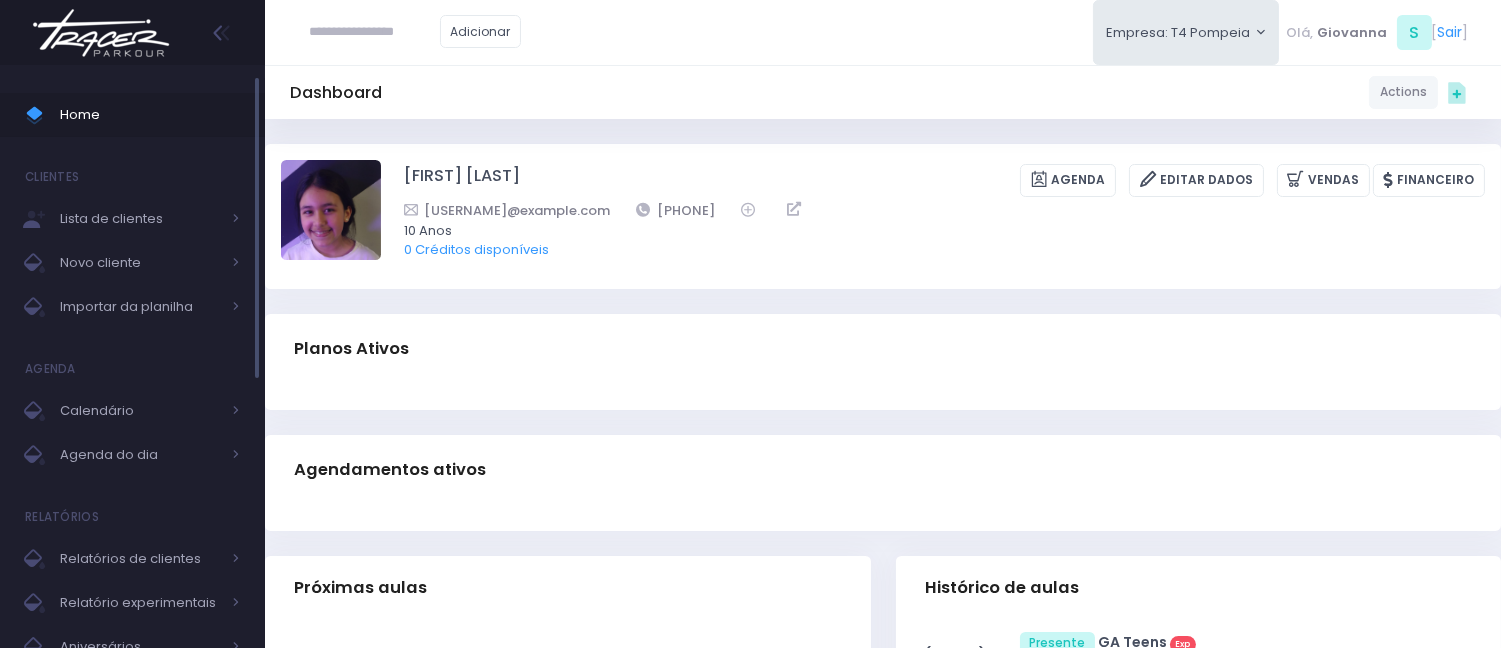 click on "Home" at bounding box center (150, 115) 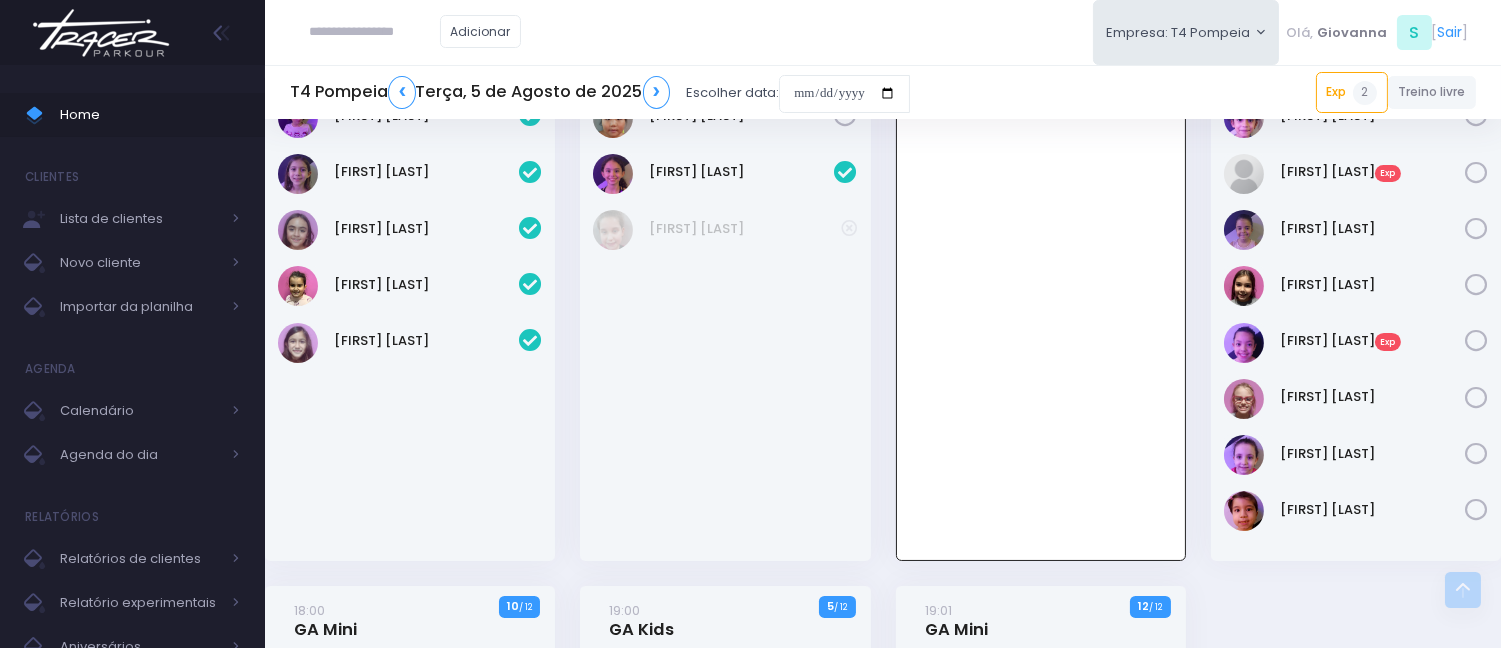 scroll, scrollTop: 33, scrollLeft: 0, axis: vertical 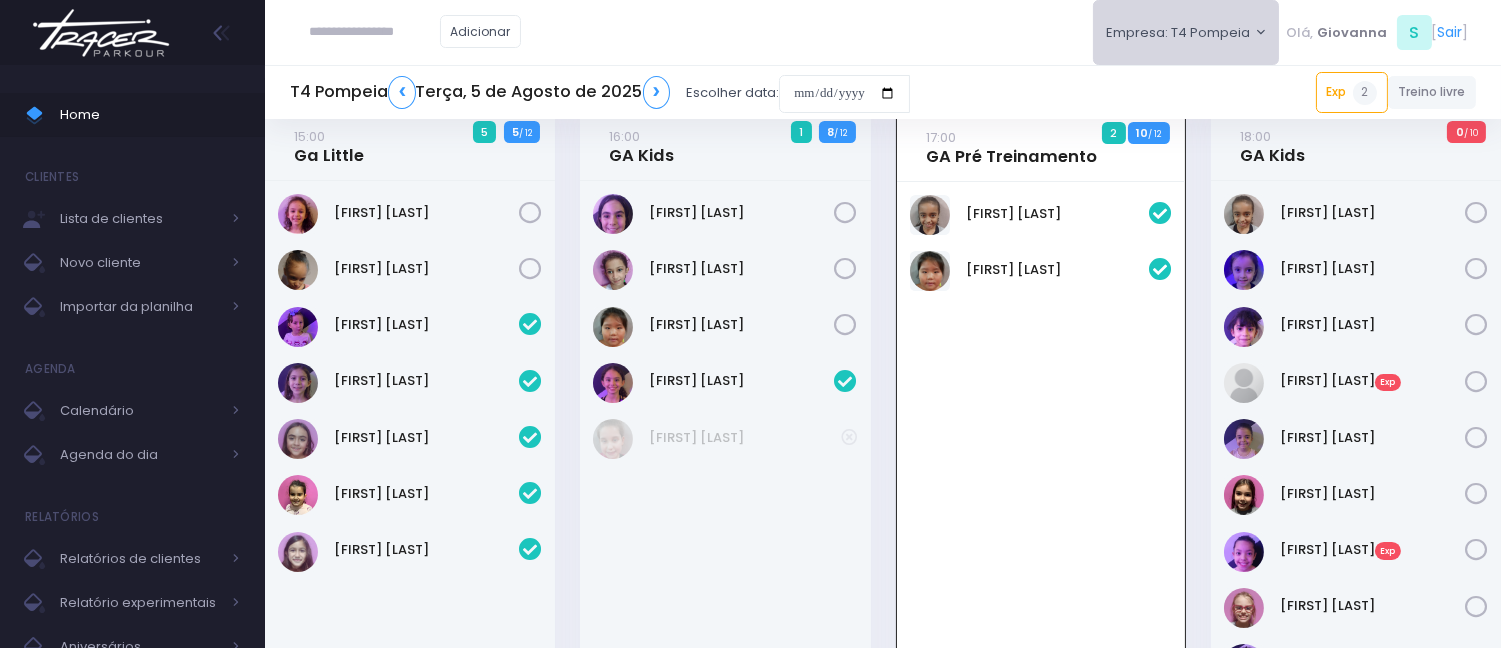 click on "Empresa: T4 Pompeia" at bounding box center (1186, 32) 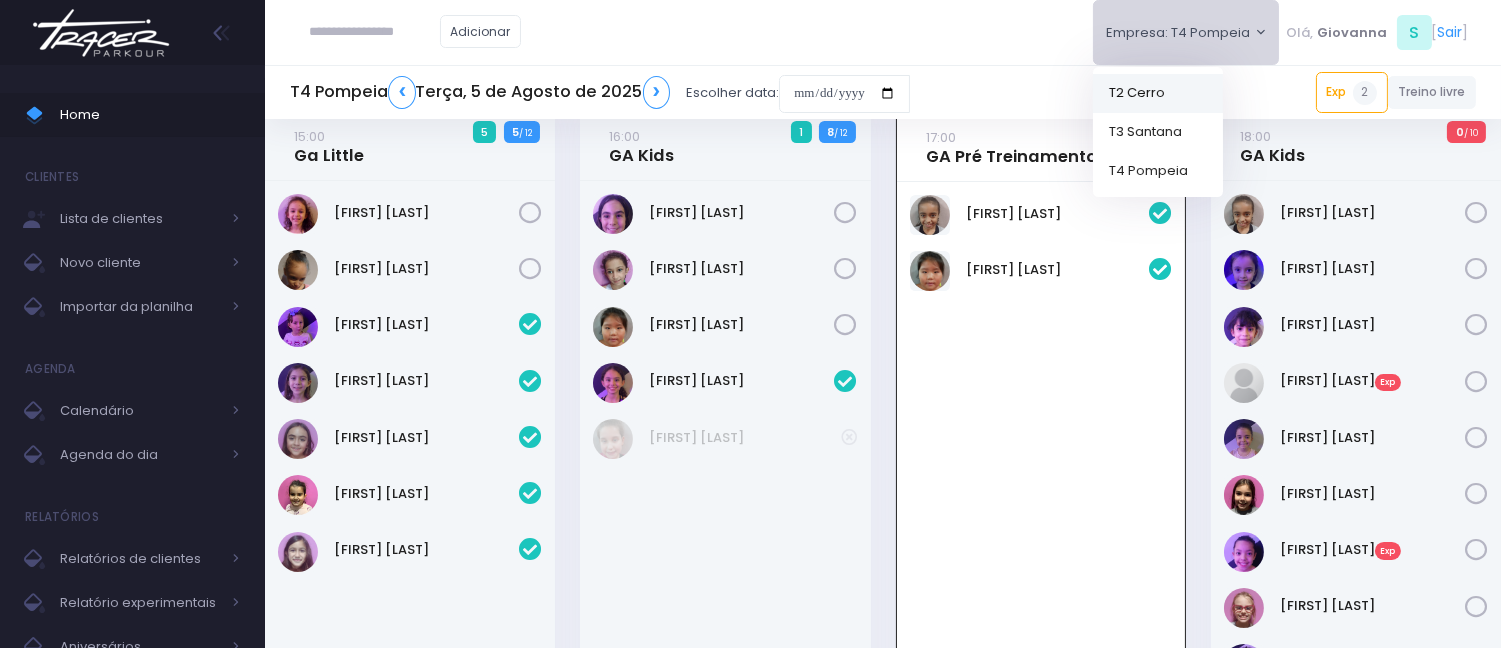 click on "T2 Cerro" at bounding box center [1158, 92] 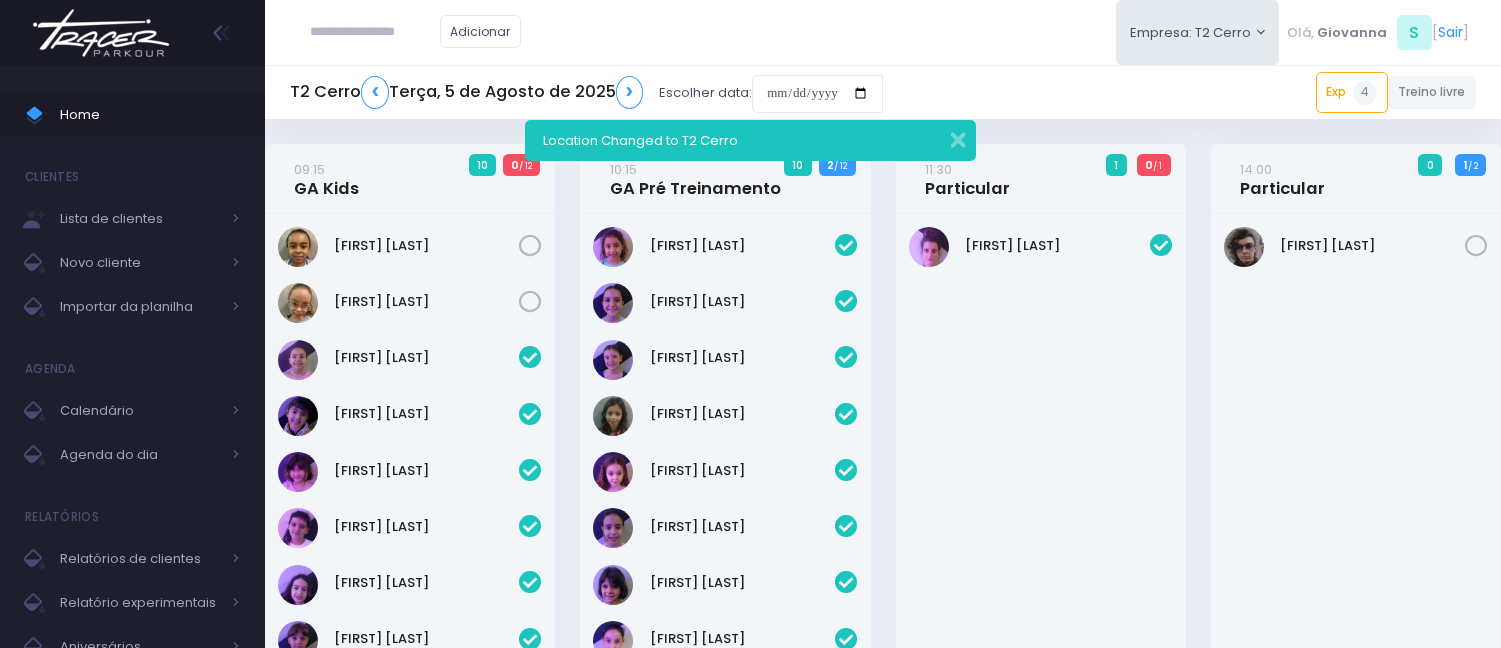 scroll, scrollTop: 940, scrollLeft: 0, axis: vertical 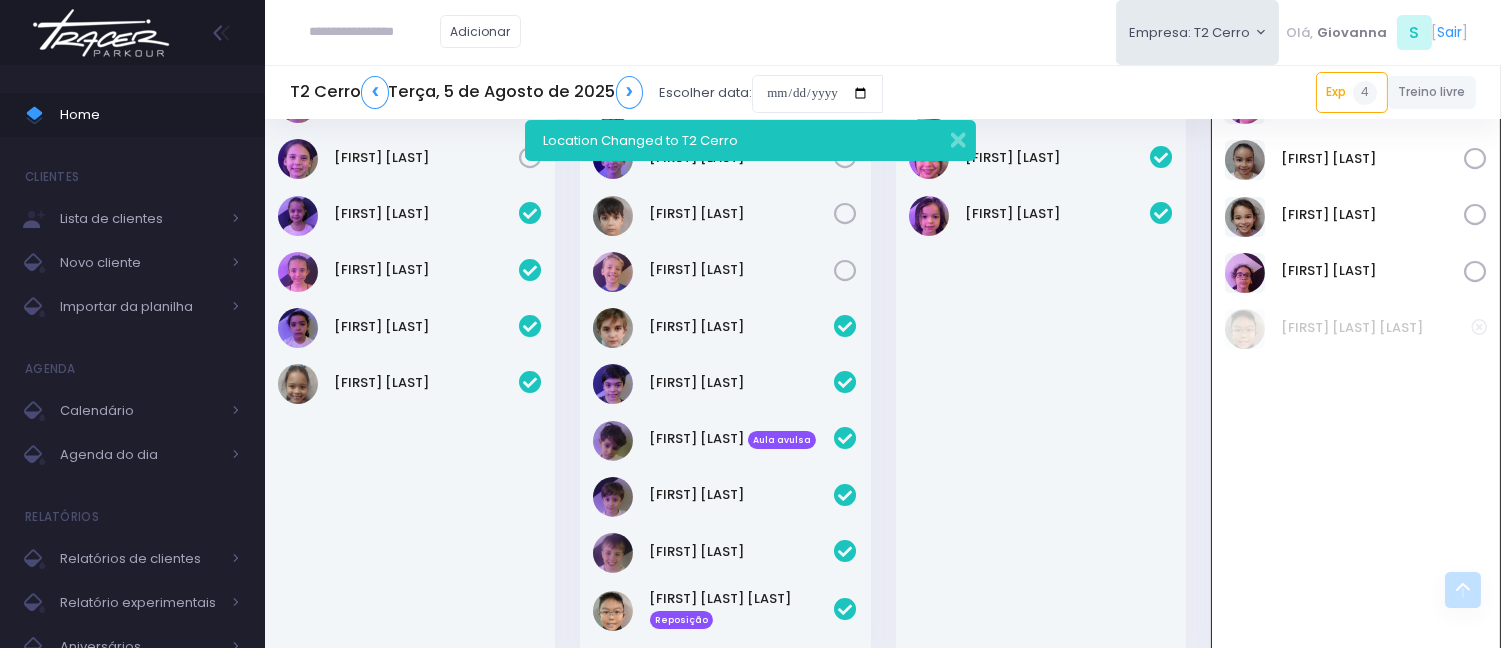 click on "Location Changed to T2 Cerro" at bounding box center (750, 140) 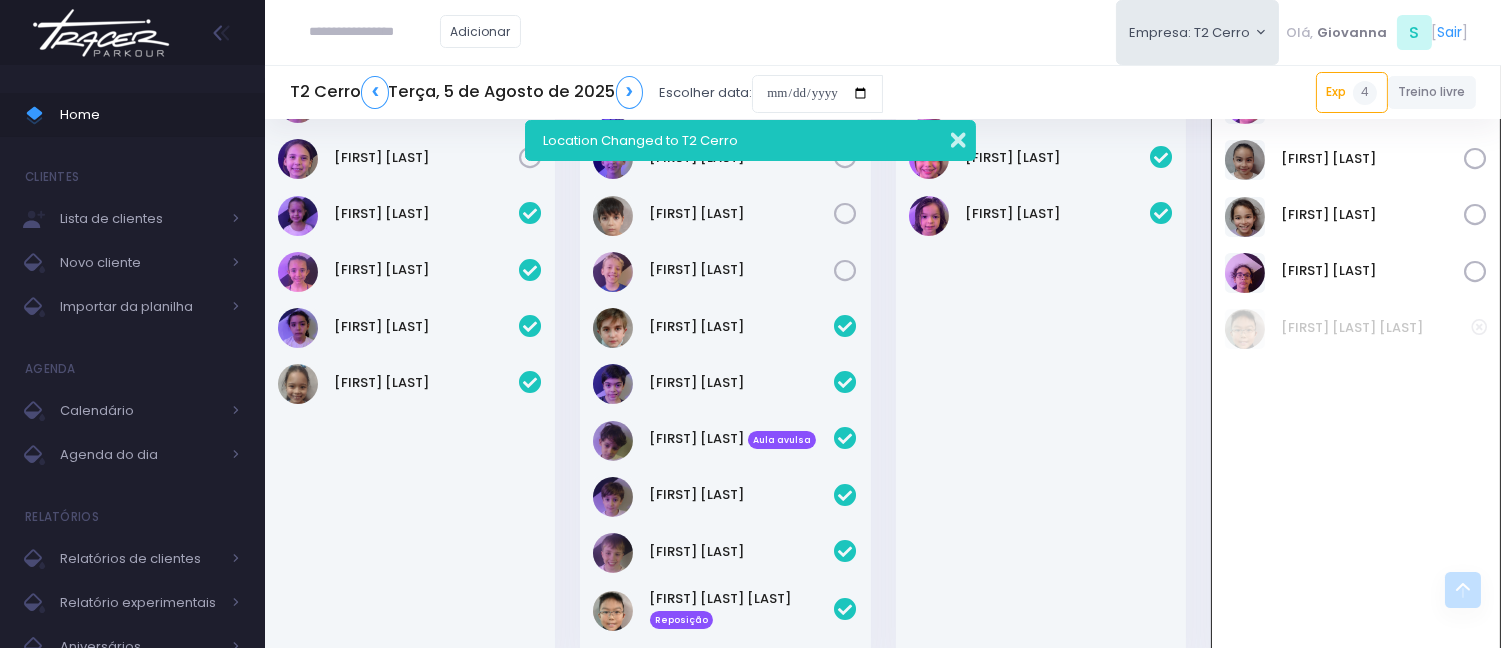 click at bounding box center [945, 137] 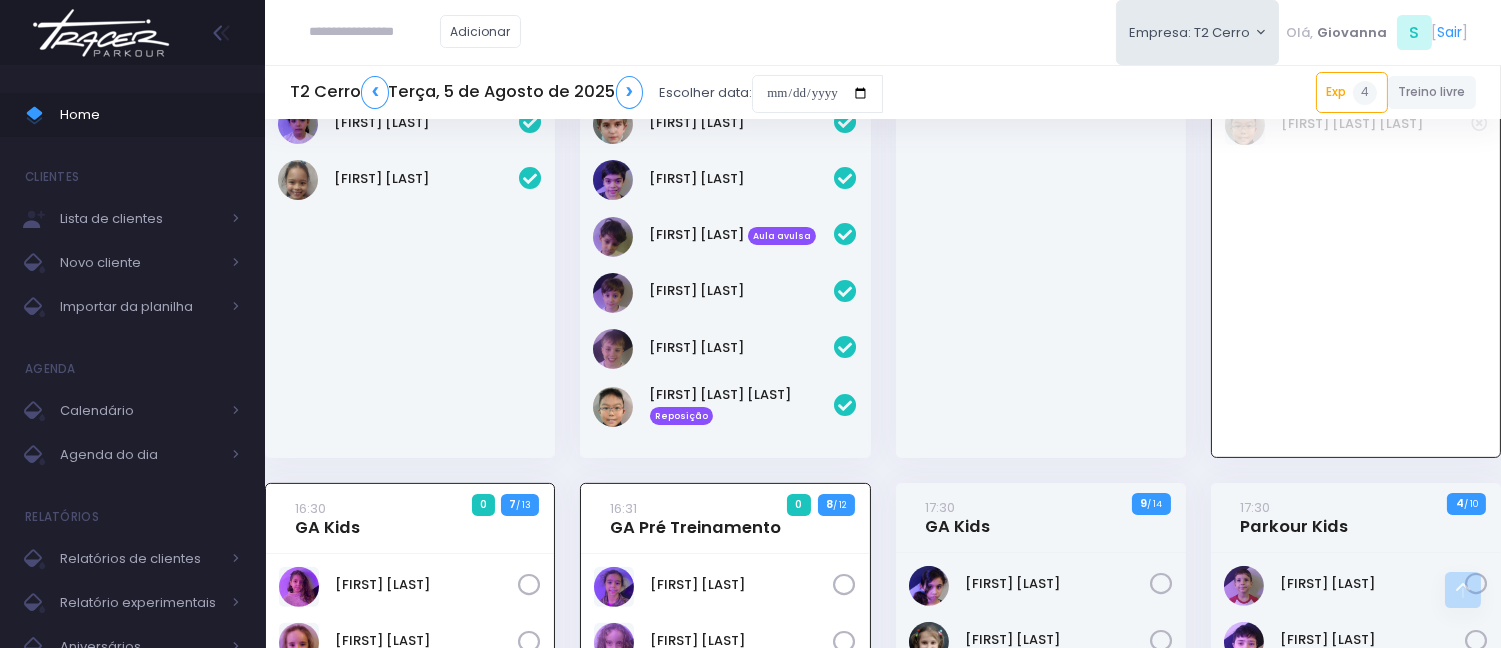 scroll, scrollTop: 1111, scrollLeft: 0, axis: vertical 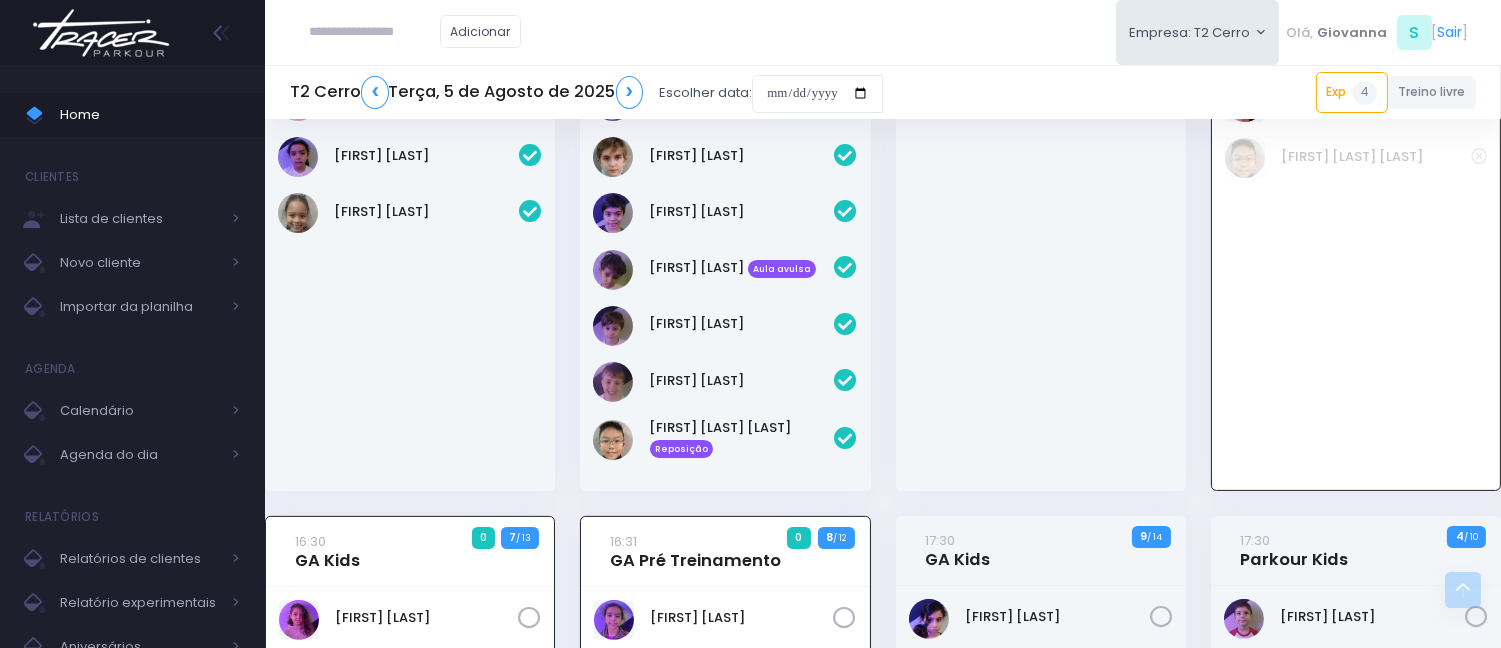 click on "T2 Cerro  ❮
Terça, 5 de Agosto de 2025  ❯" at bounding box center [466, 92] 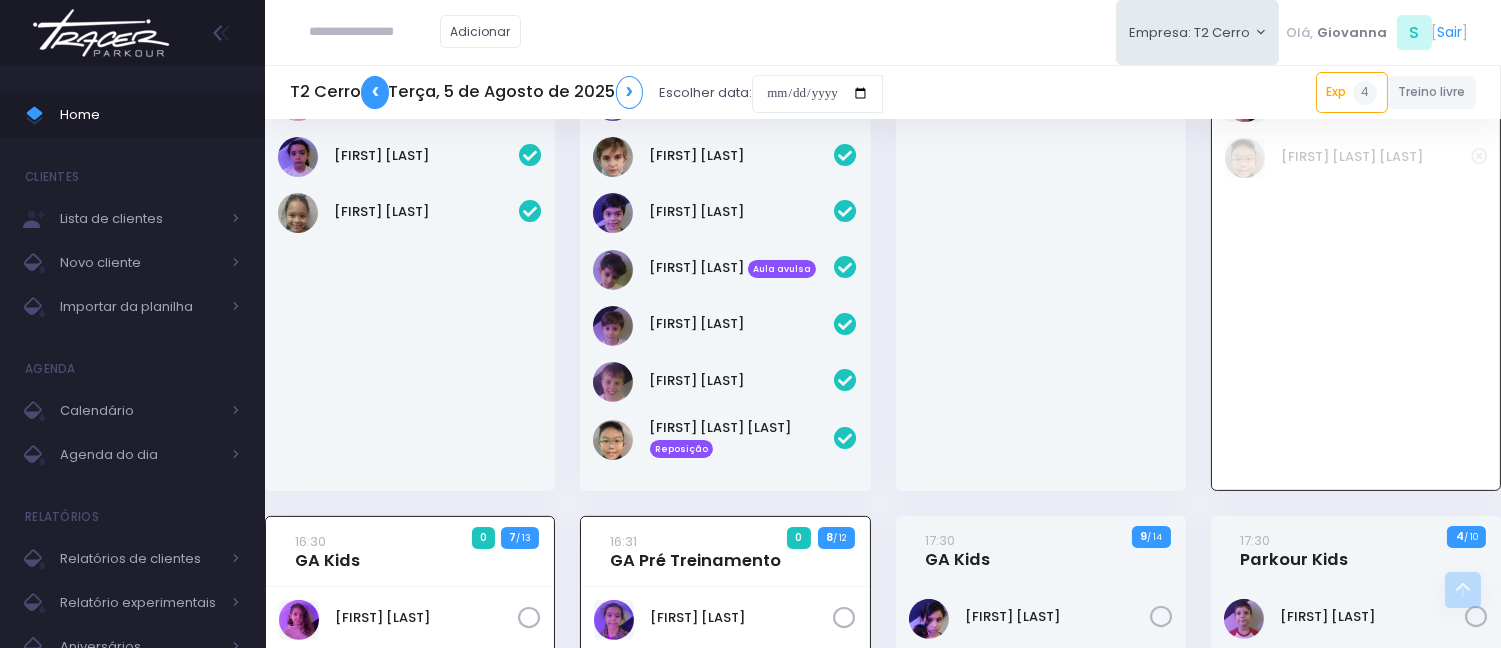 click on "❮" at bounding box center [375, 92] 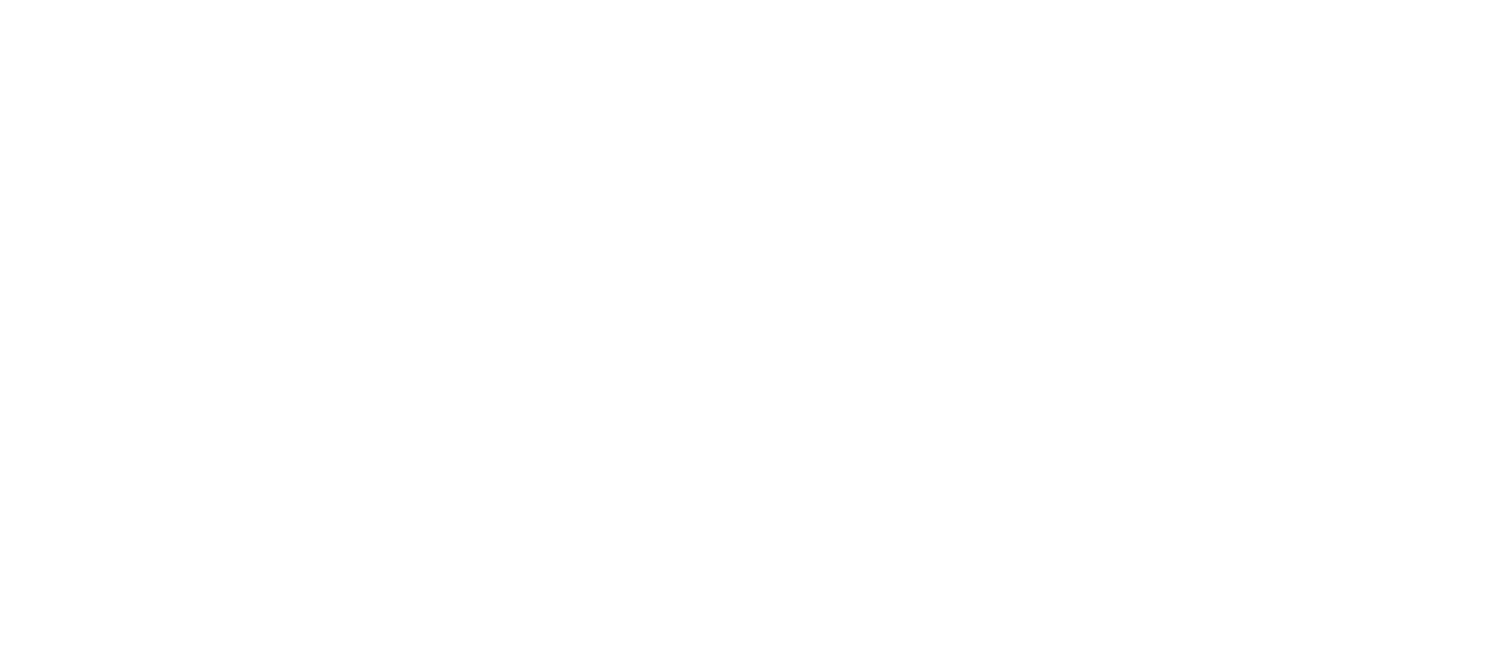 scroll, scrollTop: 0, scrollLeft: 0, axis: both 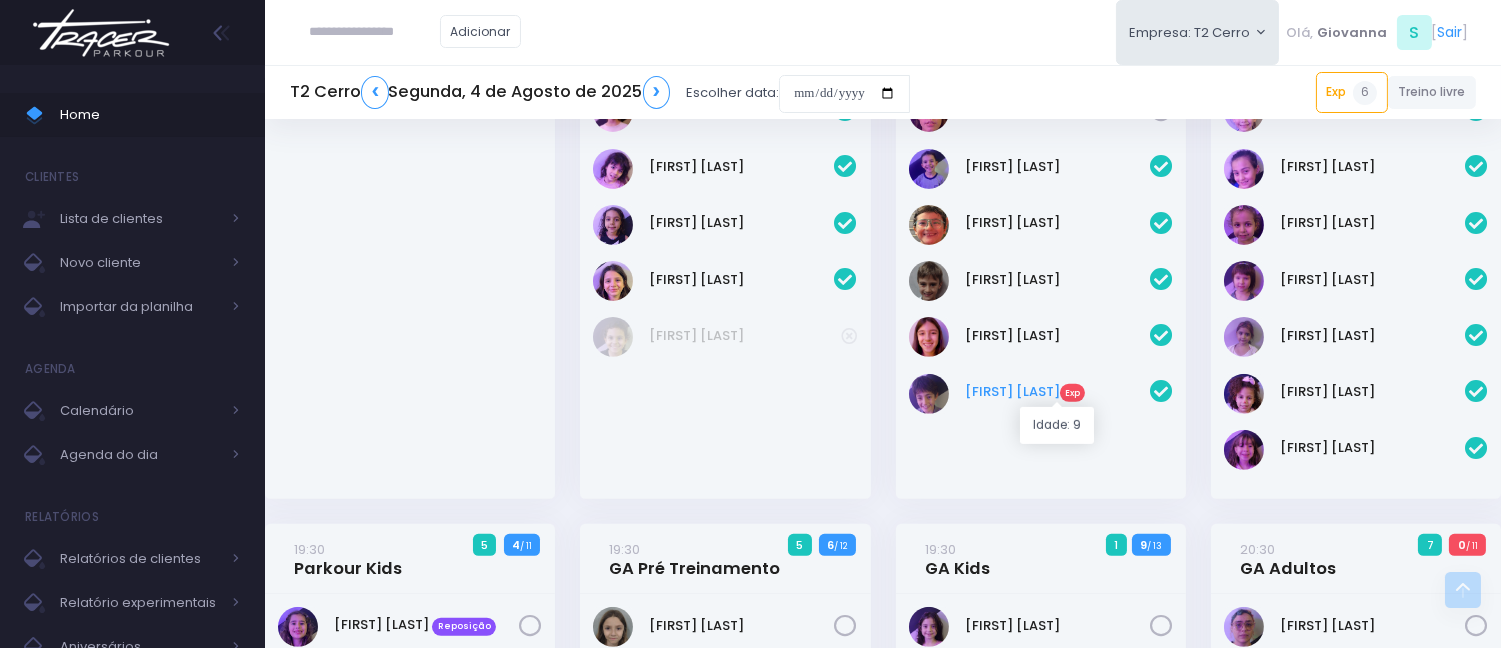 click on "[FIRST] [LAST]
Exp" at bounding box center (1057, 392) 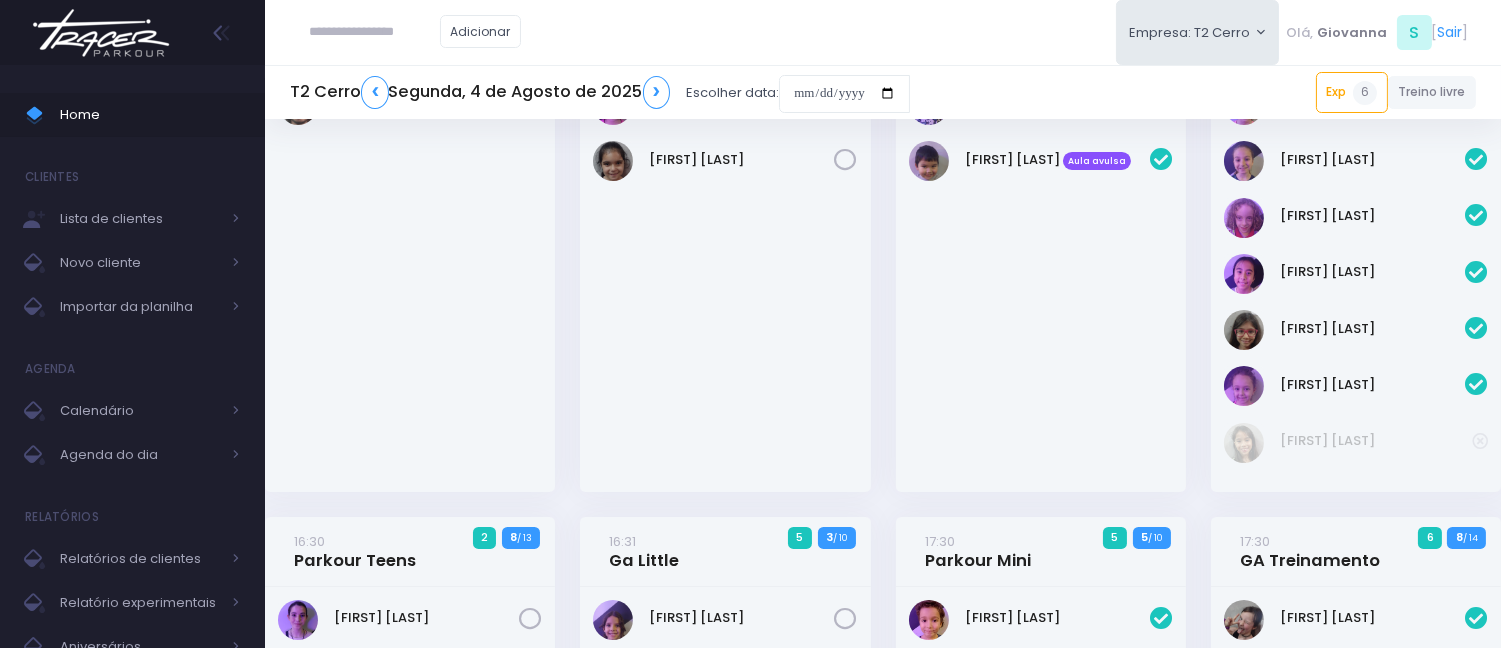 scroll, scrollTop: 0, scrollLeft: 0, axis: both 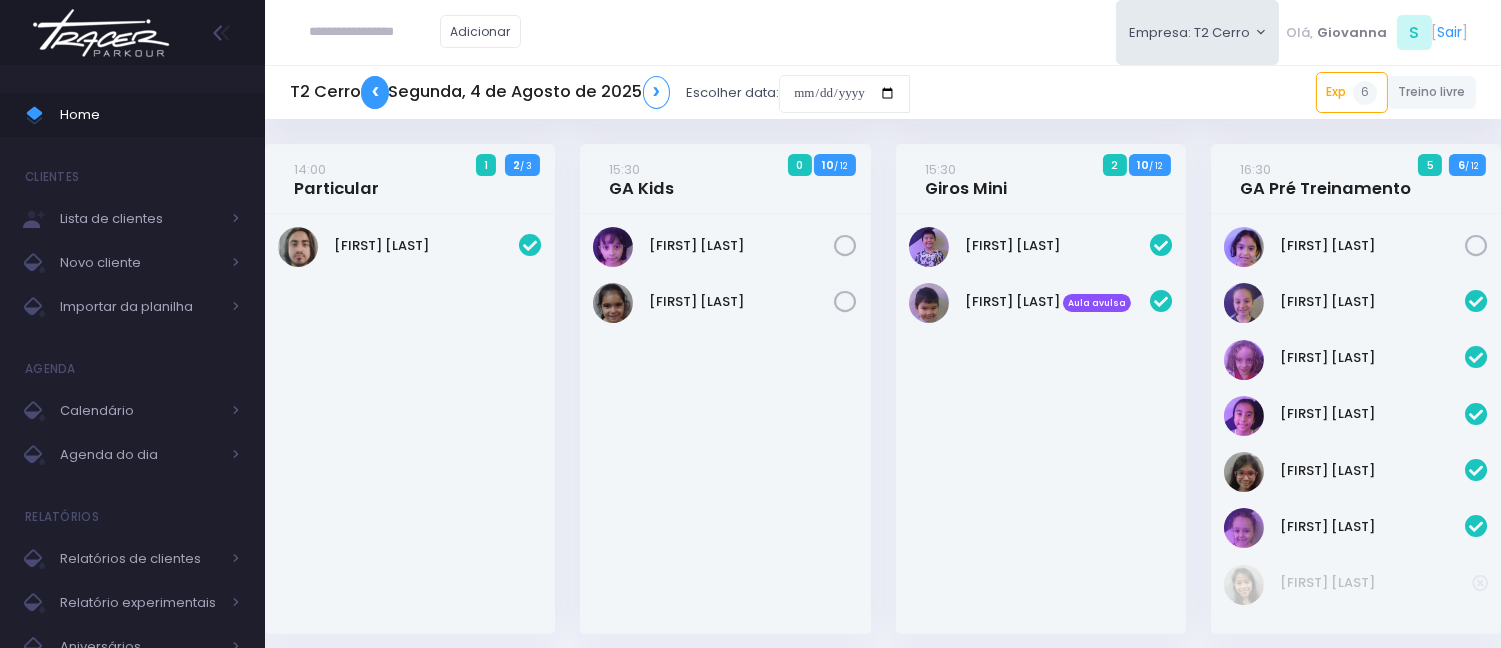 click on "❮" at bounding box center (375, 92) 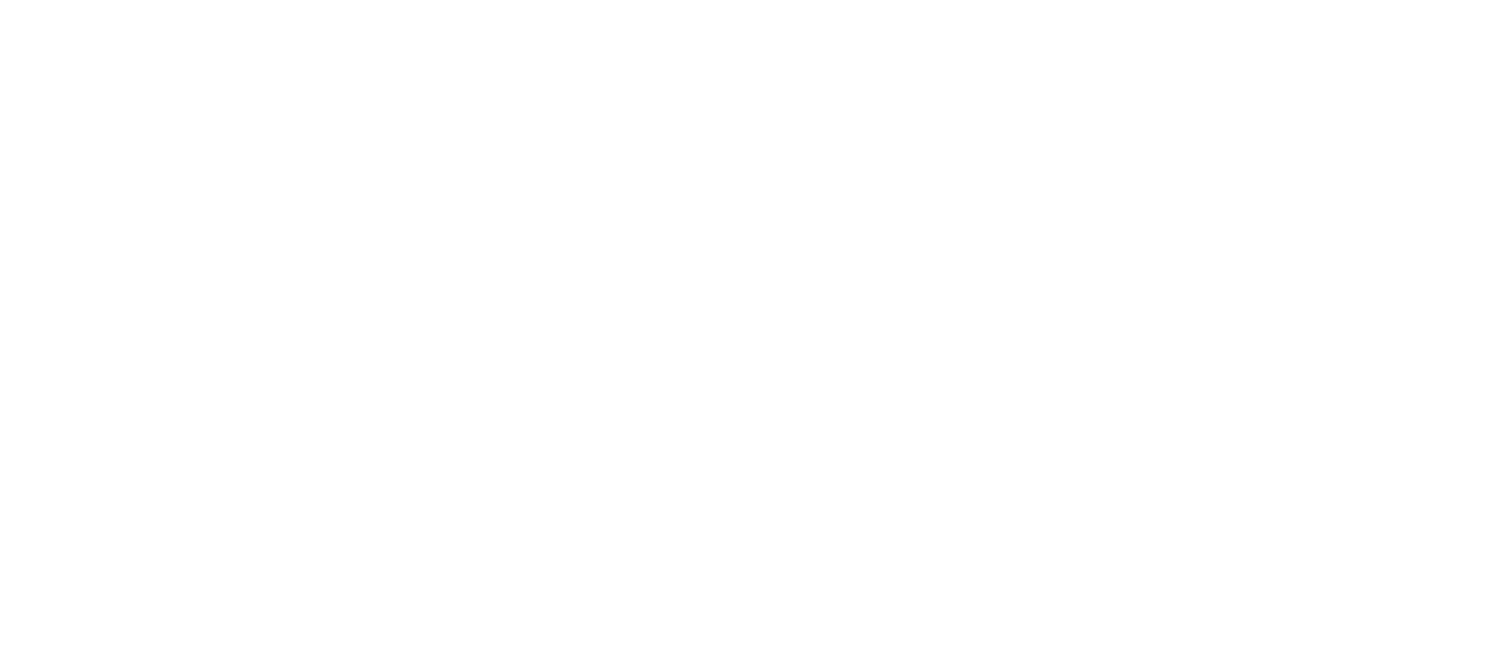 scroll, scrollTop: 0, scrollLeft: 0, axis: both 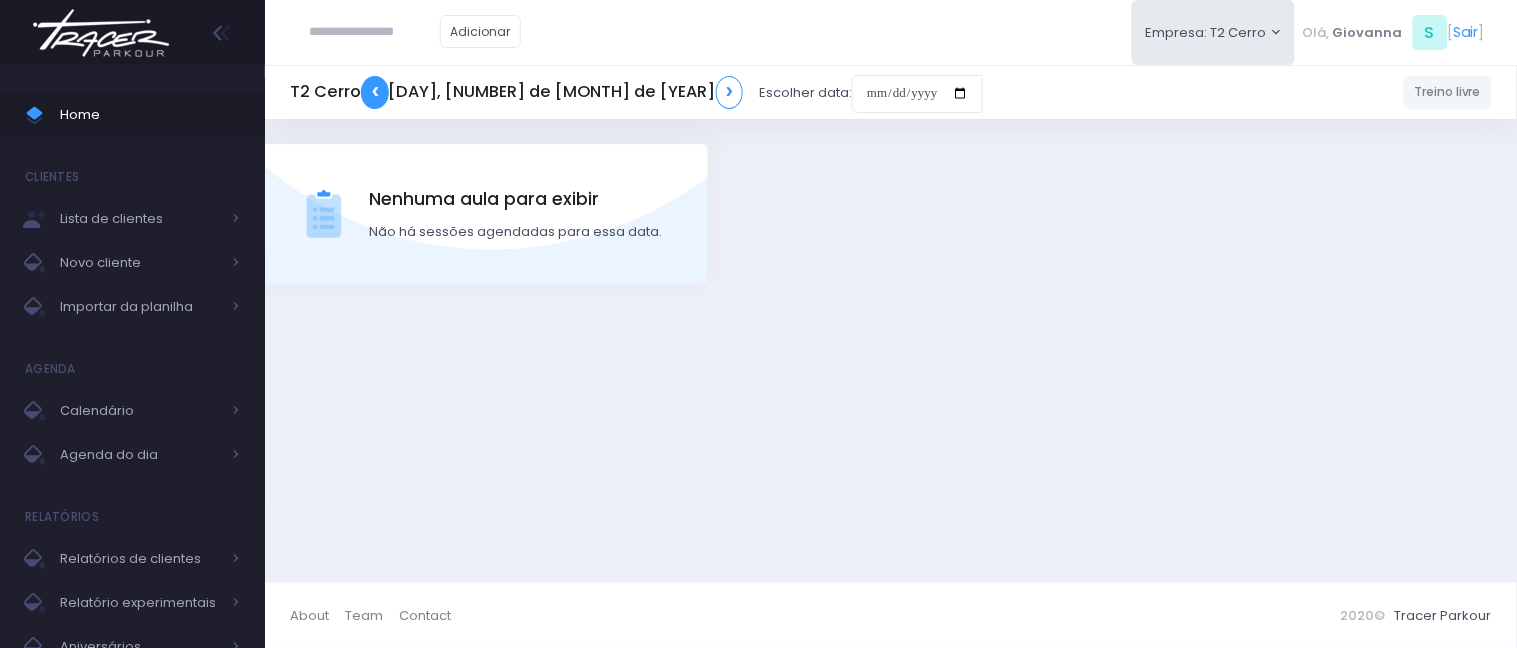 click on "❮" at bounding box center (375, 92) 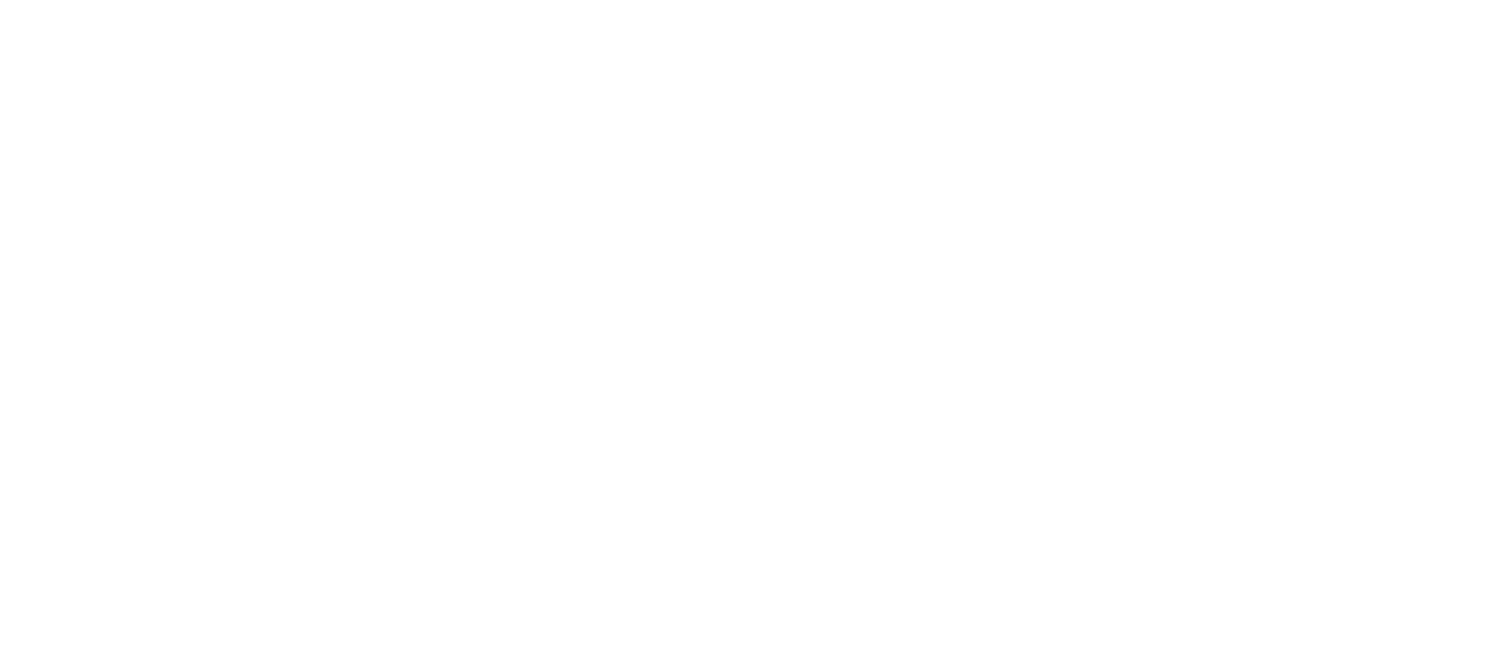 scroll, scrollTop: 0, scrollLeft: 0, axis: both 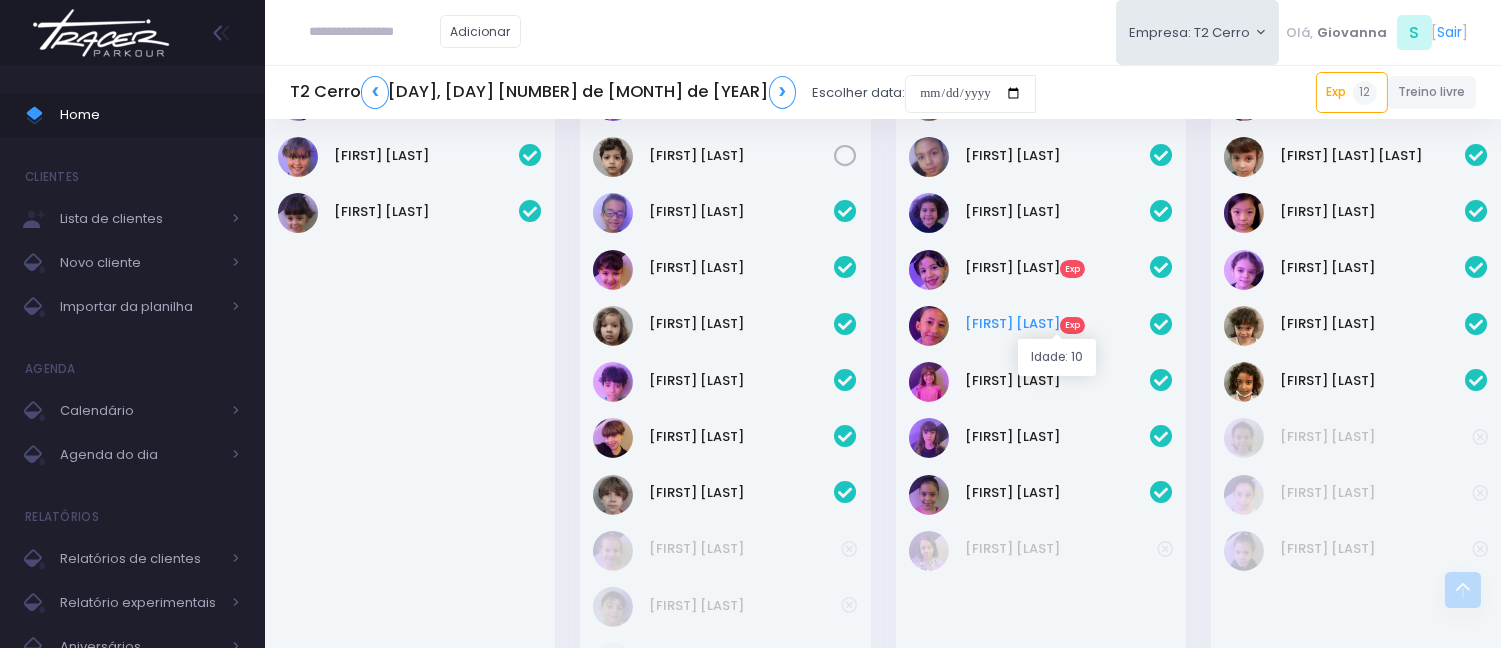 click on "Gabriela Farage
Exp" at bounding box center [1057, 324] 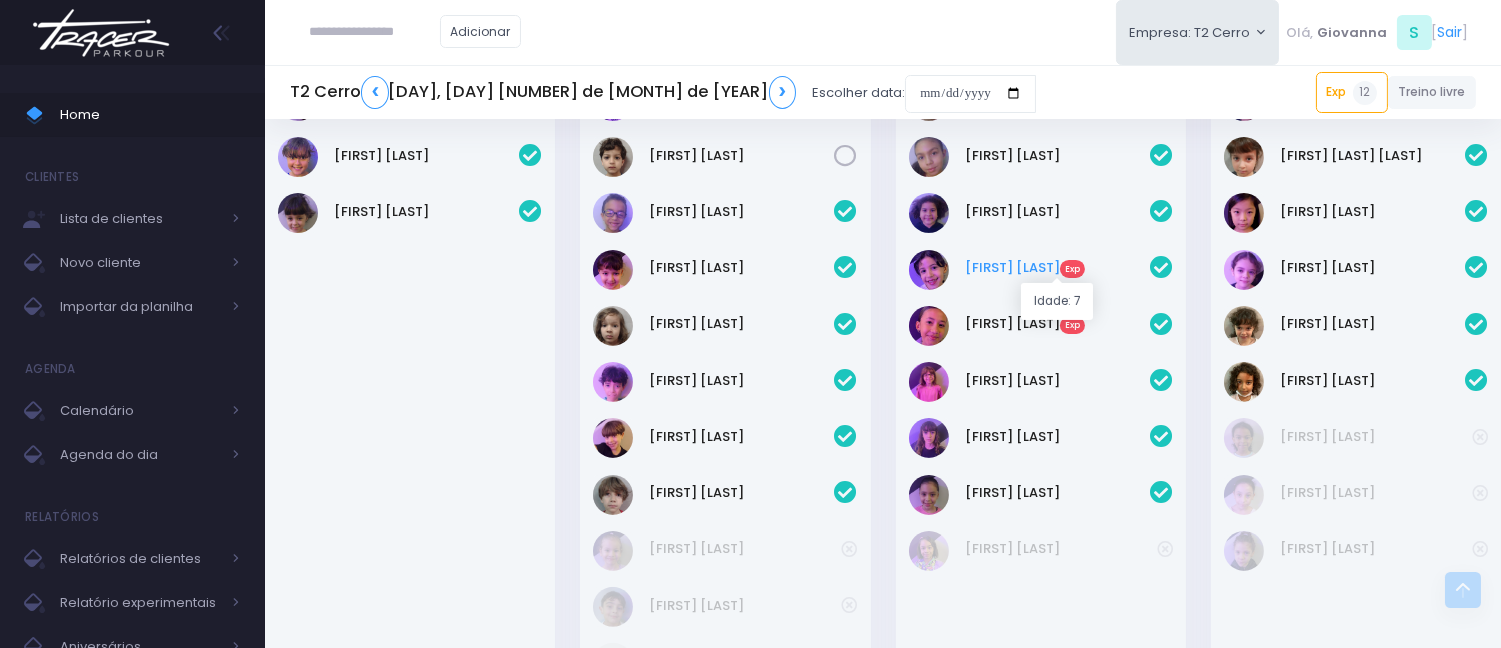 click on "Beatriz Farage
Exp" at bounding box center [1057, 268] 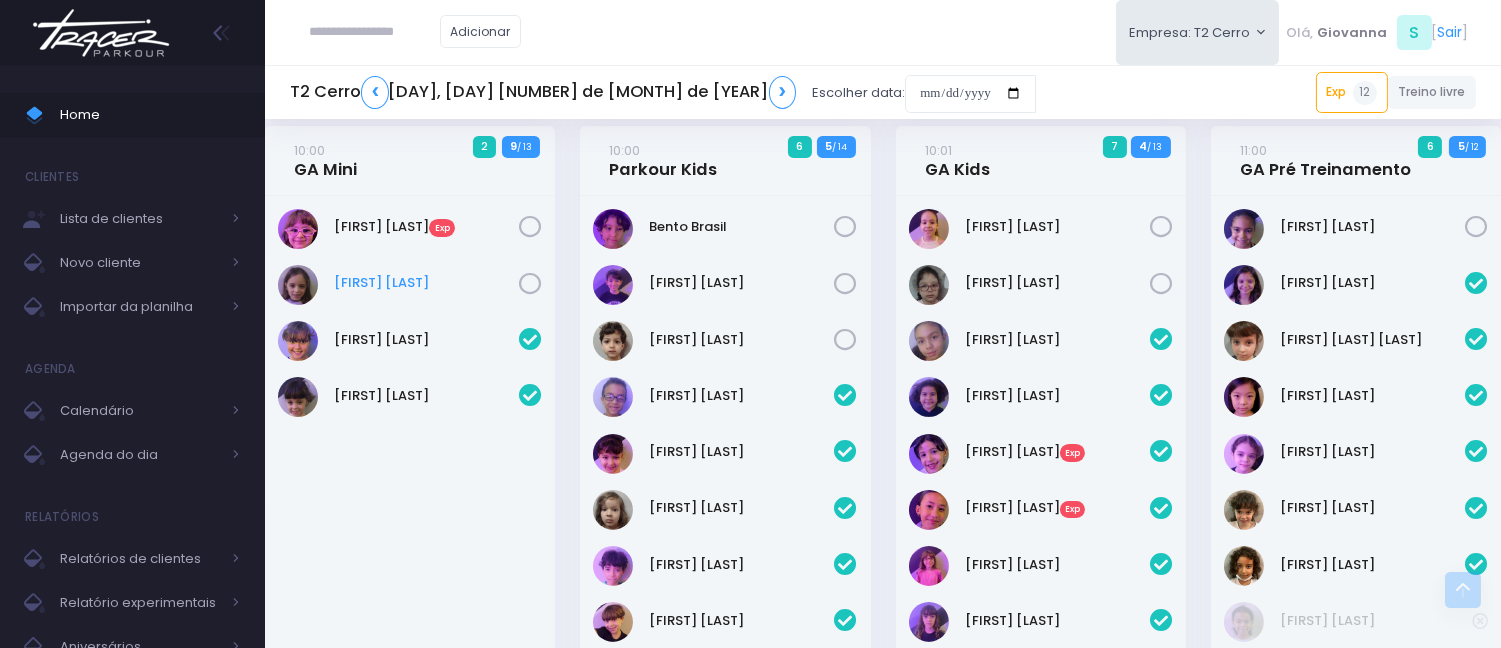 scroll, scrollTop: 888, scrollLeft: 0, axis: vertical 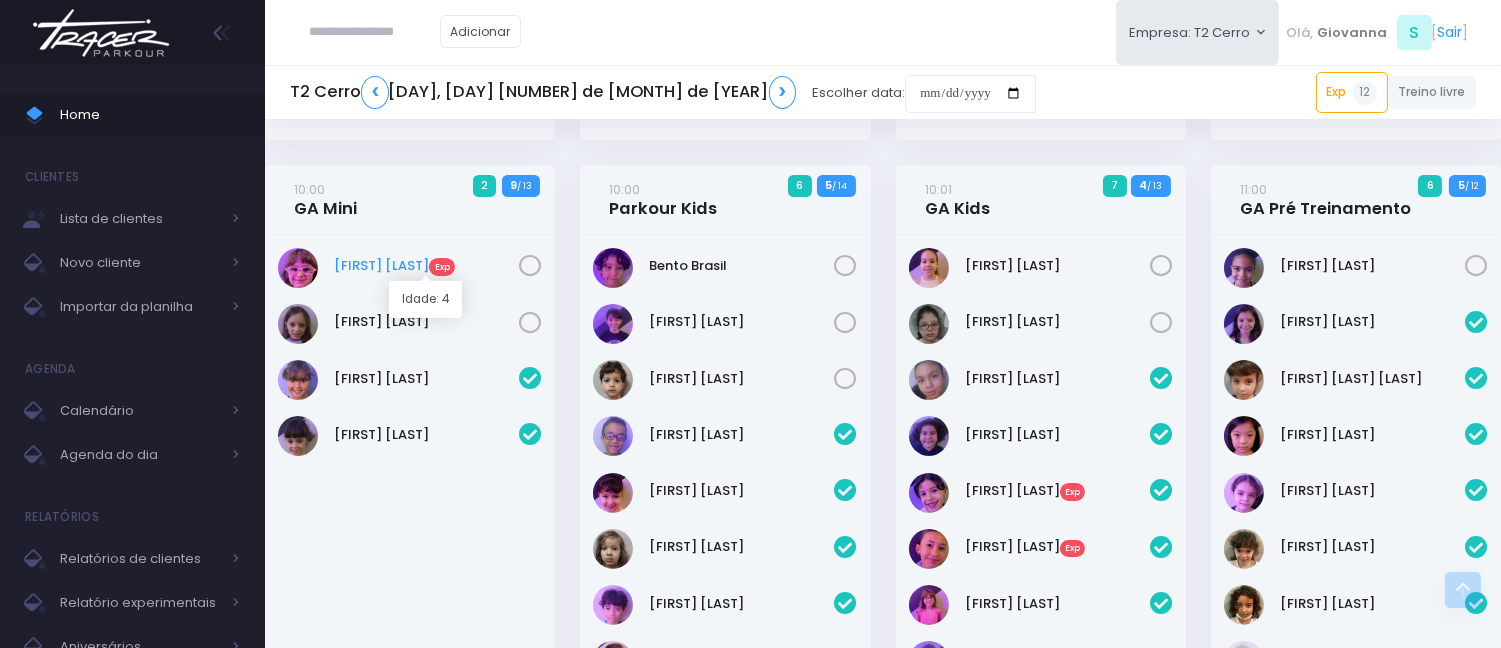 click on "Giovanna Munhoz
Exp" at bounding box center (426, 266) 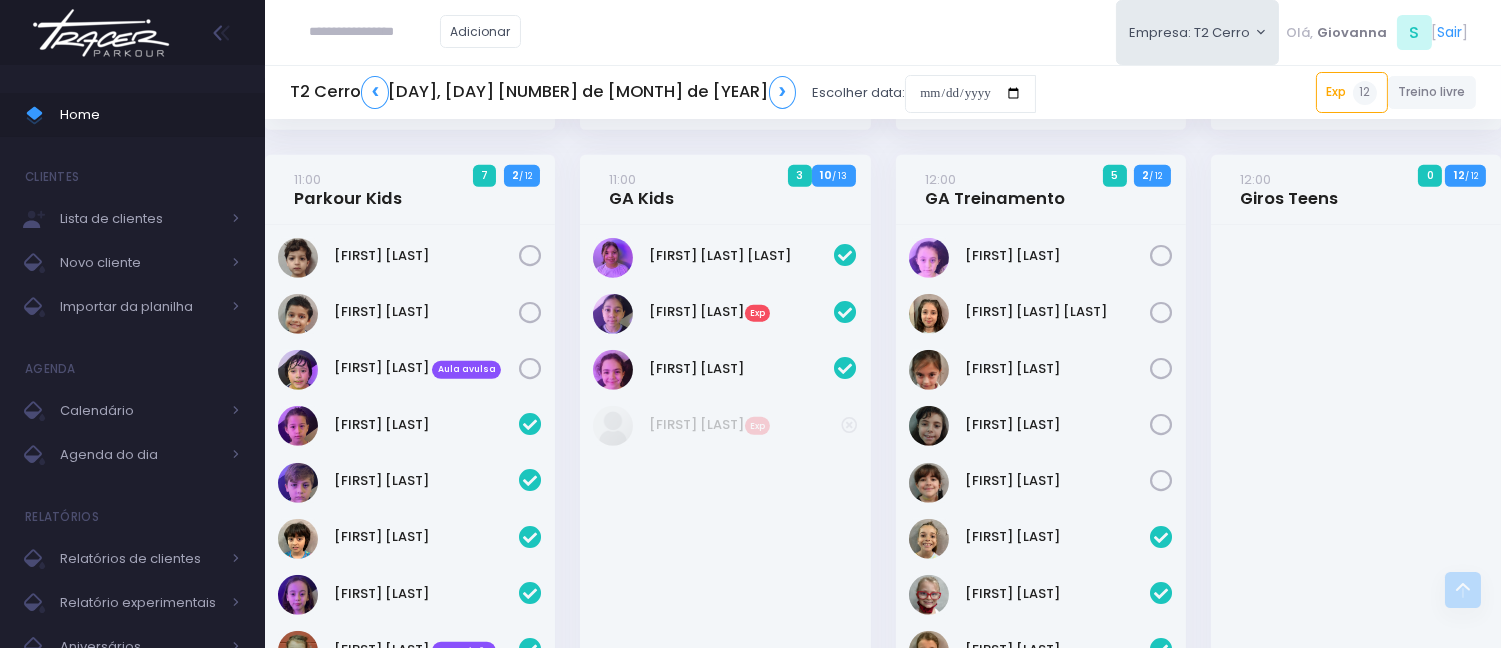 scroll, scrollTop: 1666, scrollLeft: 0, axis: vertical 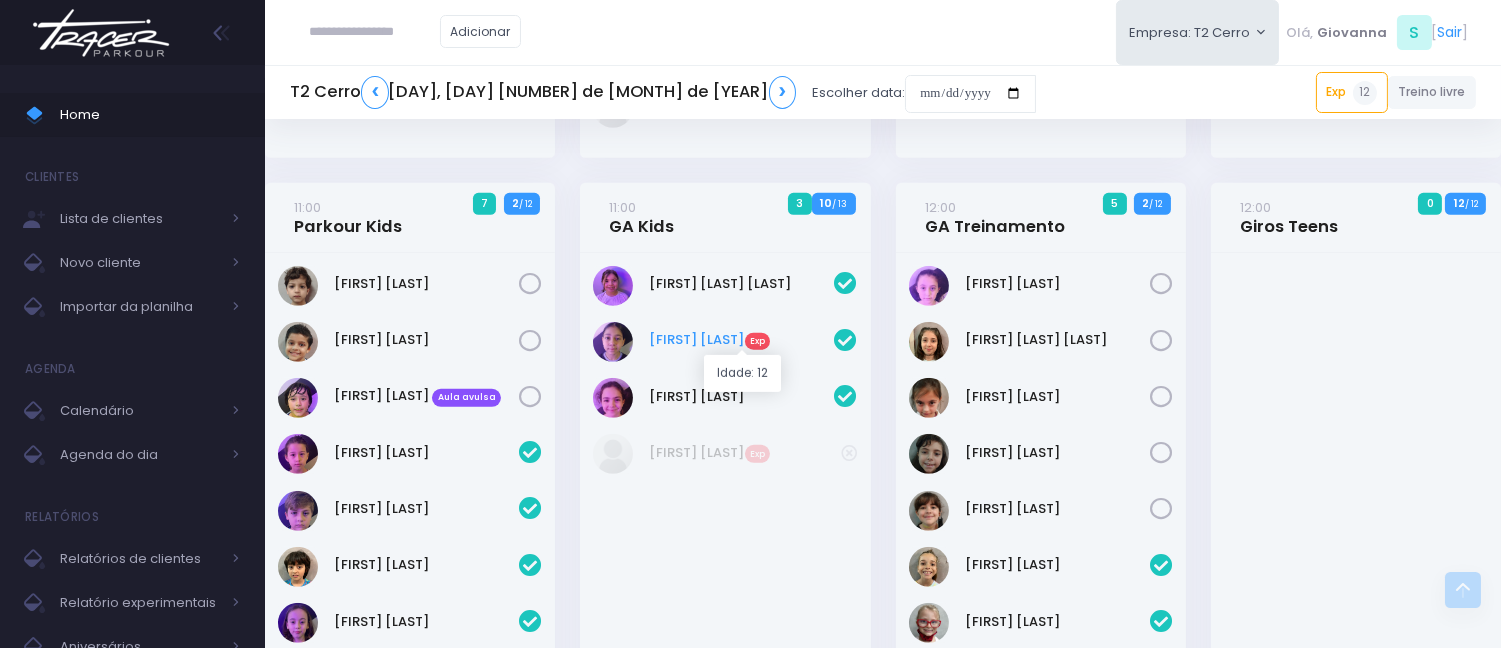 click on "Alici Ribeiro
Exp" at bounding box center (742, 340) 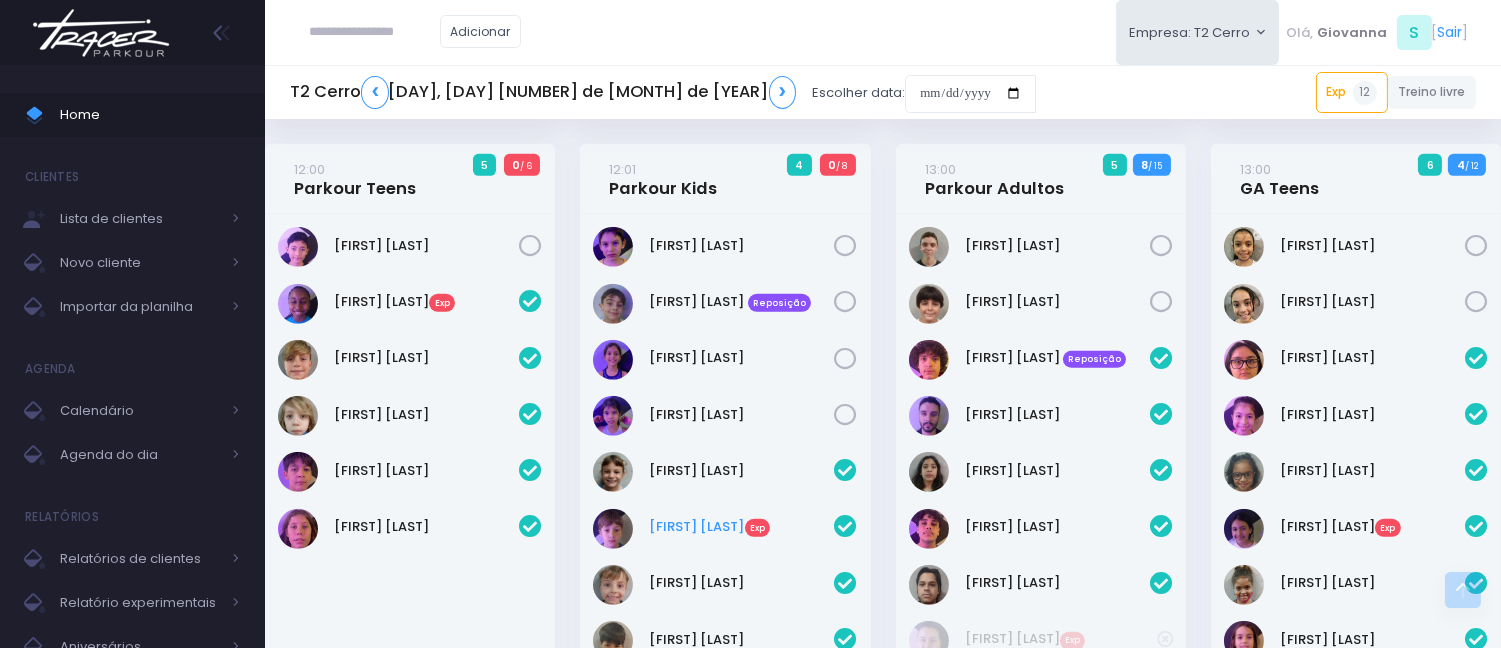 scroll, scrollTop: 2555, scrollLeft: 0, axis: vertical 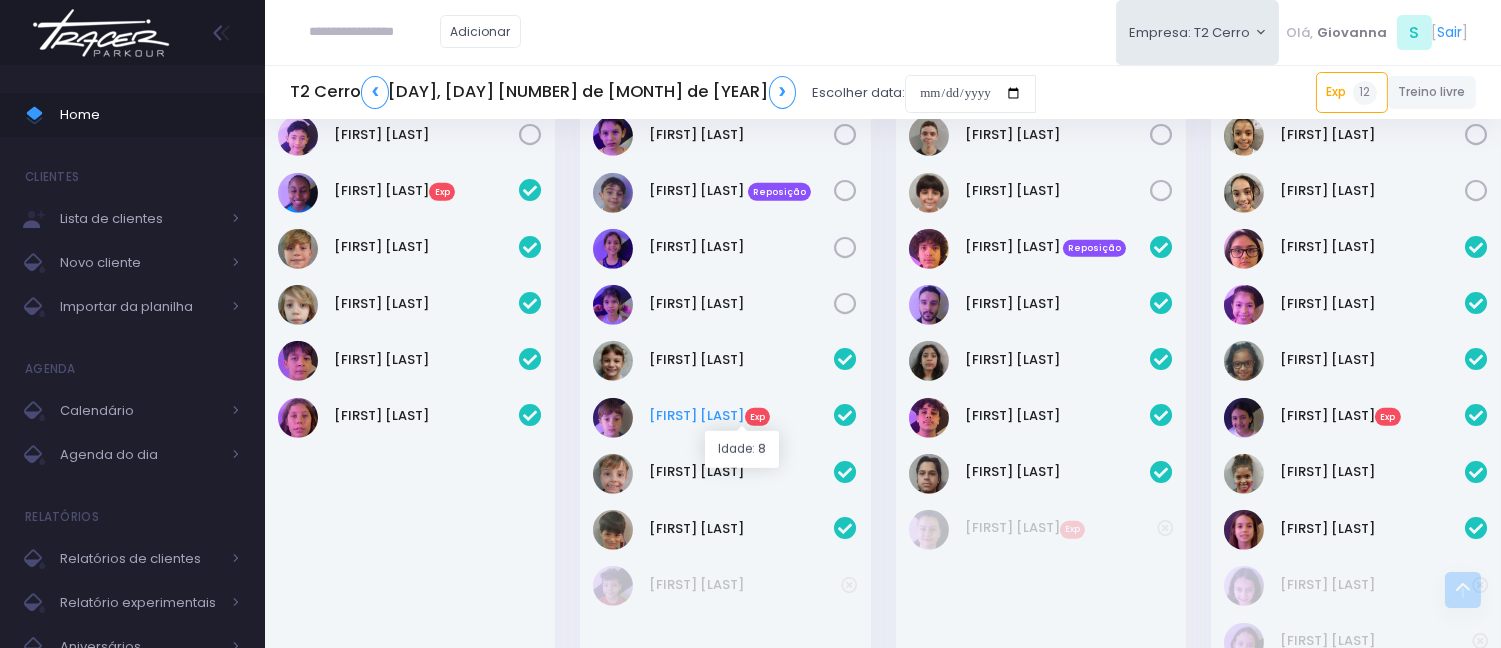 click on "Luca Cerutti
Exp" at bounding box center (742, 416) 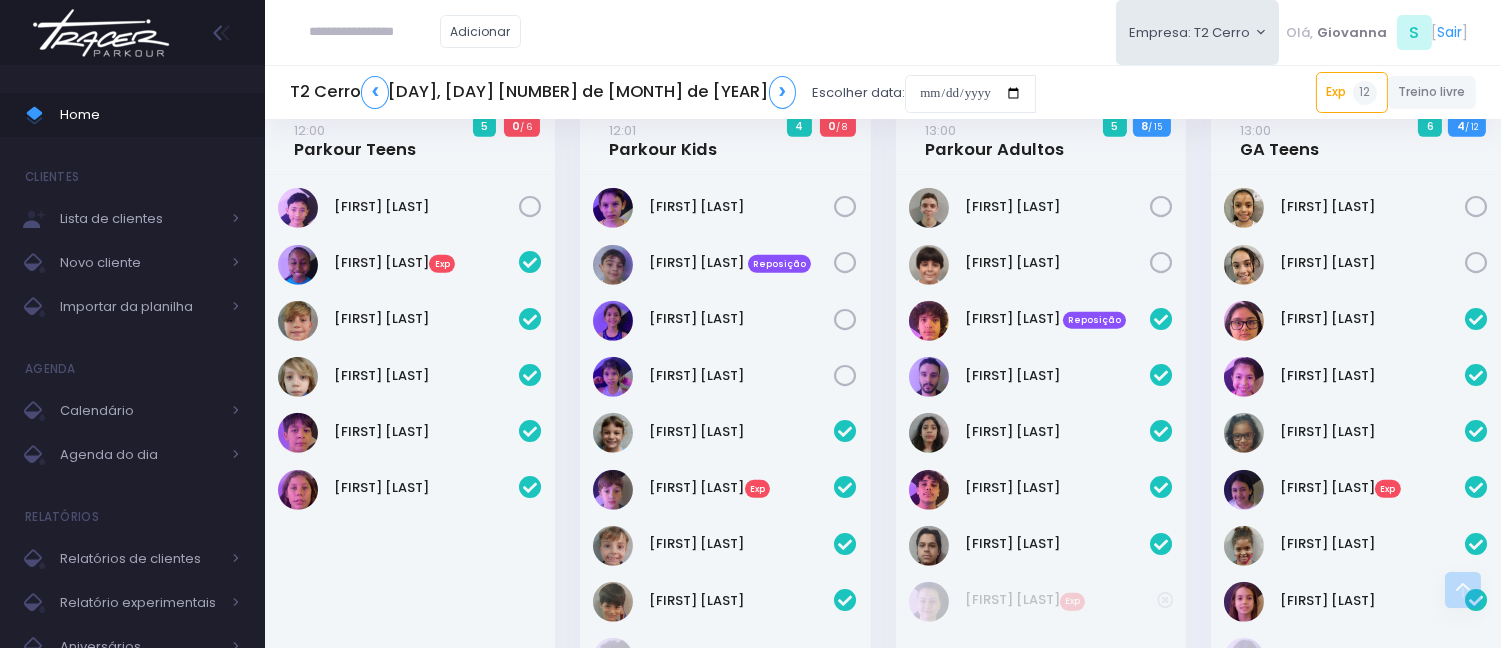 scroll, scrollTop: 2444, scrollLeft: 0, axis: vertical 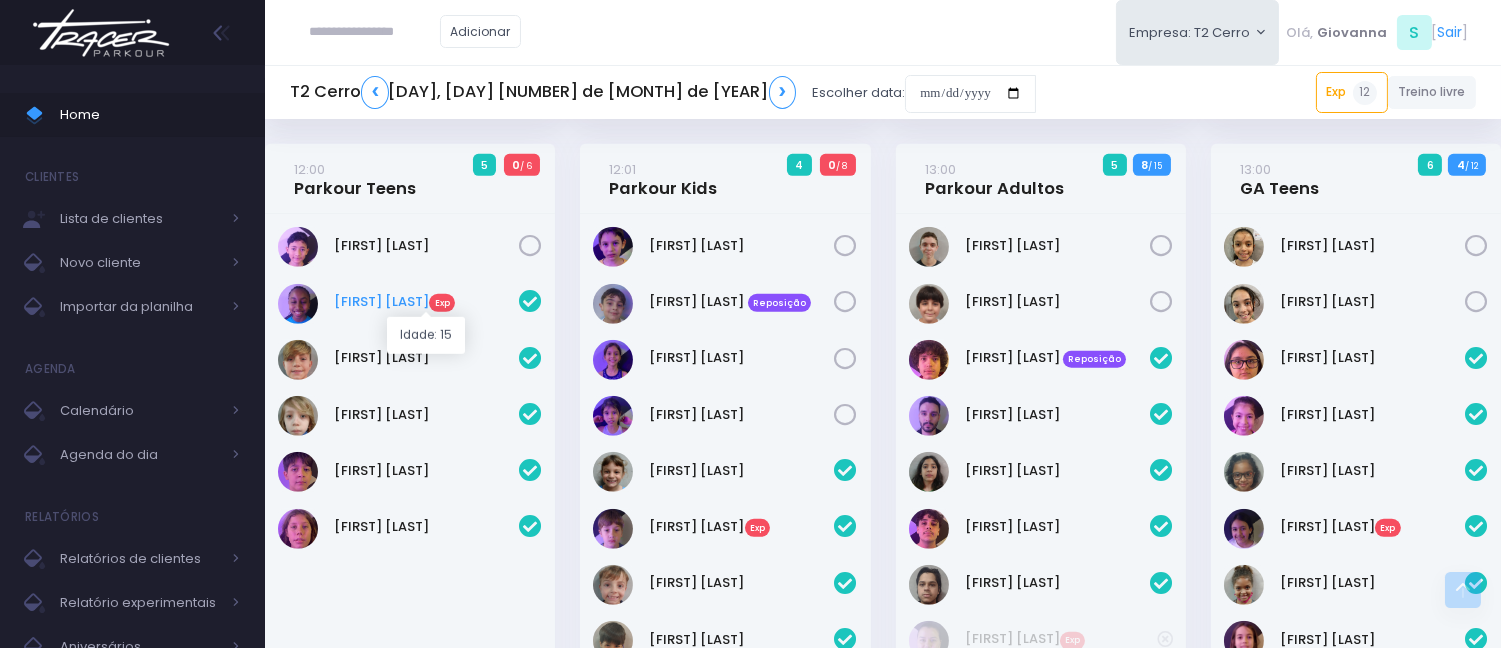 click on "Ana Beatriz
Exp" at bounding box center (426, 302) 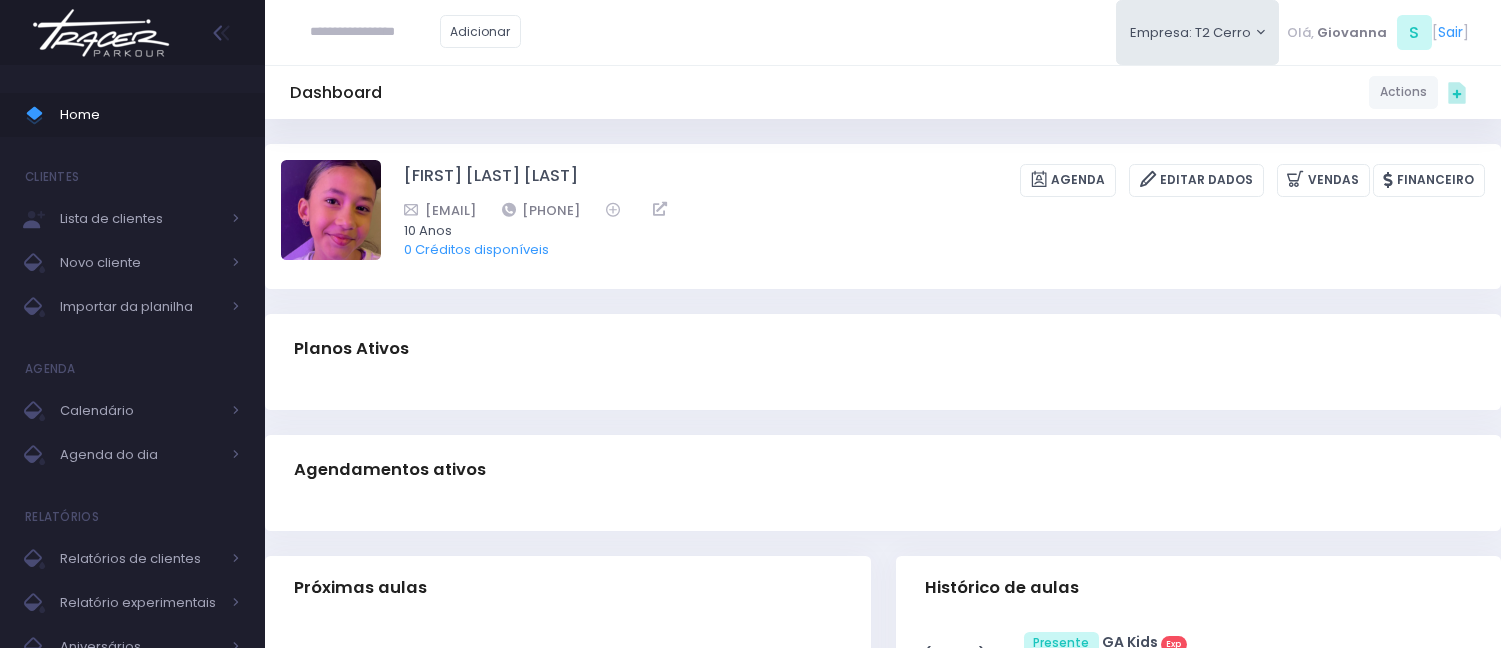 scroll, scrollTop: 0, scrollLeft: 0, axis: both 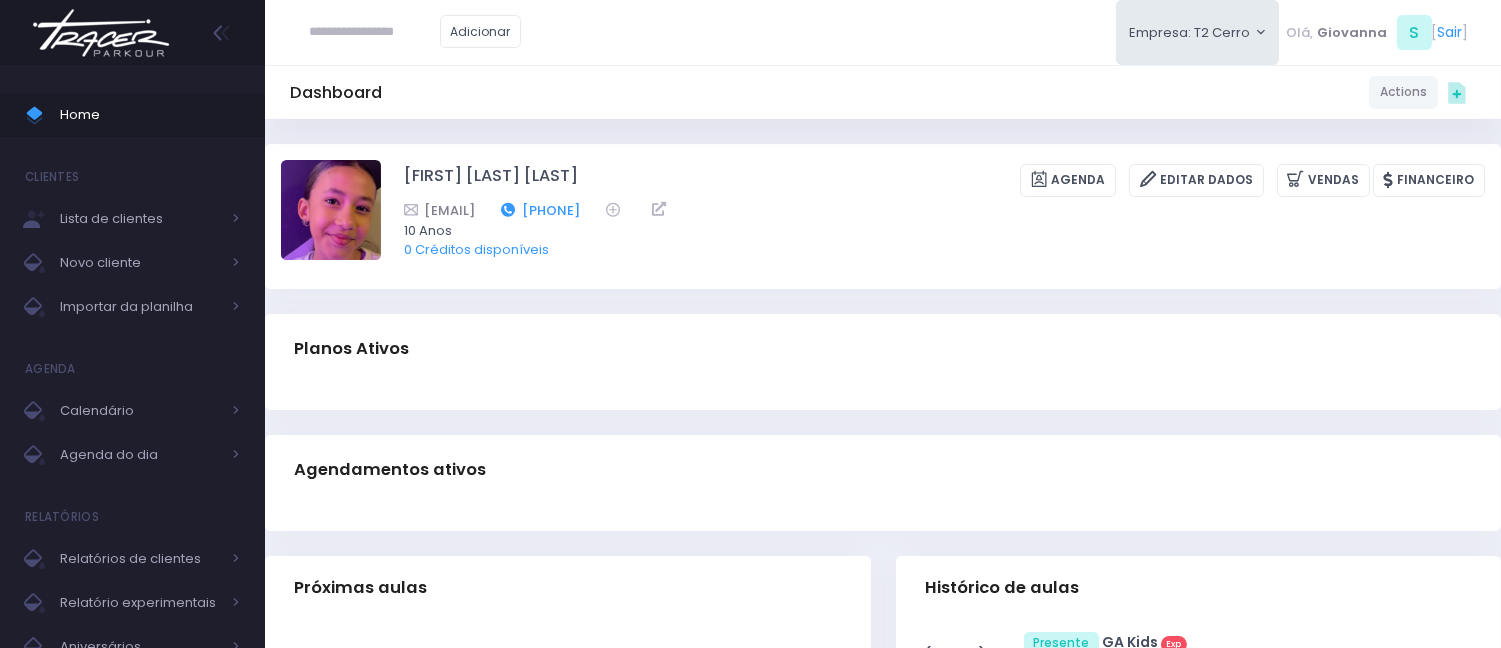 drag, startPoint x: 694, startPoint y: 212, endPoint x: 610, endPoint y: 203, distance: 84.48077 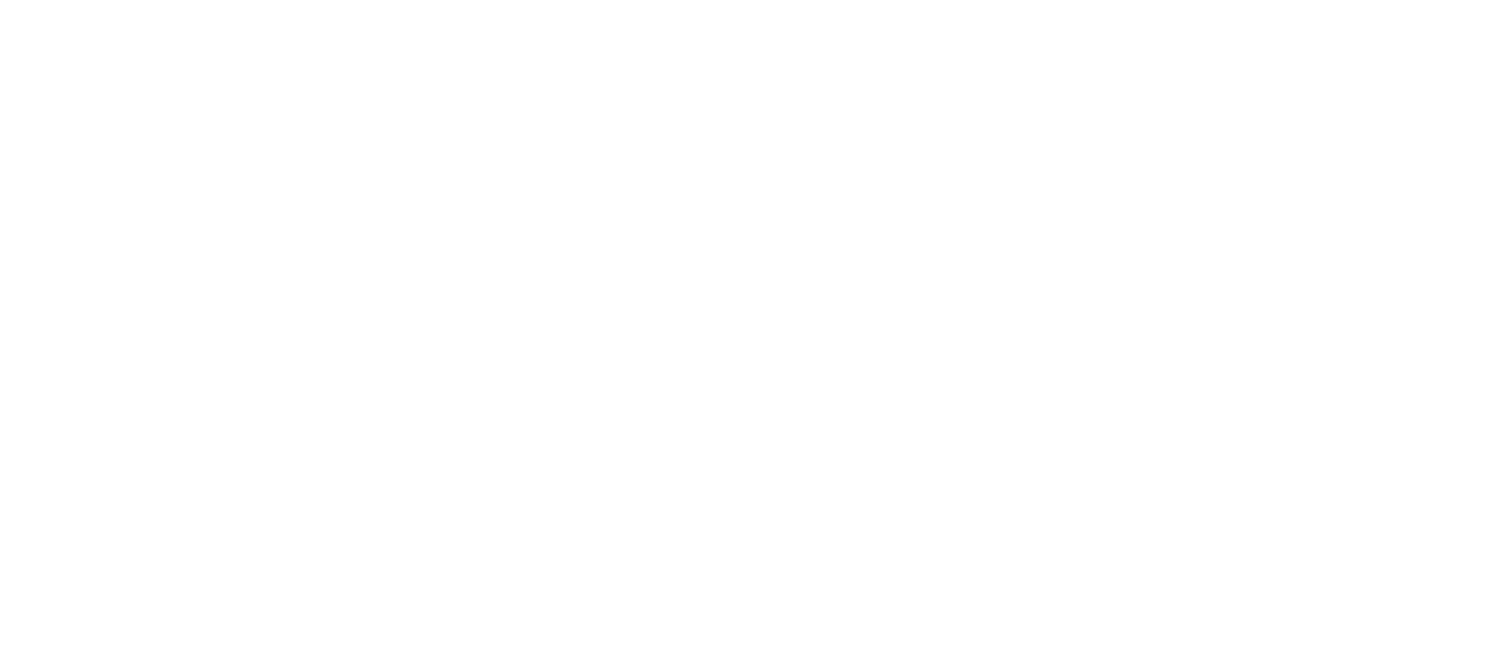 scroll, scrollTop: 0, scrollLeft: 0, axis: both 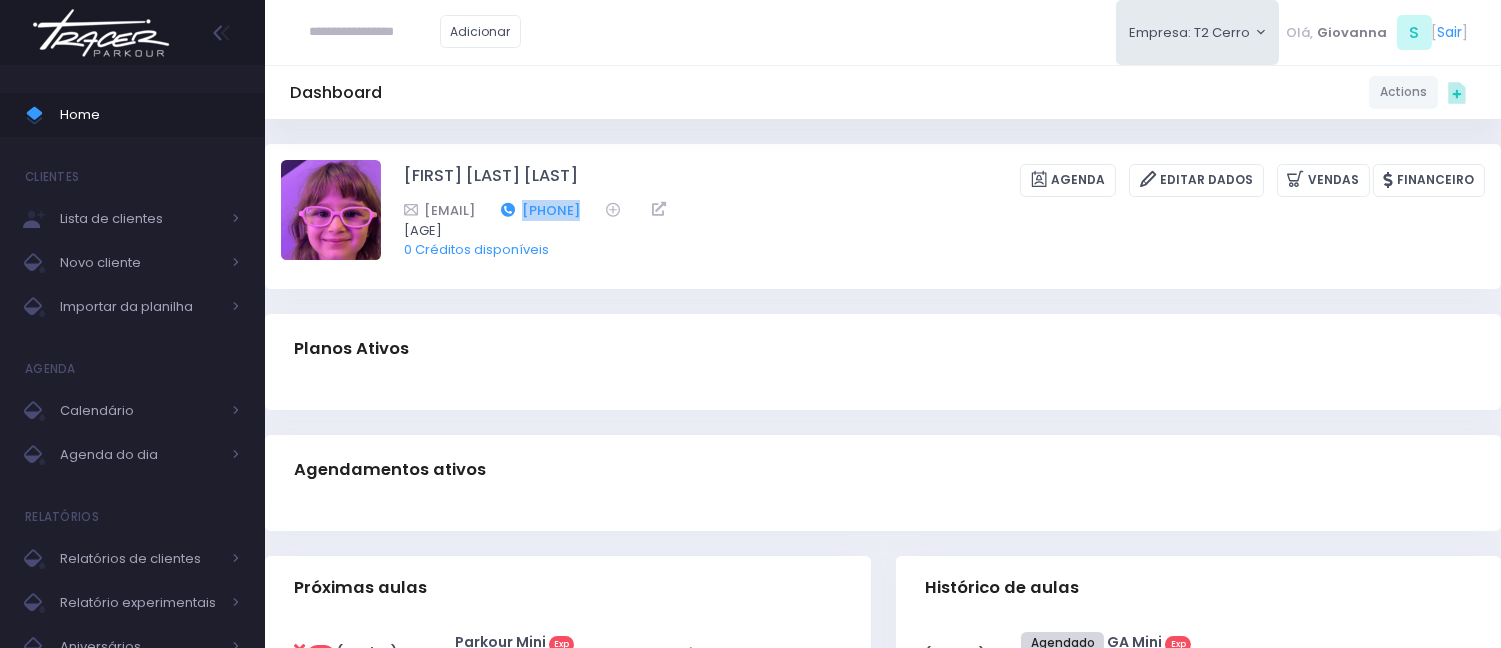 drag, startPoint x: 760, startPoint y: 205, endPoint x: 666, endPoint y: 205, distance: 94 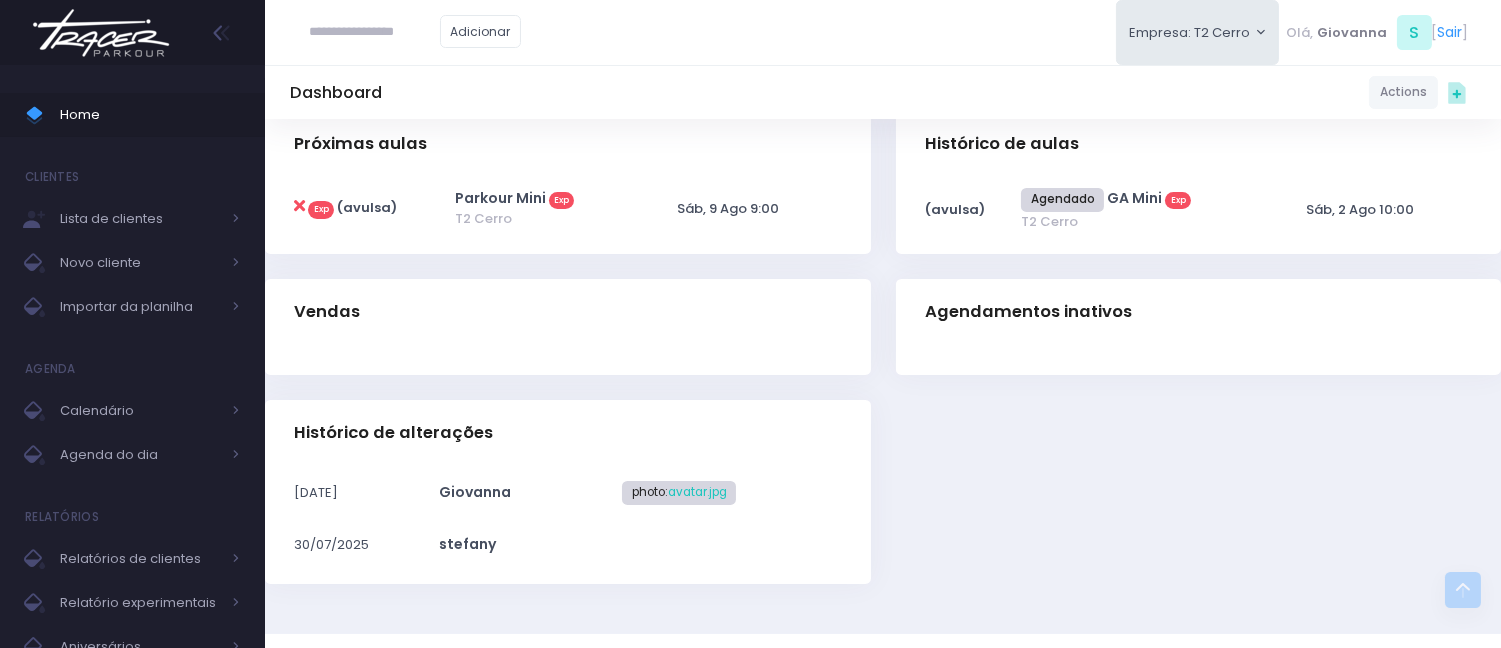 scroll, scrollTop: 494, scrollLeft: 0, axis: vertical 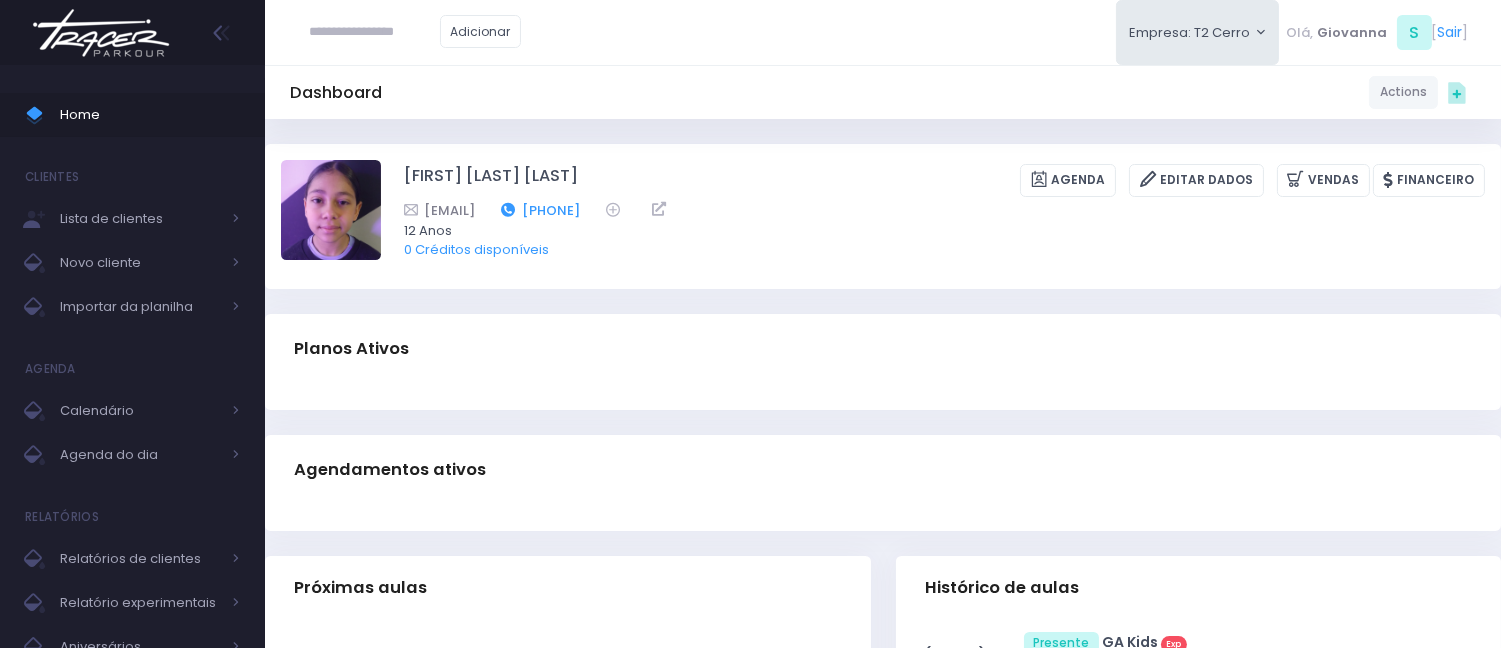 drag, startPoint x: 750, startPoint y: 206, endPoint x: 660, endPoint y: 203, distance: 90.04999 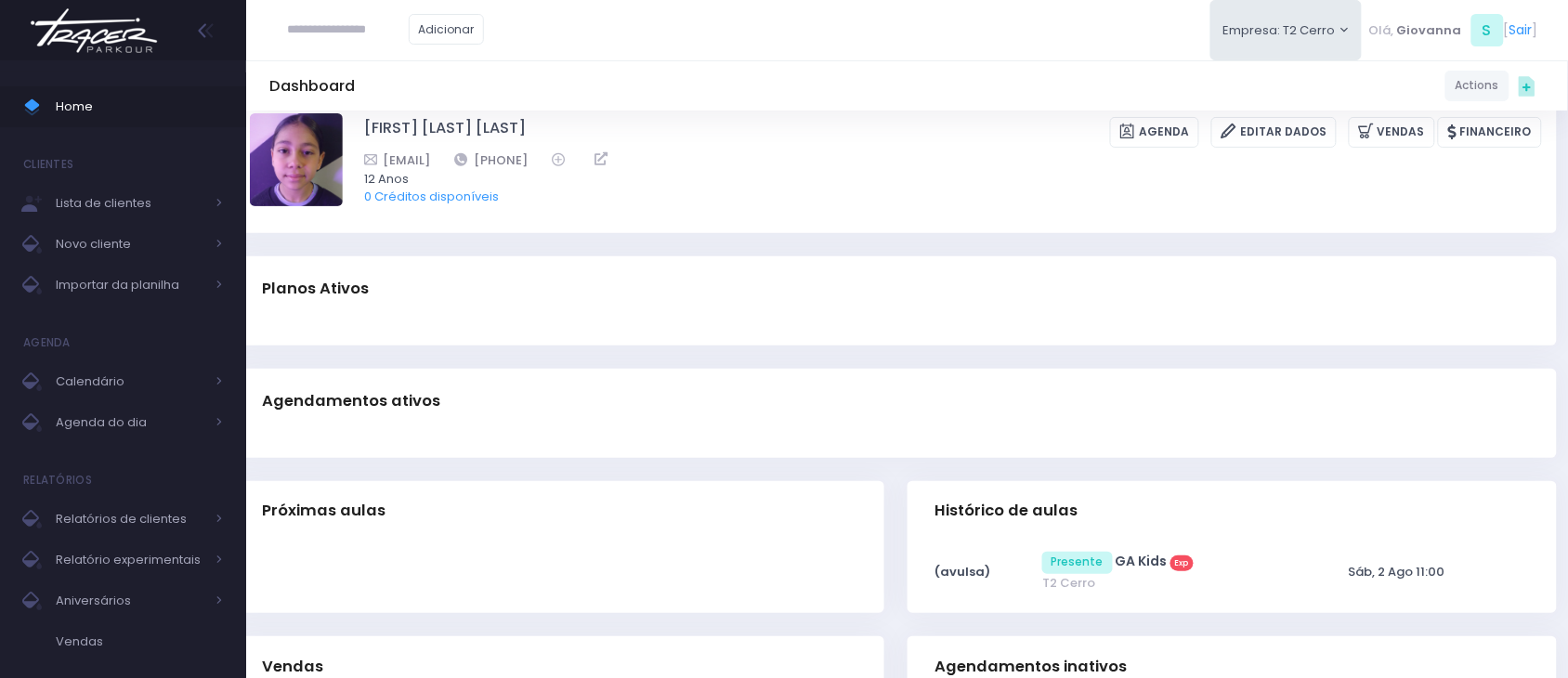 scroll, scrollTop: 0, scrollLeft: 11, axis: horizontal 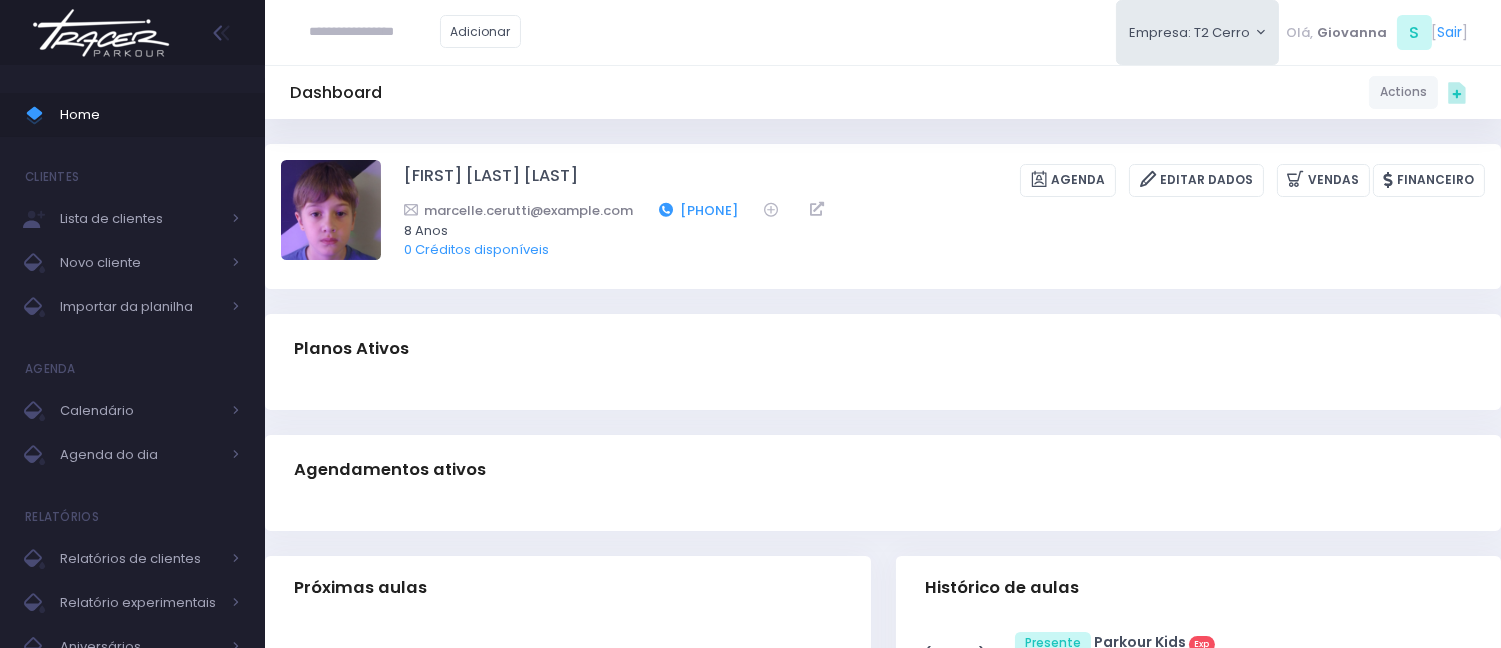 drag, startPoint x: 744, startPoint y: 213, endPoint x: 660, endPoint y: 206, distance: 84.29116 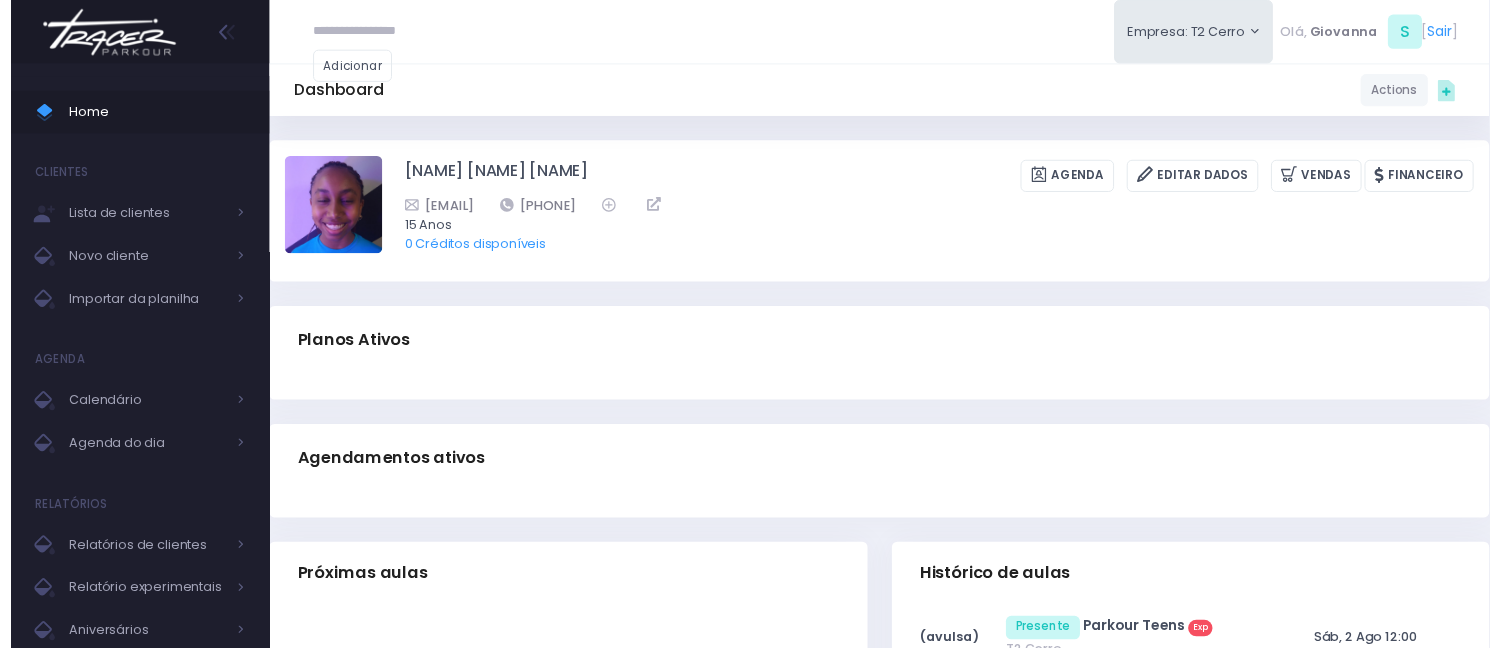 scroll, scrollTop: 0, scrollLeft: 0, axis: both 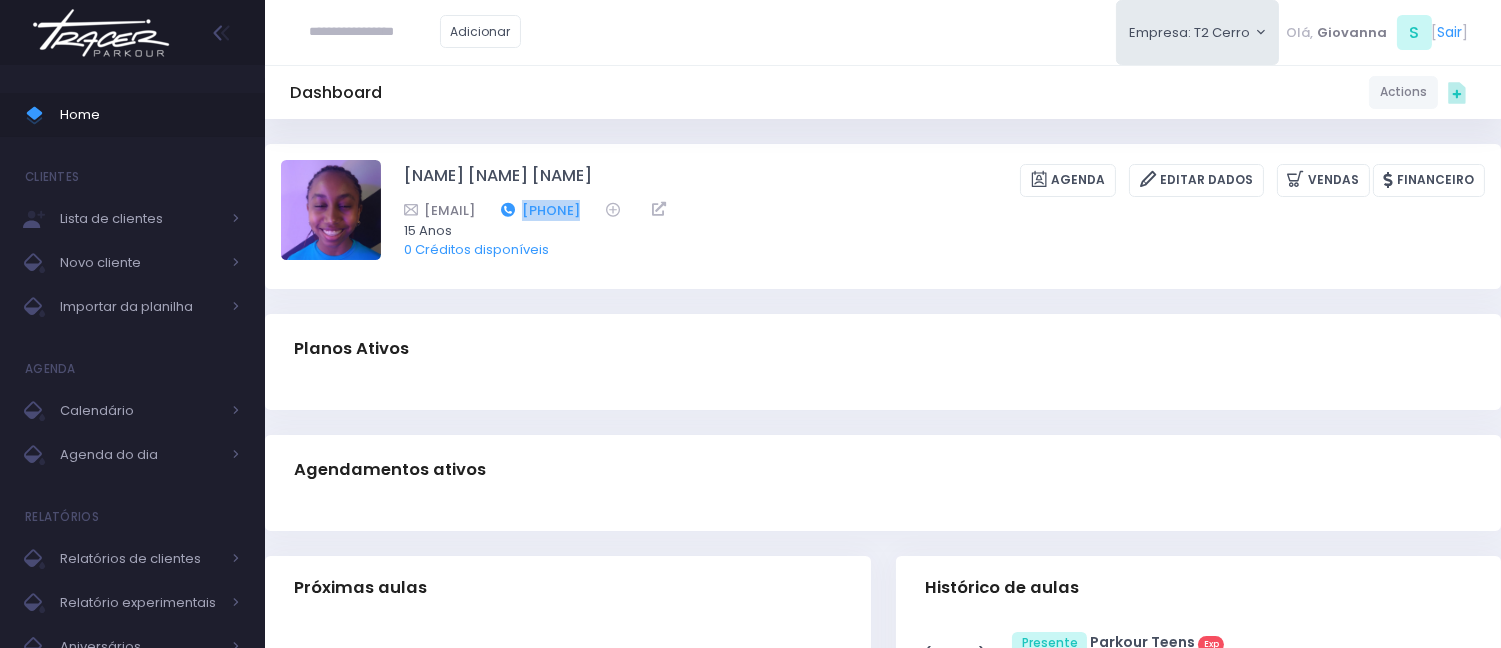 drag, startPoint x: 753, startPoint y: 203, endPoint x: 651, endPoint y: 213, distance: 102.48902 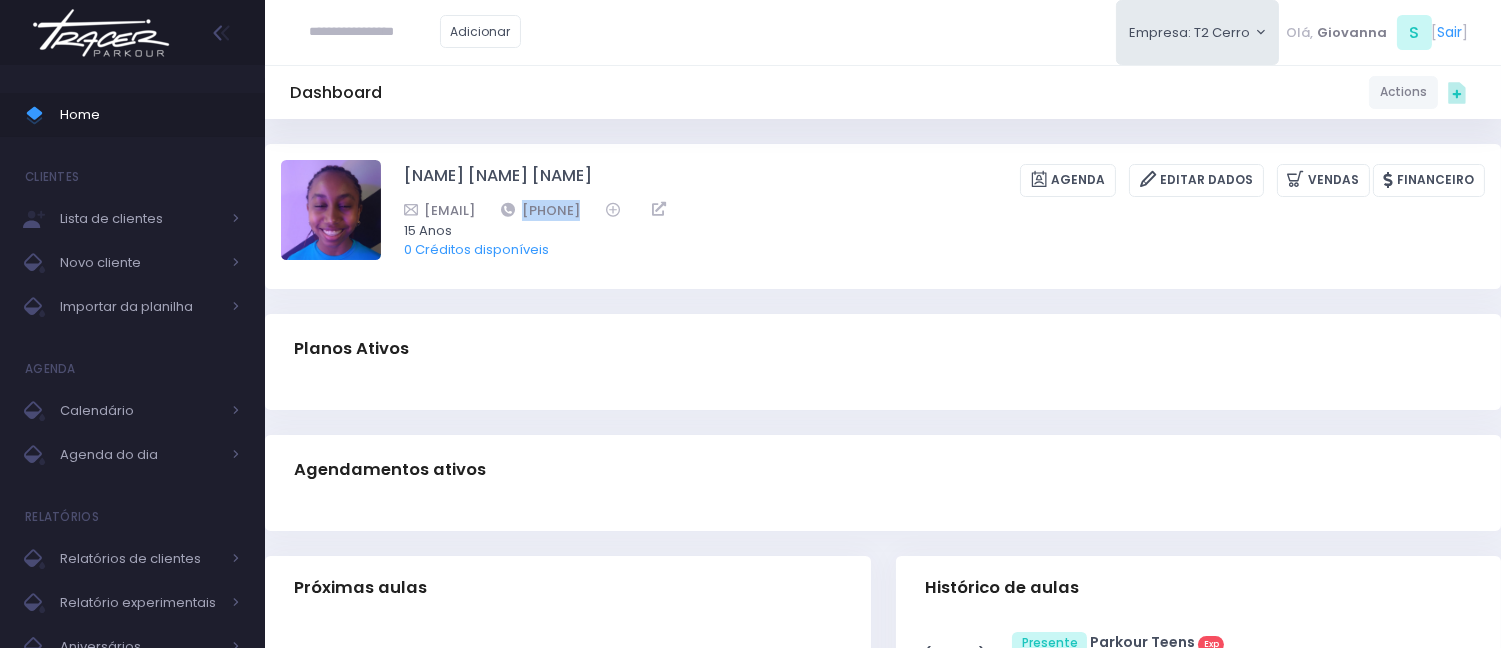 copy on "[PHONE]" 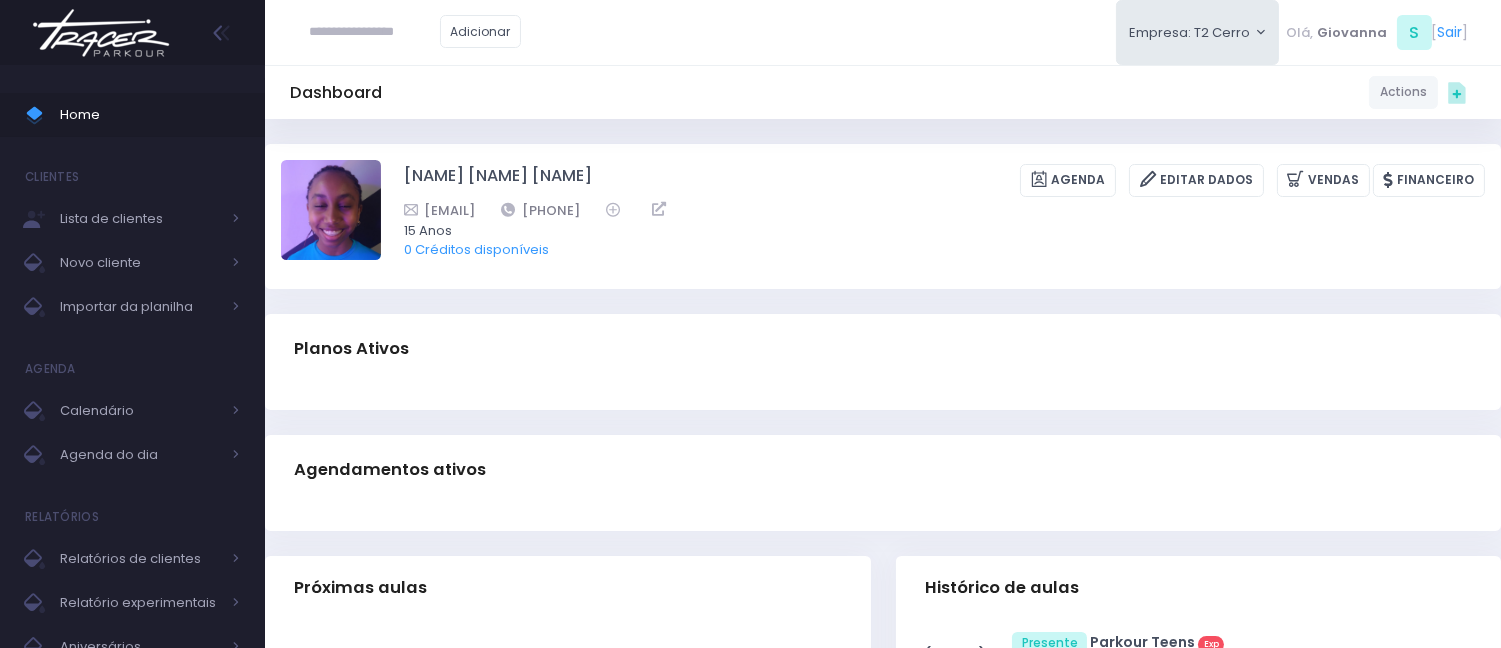 click at bounding box center [375, 32] 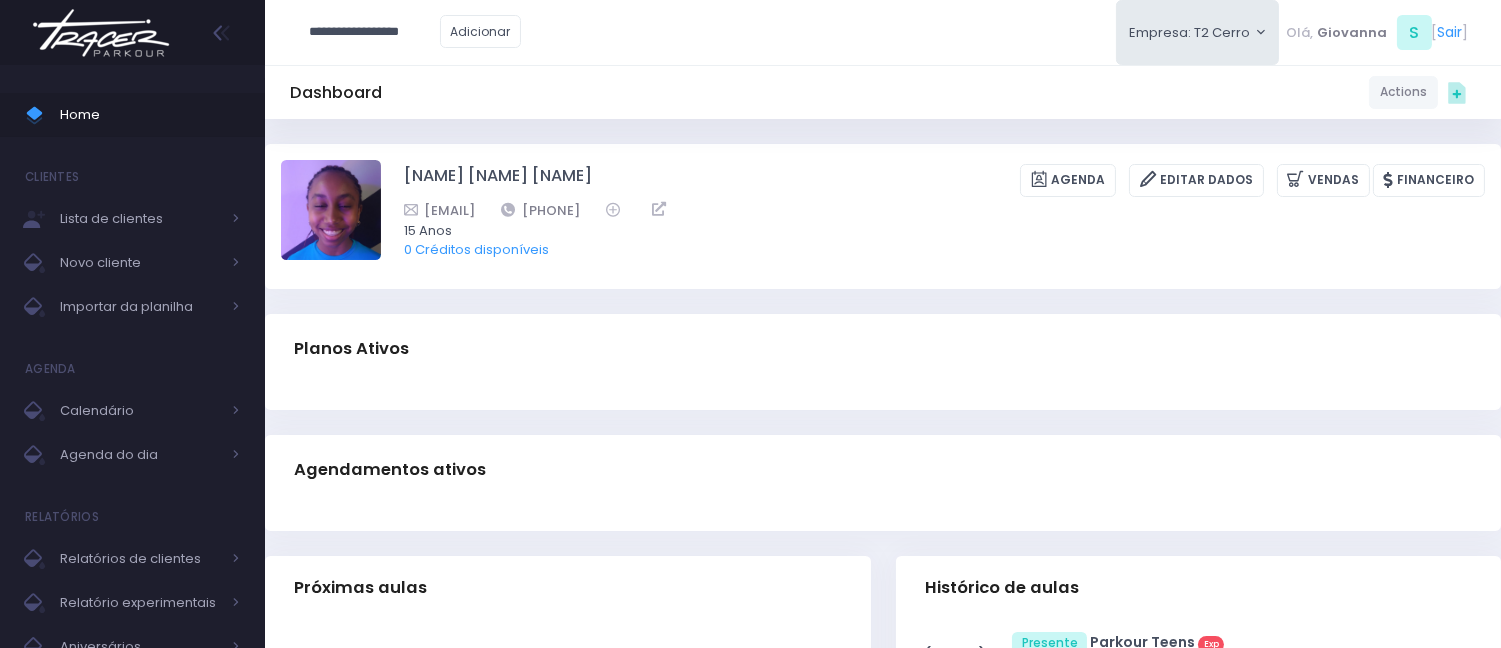 type on "**********" 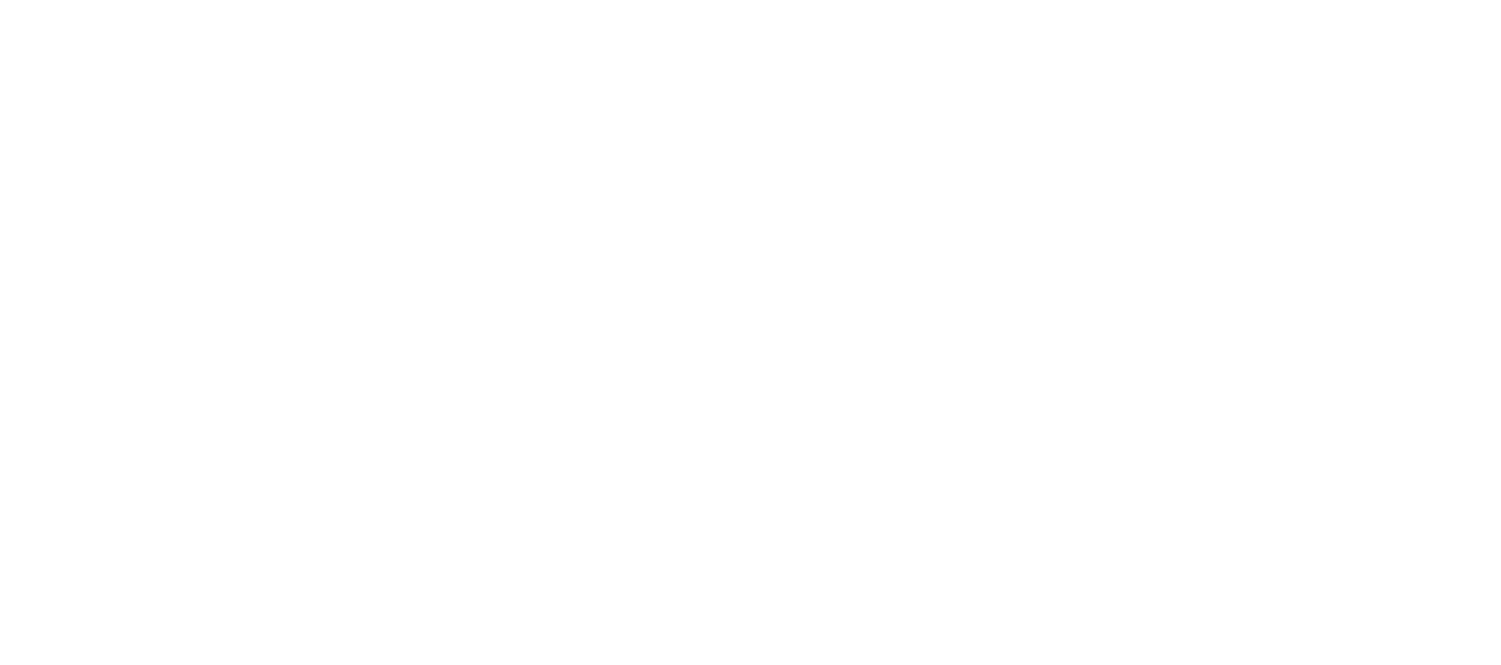 scroll, scrollTop: 0, scrollLeft: 0, axis: both 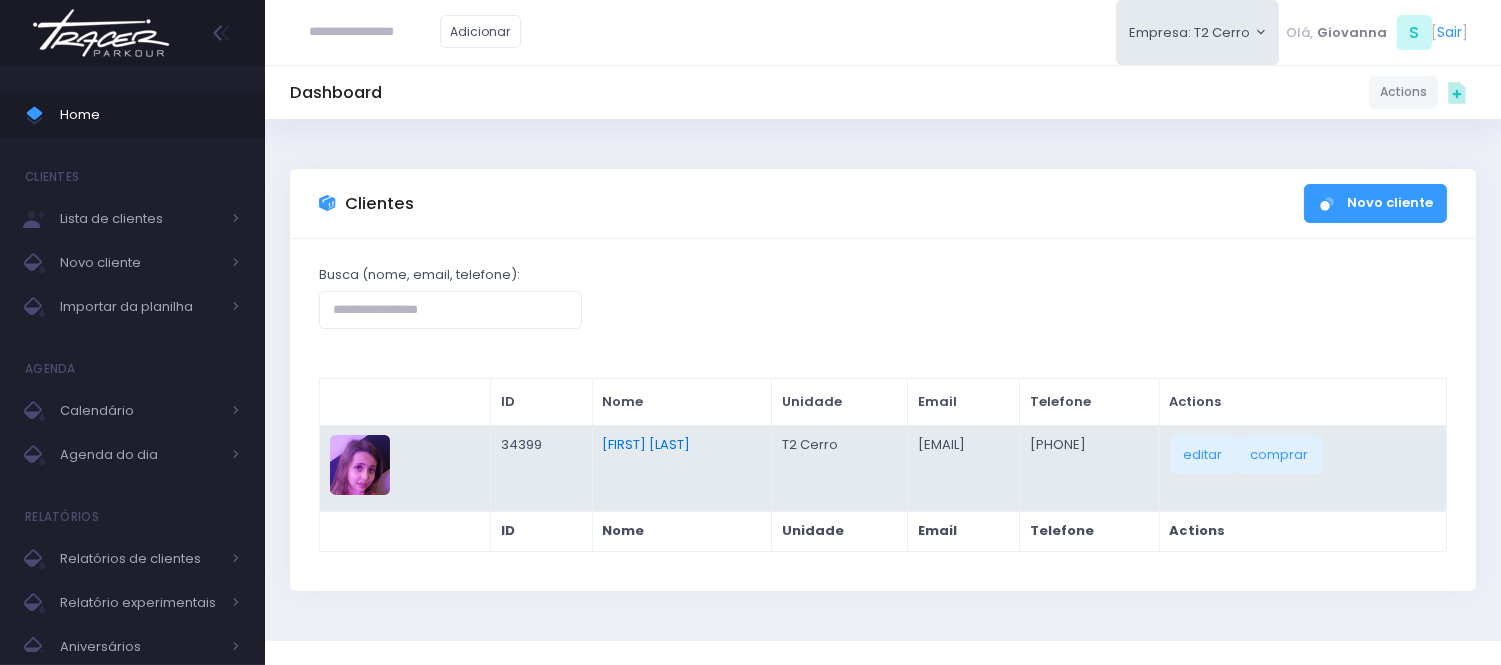 click on "Olivia Mascarenhas" at bounding box center (646, 444) 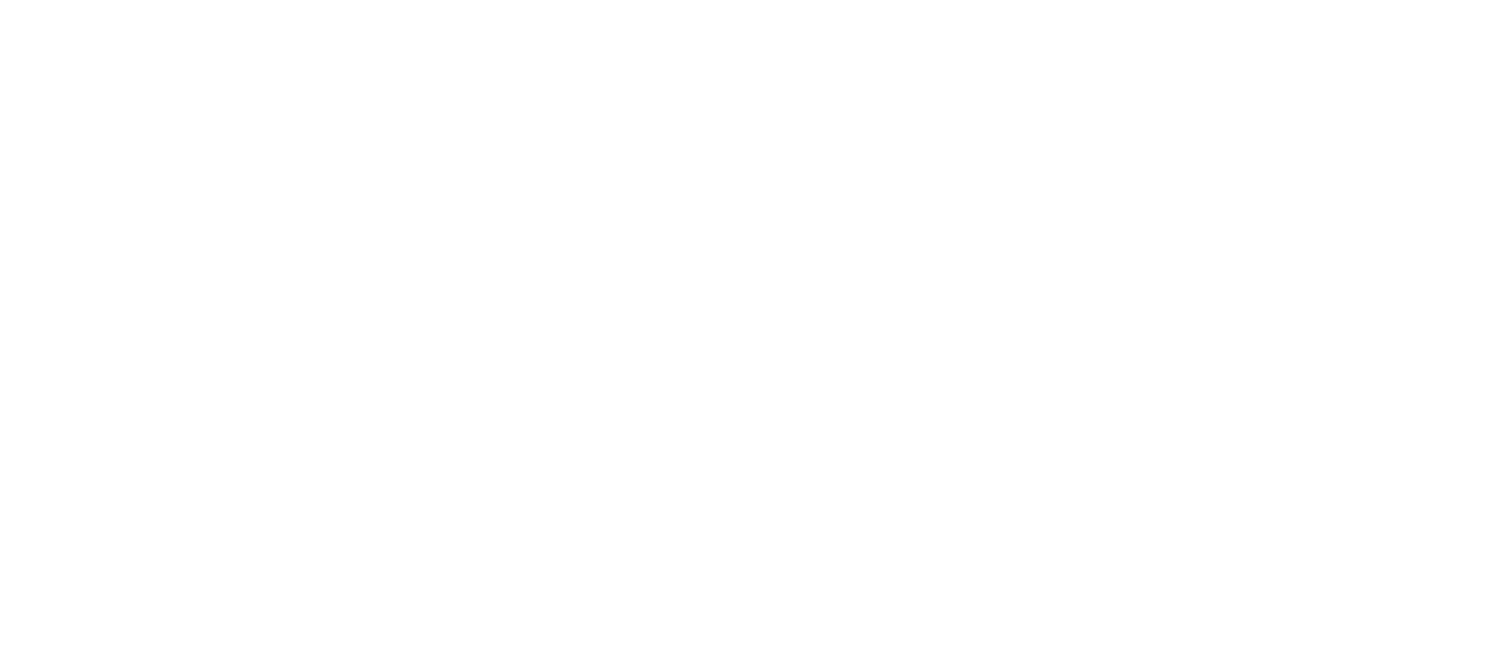scroll, scrollTop: 0, scrollLeft: 0, axis: both 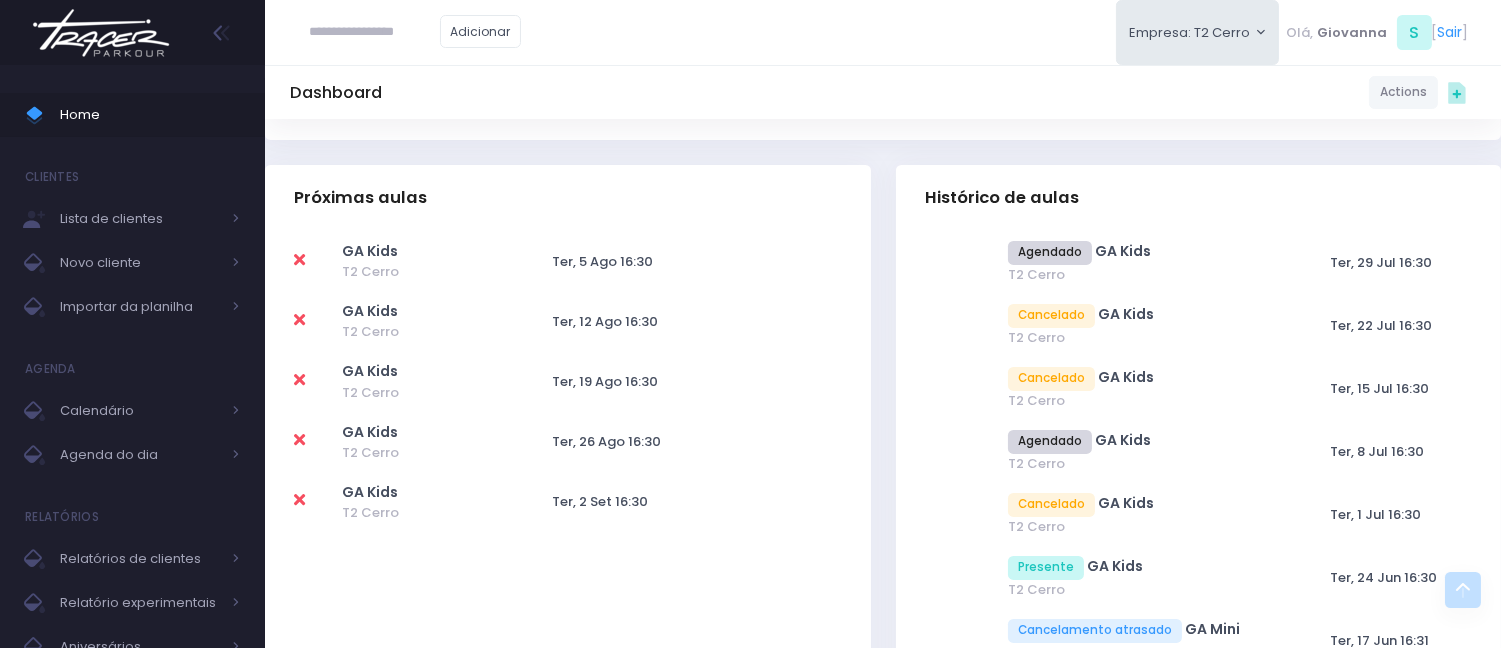 click on "Dashboard
Actions
Choose Label:
Customer
Partner
Suplier
Member
Staff
Add new" at bounding box center (883, 2904) 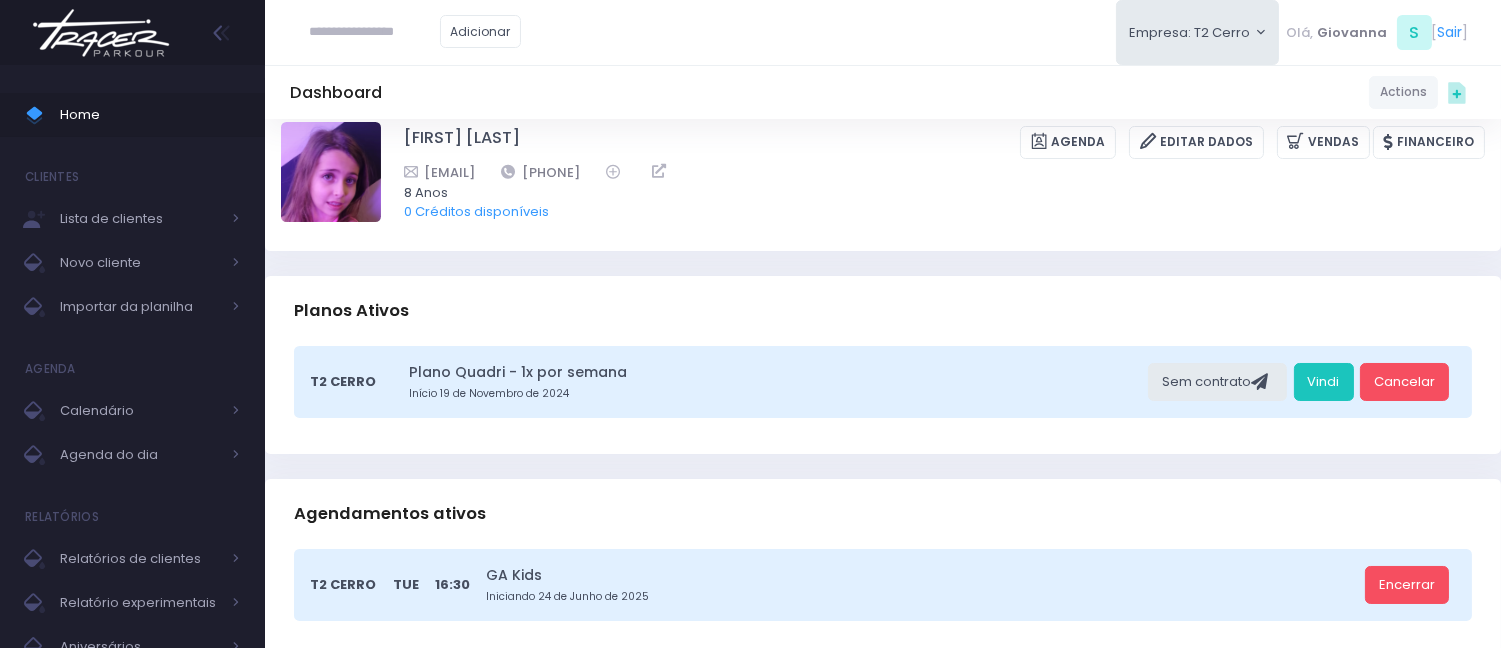 scroll, scrollTop: 0, scrollLeft: 0, axis: both 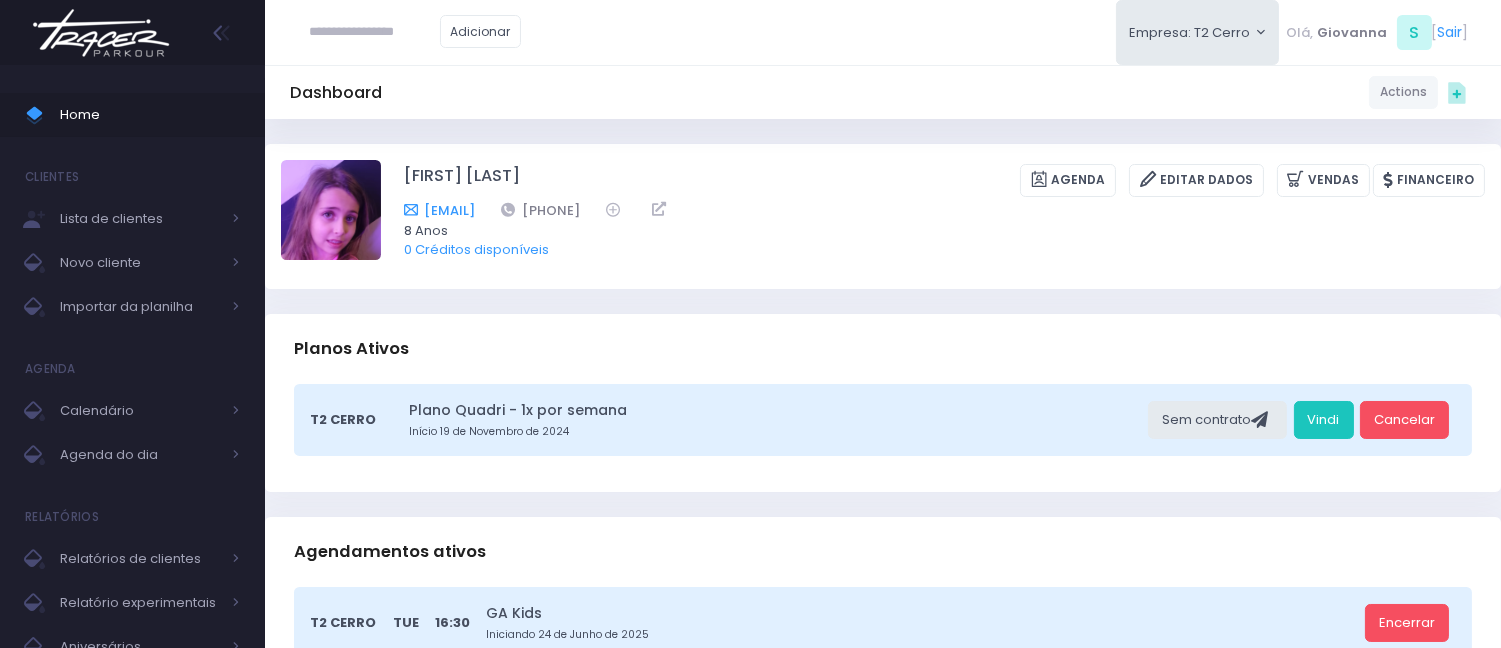 drag, startPoint x: 615, startPoint y: 208, endPoint x: 427, endPoint y: 213, distance: 188.06648 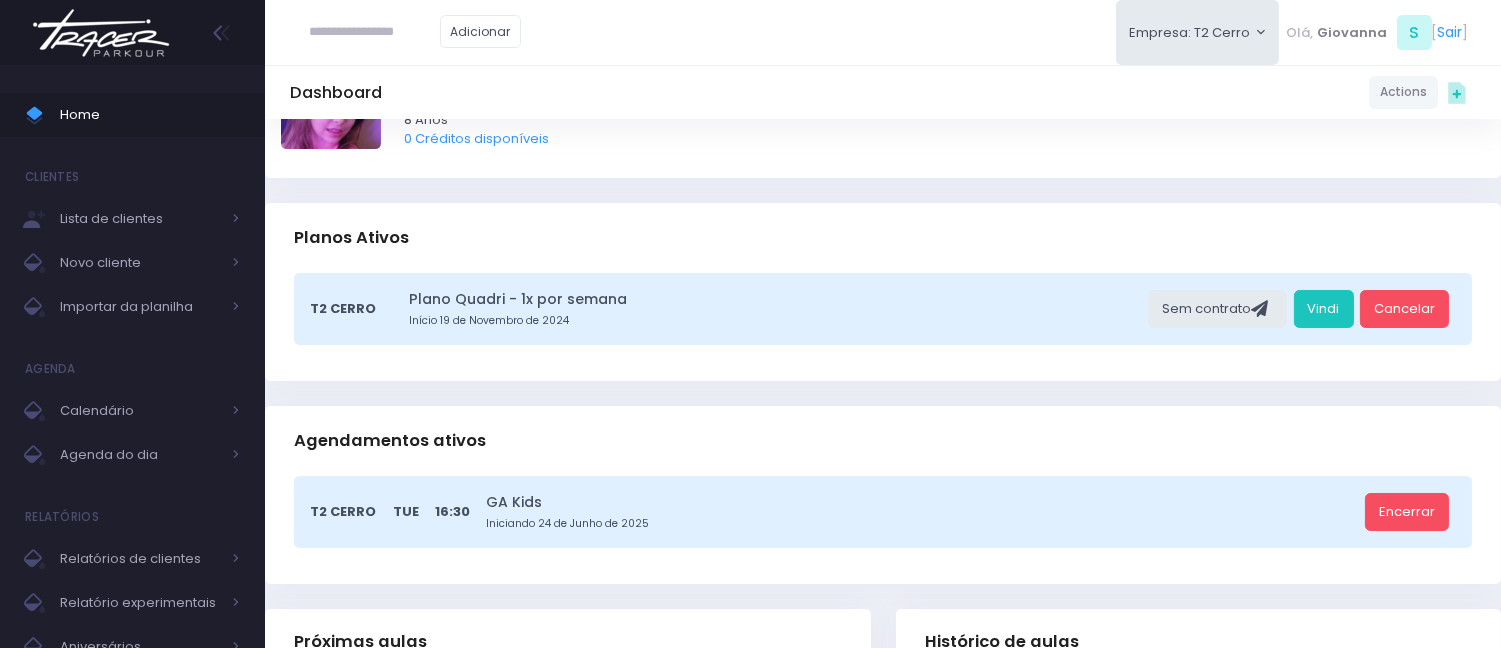 scroll, scrollTop: 0, scrollLeft: 0, axis: both 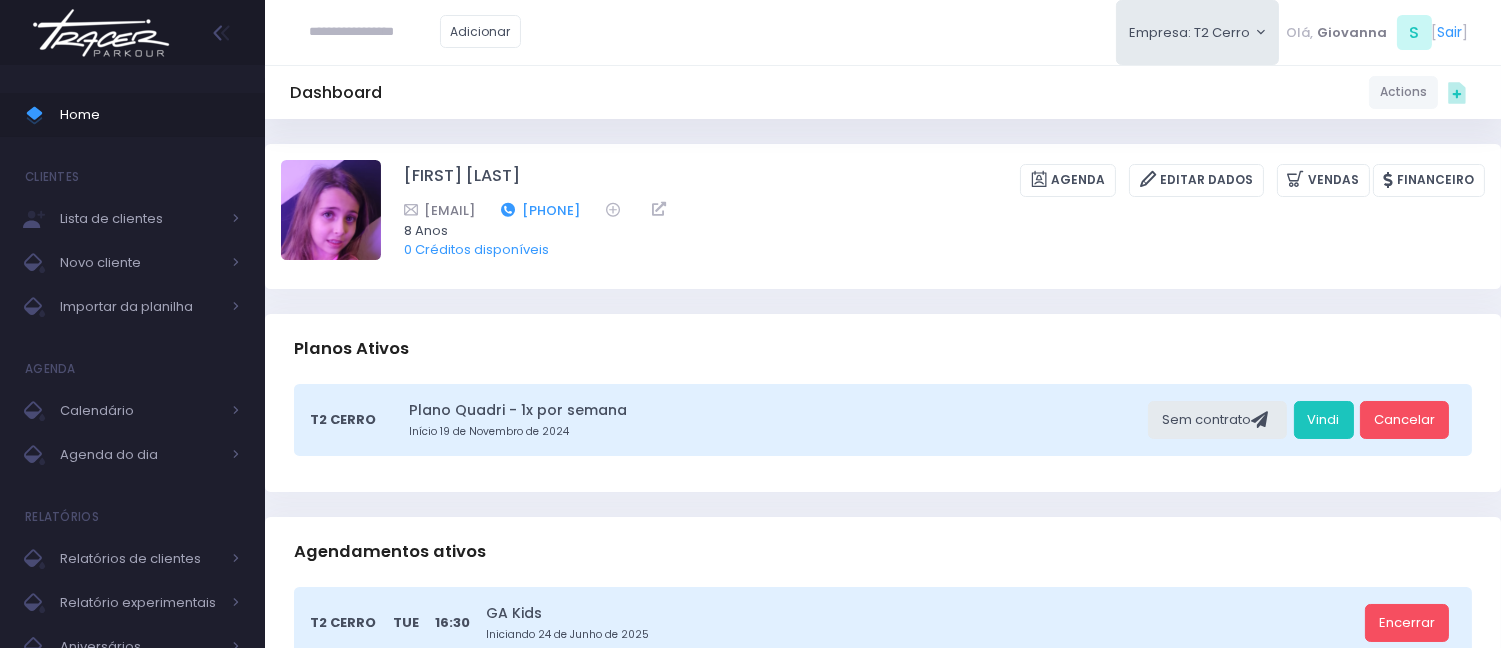 drag, startPoint x: 733, startPoint y: 211, endPoint x: 636, endPoint y: 212, distance: 97.00516 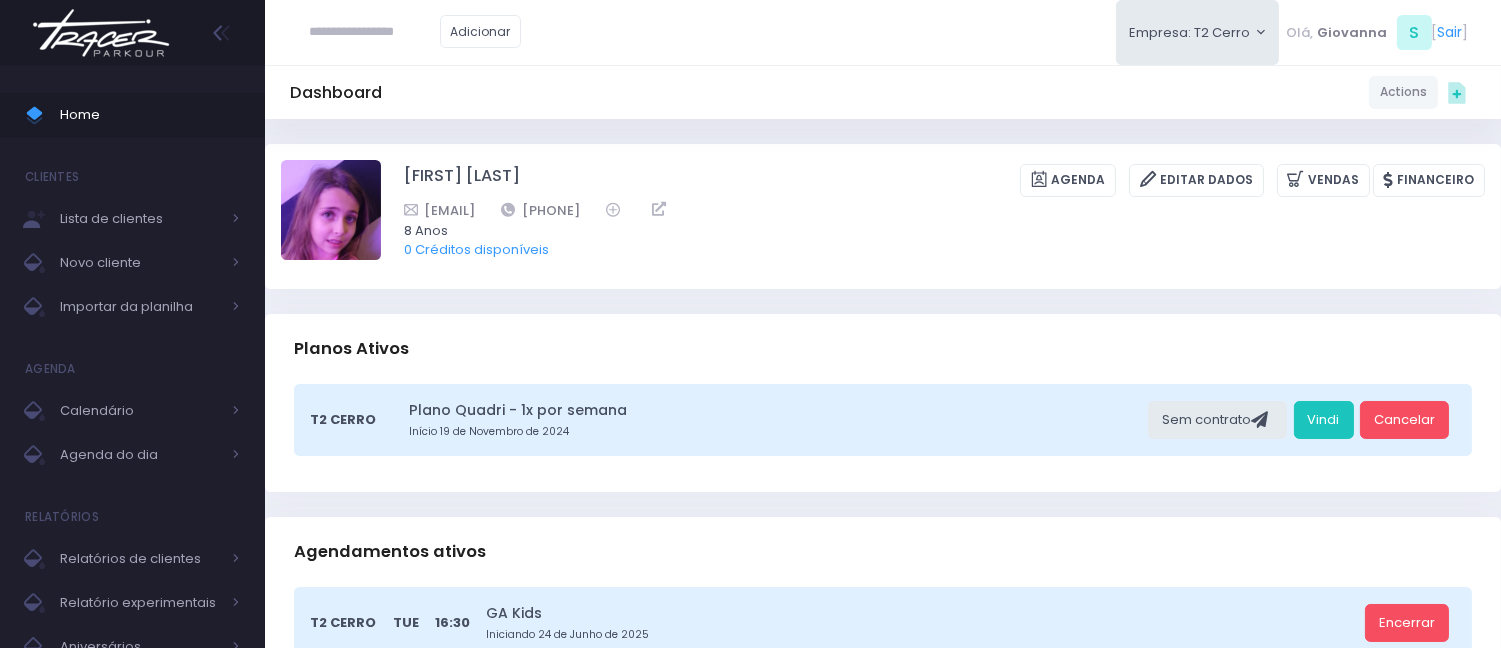 copy on "11996011661" 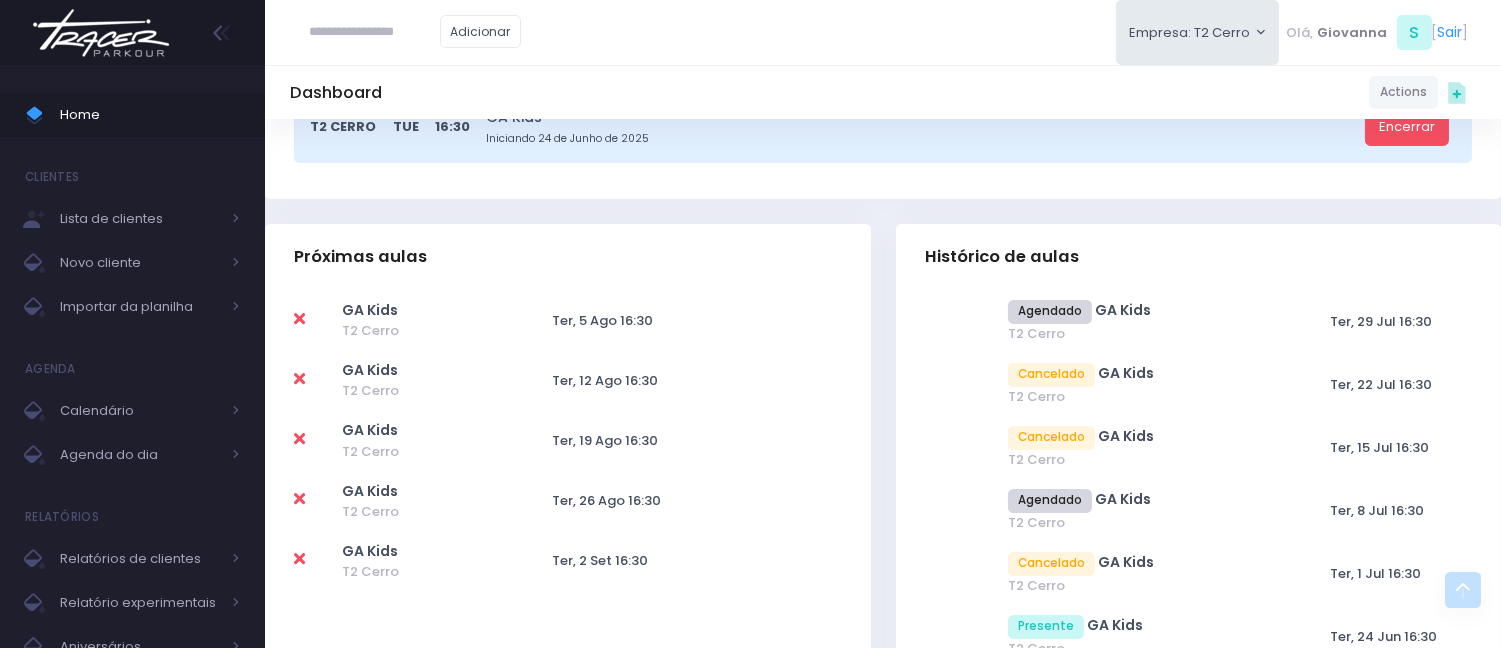 scroll, scrollTop: 555, scrollLeft: 0, axis: vertical 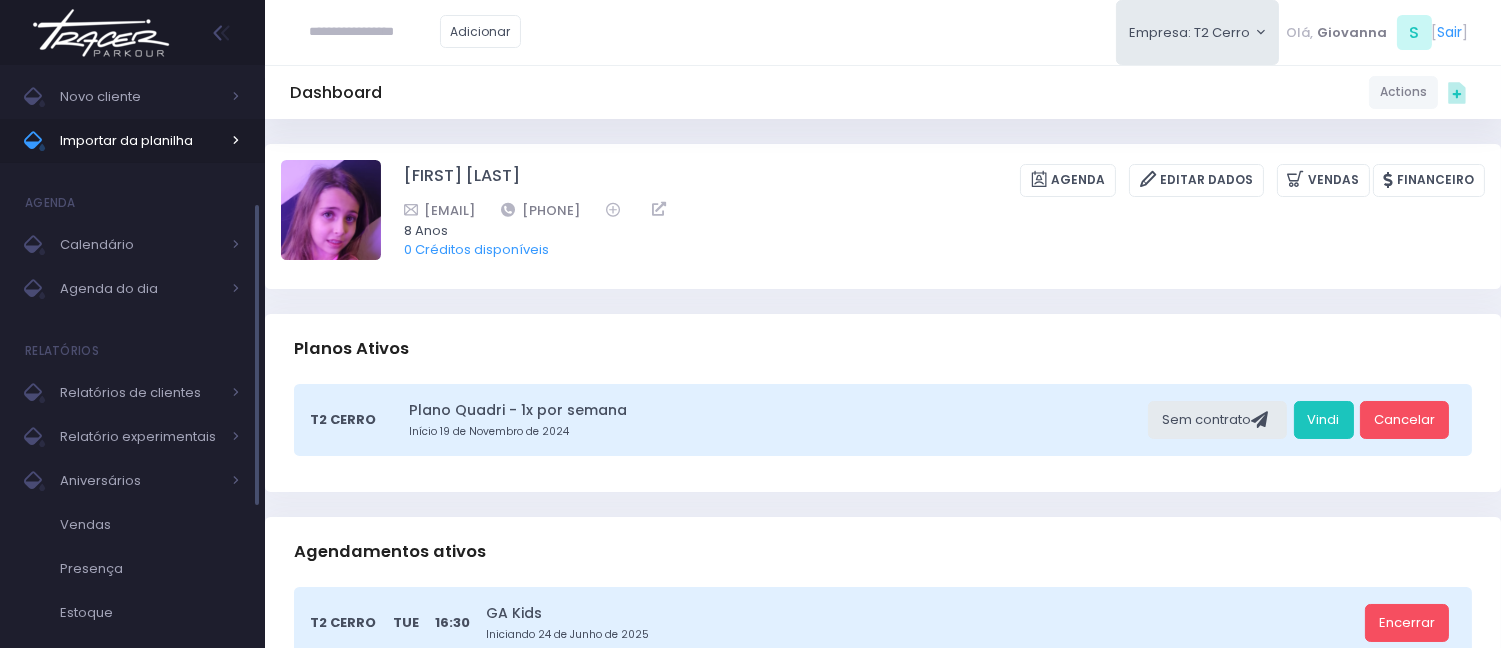 drag, startPoint x: 811, startPoint y: 125, endPoint x: 190, endPoint y: 146, distance: 621.355 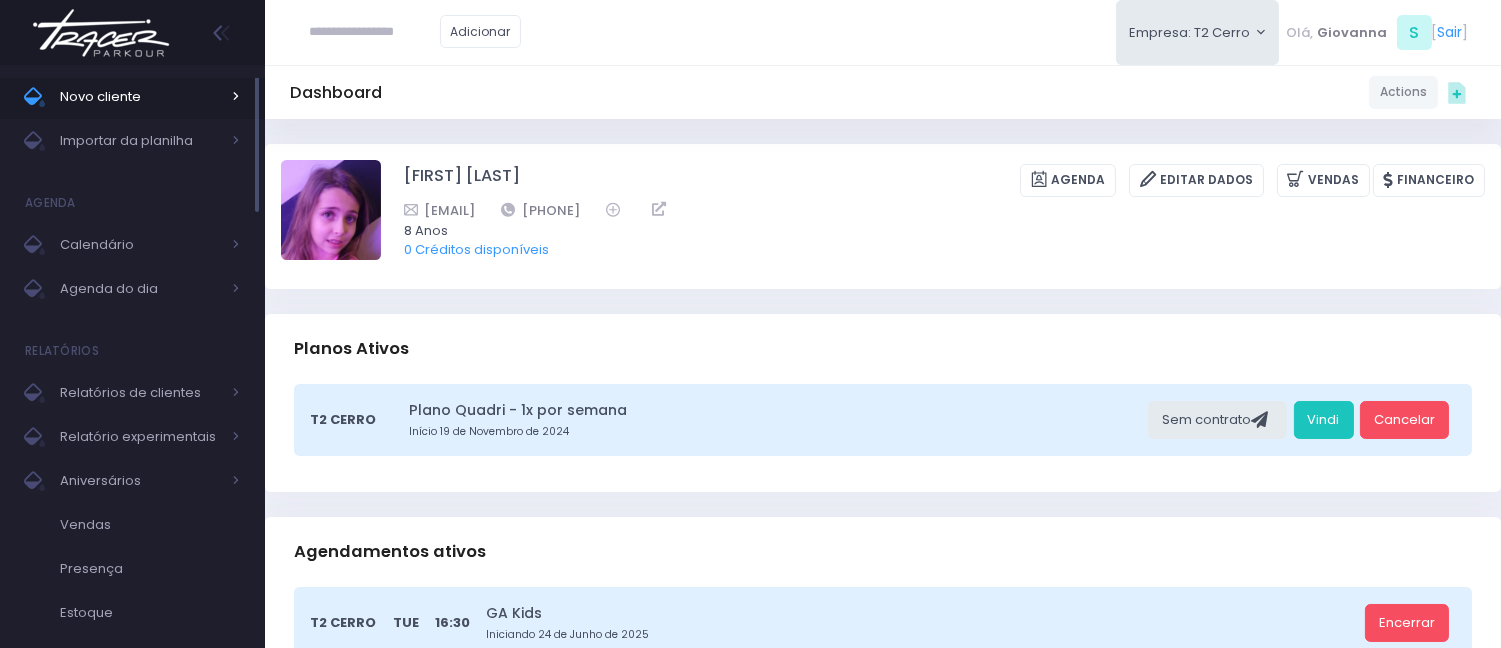 scroll, scrollTop: 0, scrollLeft: 0, axis: both 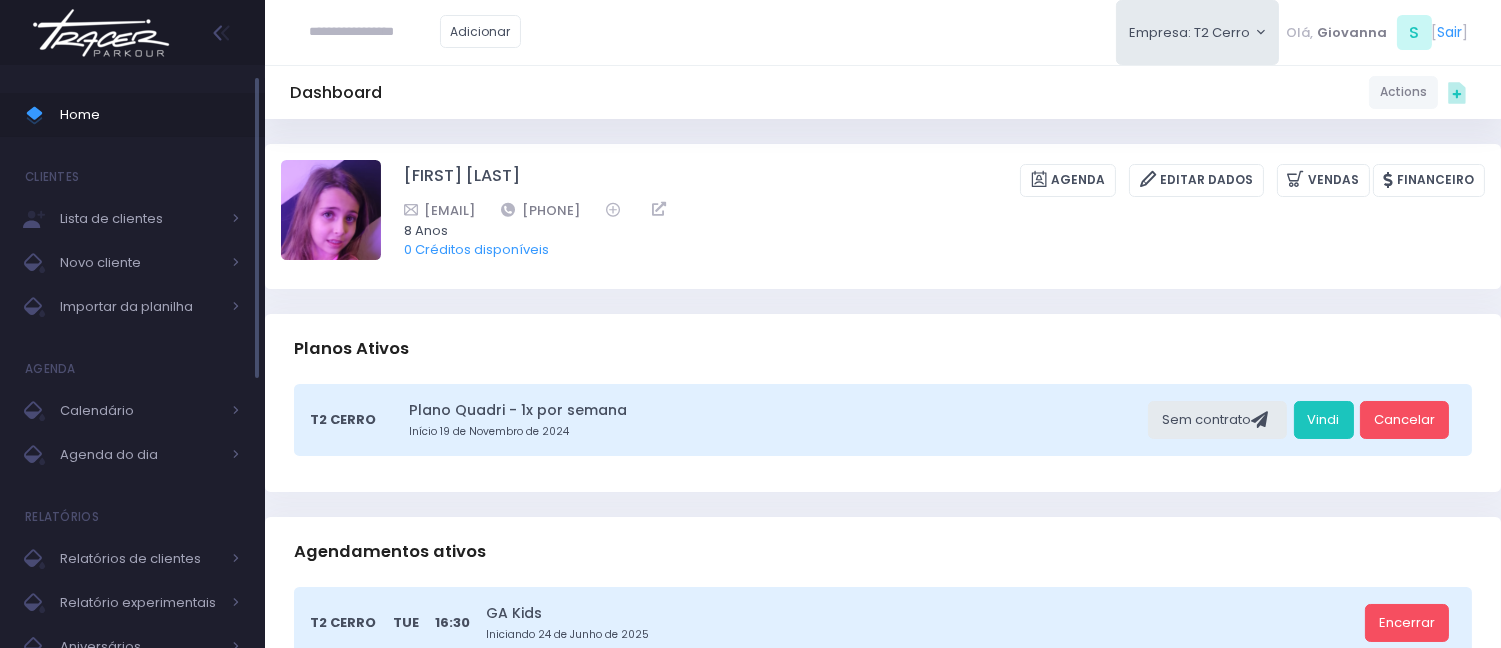 click on "Home" at bounding box center (150, 115) 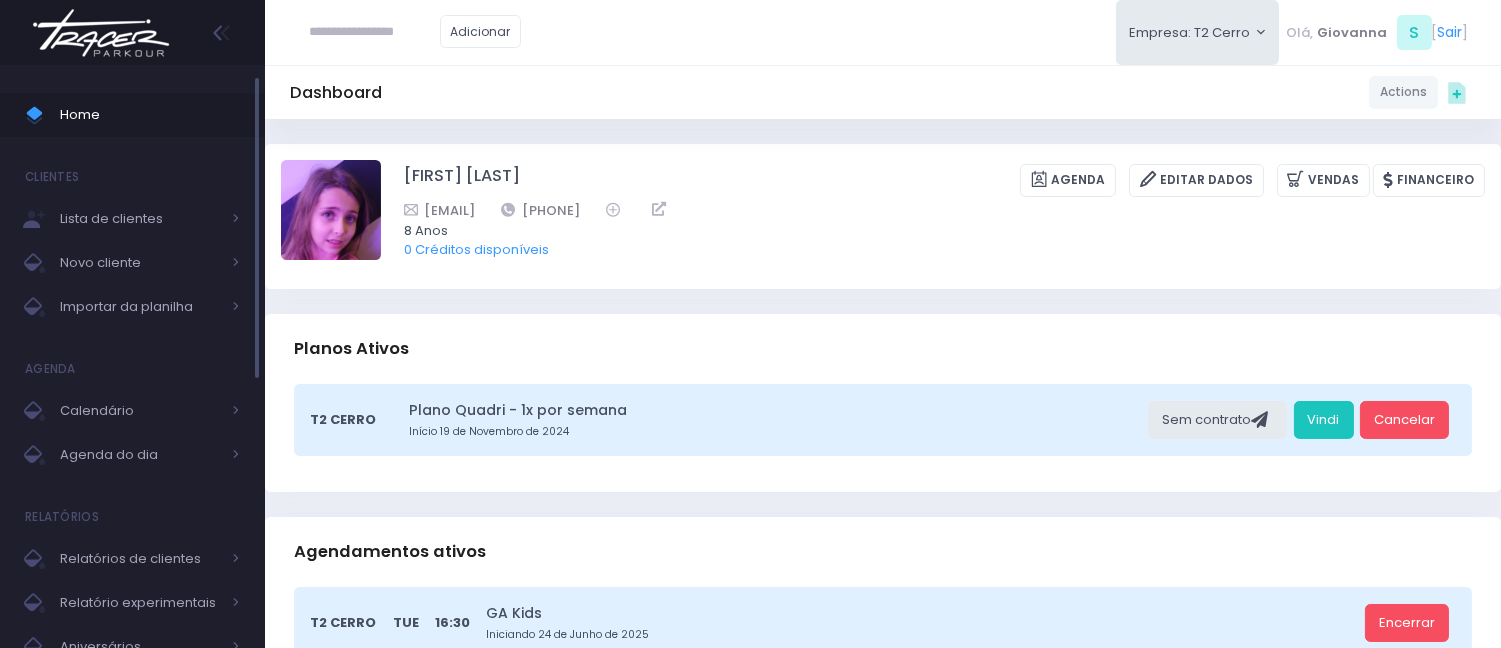 click on "Home" at bounding box center (150, 115) 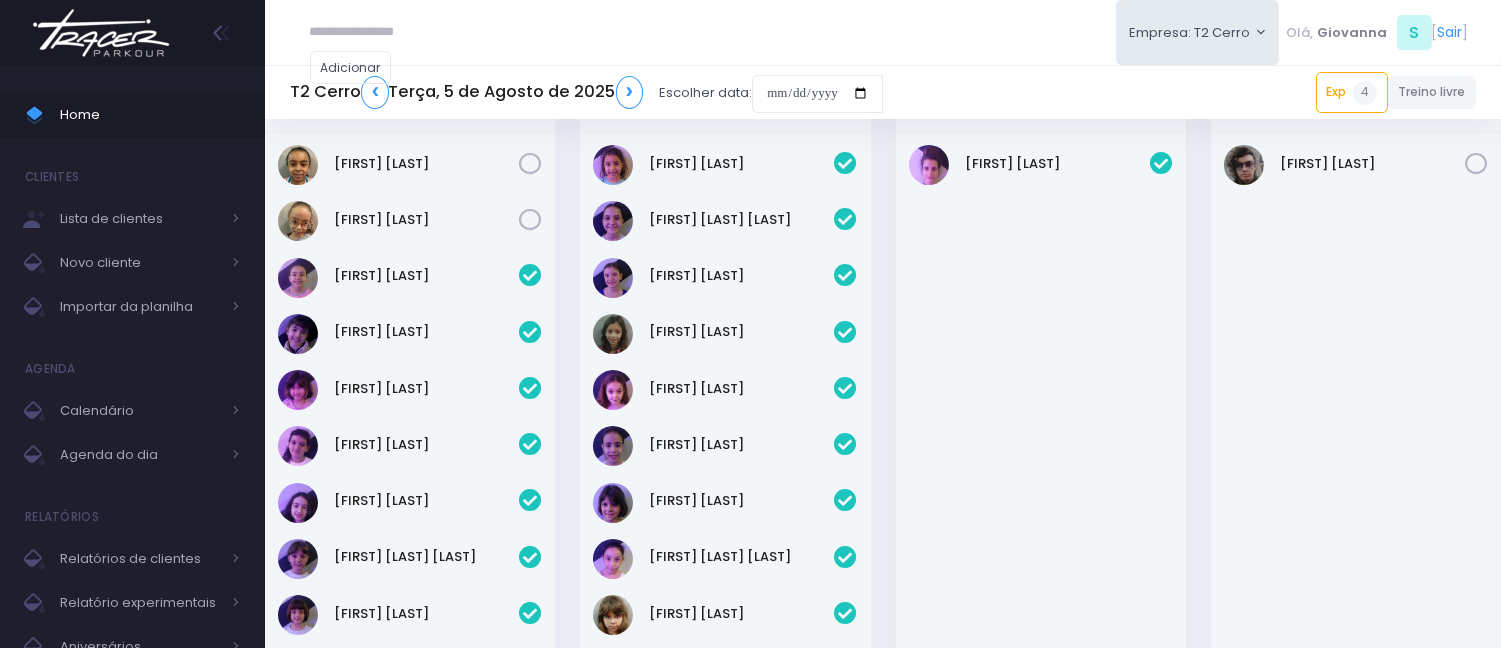 scroll, scrollTop: 235, scrollLeft: 0, axis: vertical 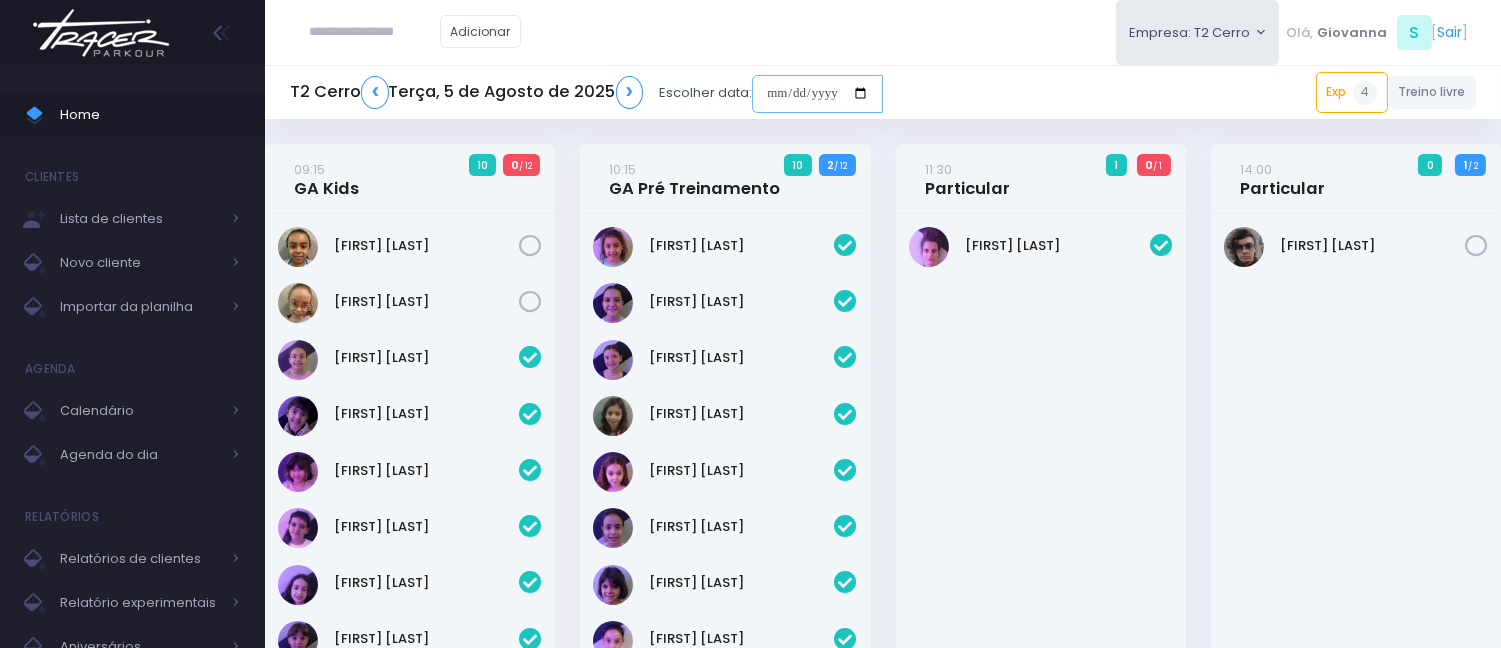 click at bounding box center (817, 94) 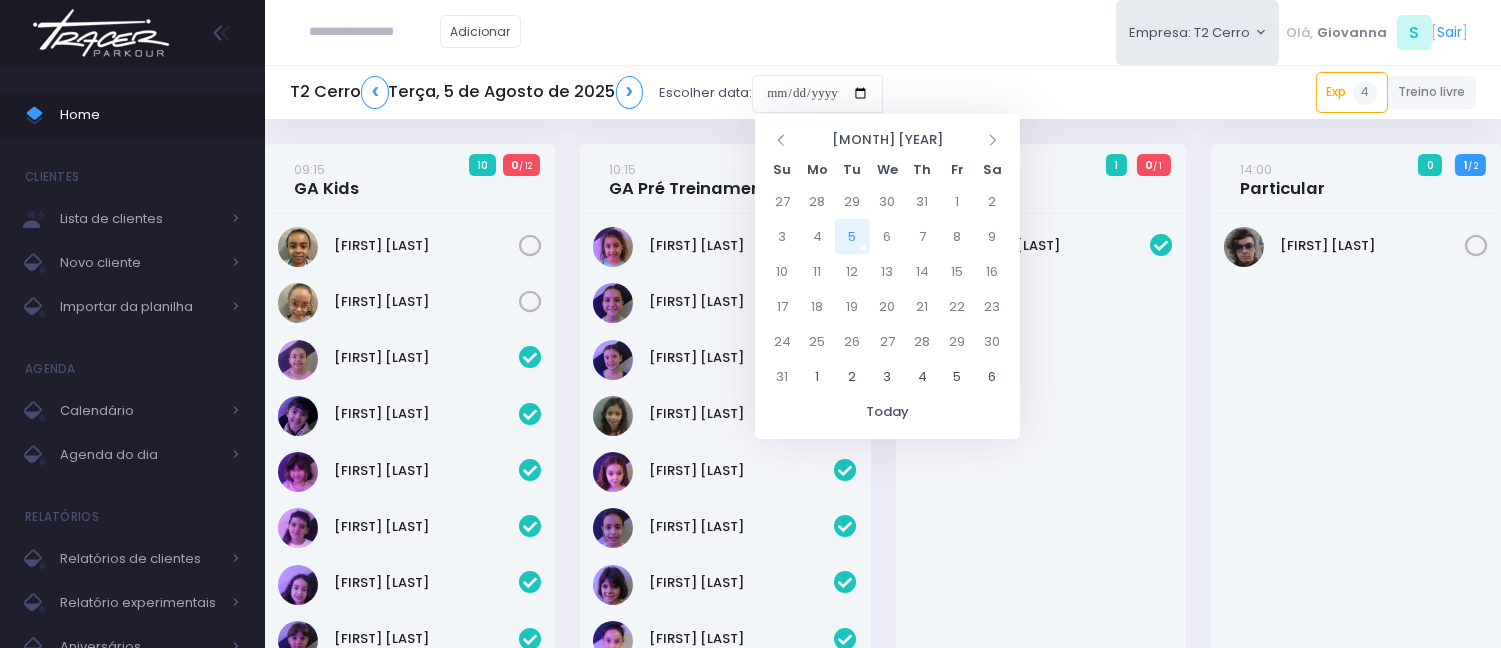 click on "5" at bounding box center (852, 236) 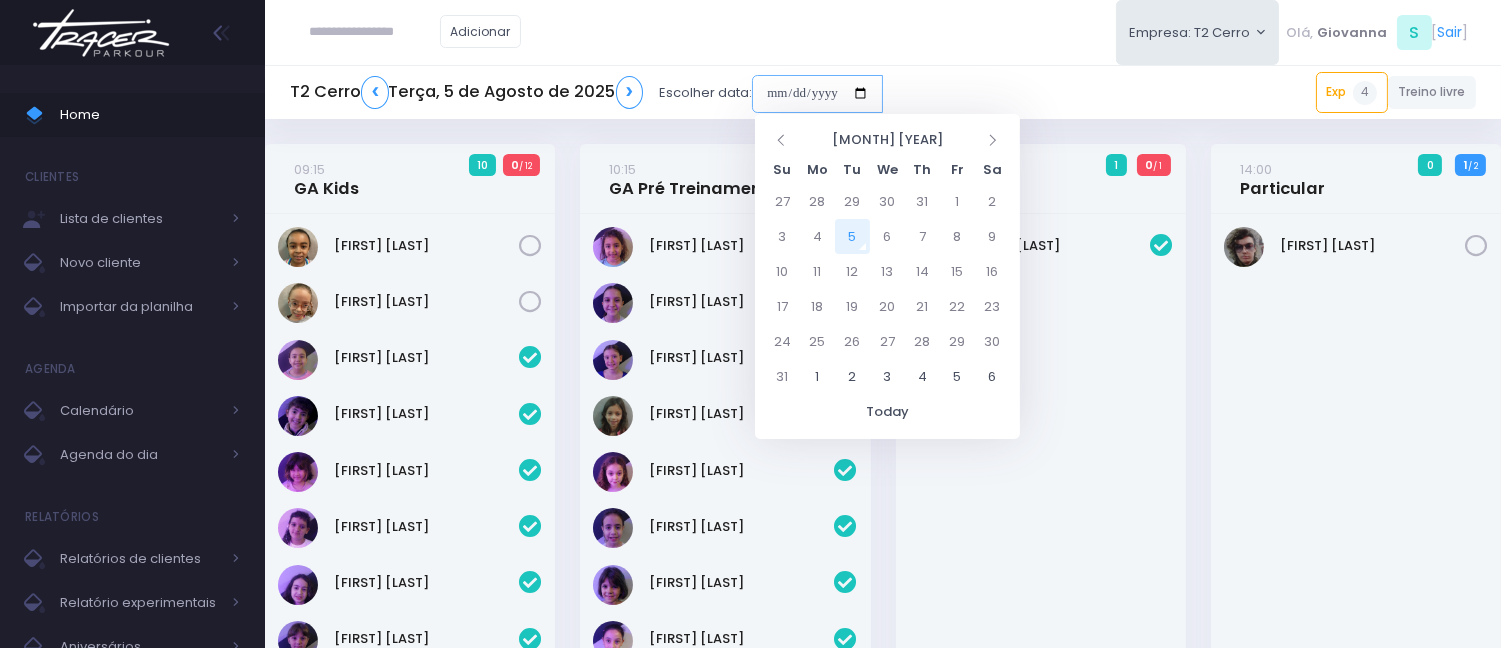 type on "**********" 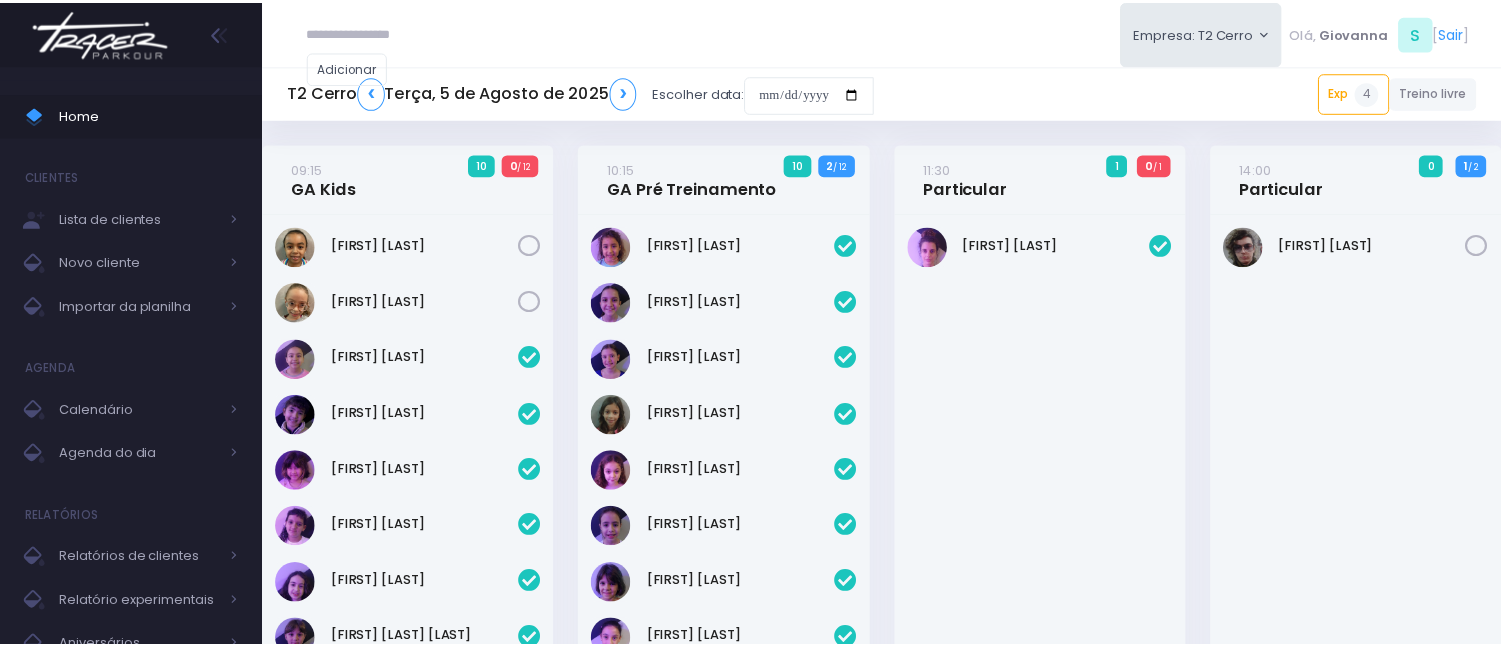 scroll, scrollTop: 0, scrollLeft: 0, axis: both 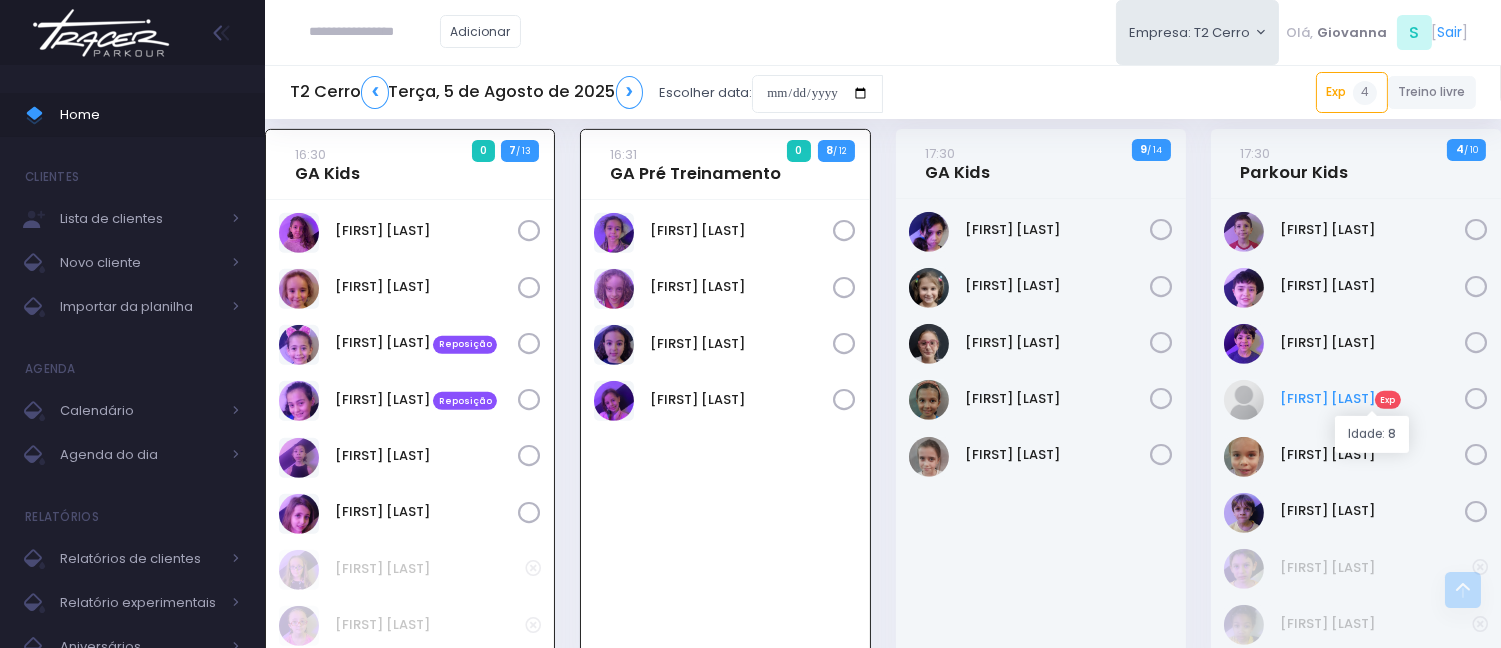 click on "[FIRST] [LAST]" at bounding box center (1372, 399) 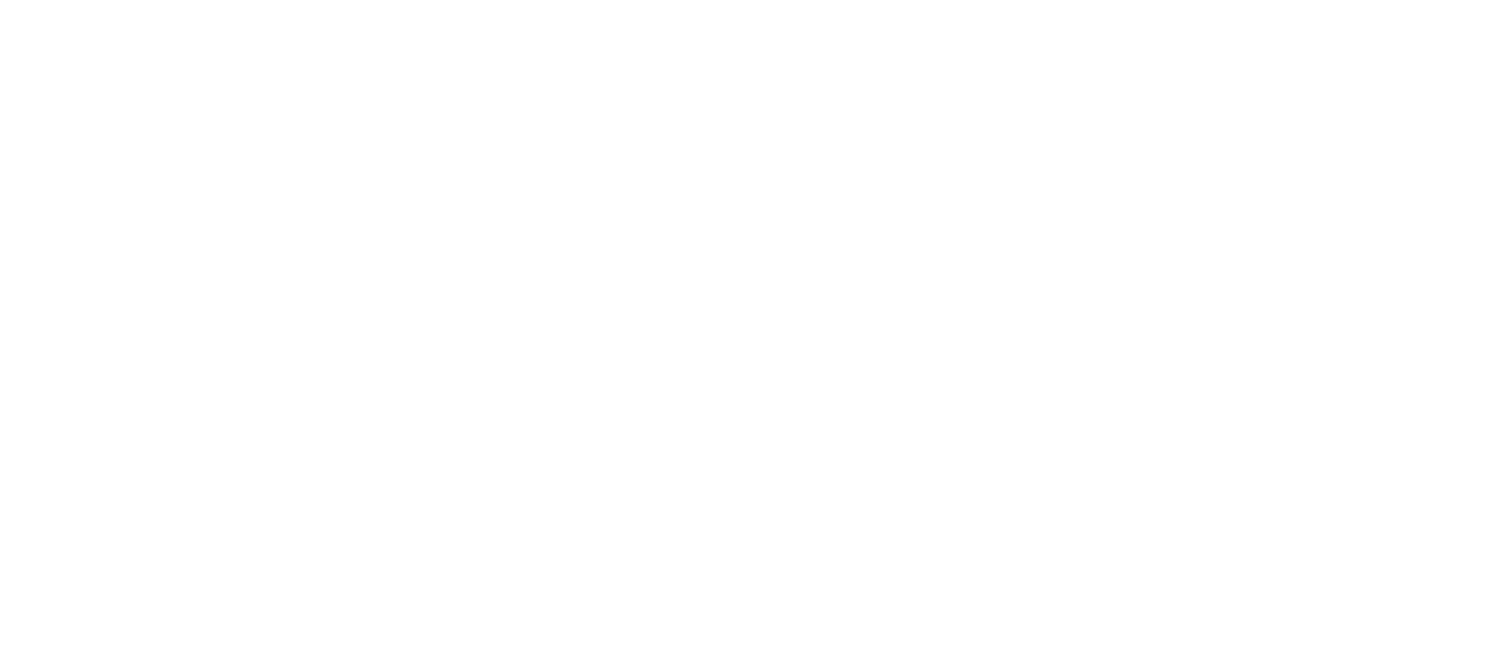 scroll, scrollTop: 0, scrollLeft: 0, axis: both 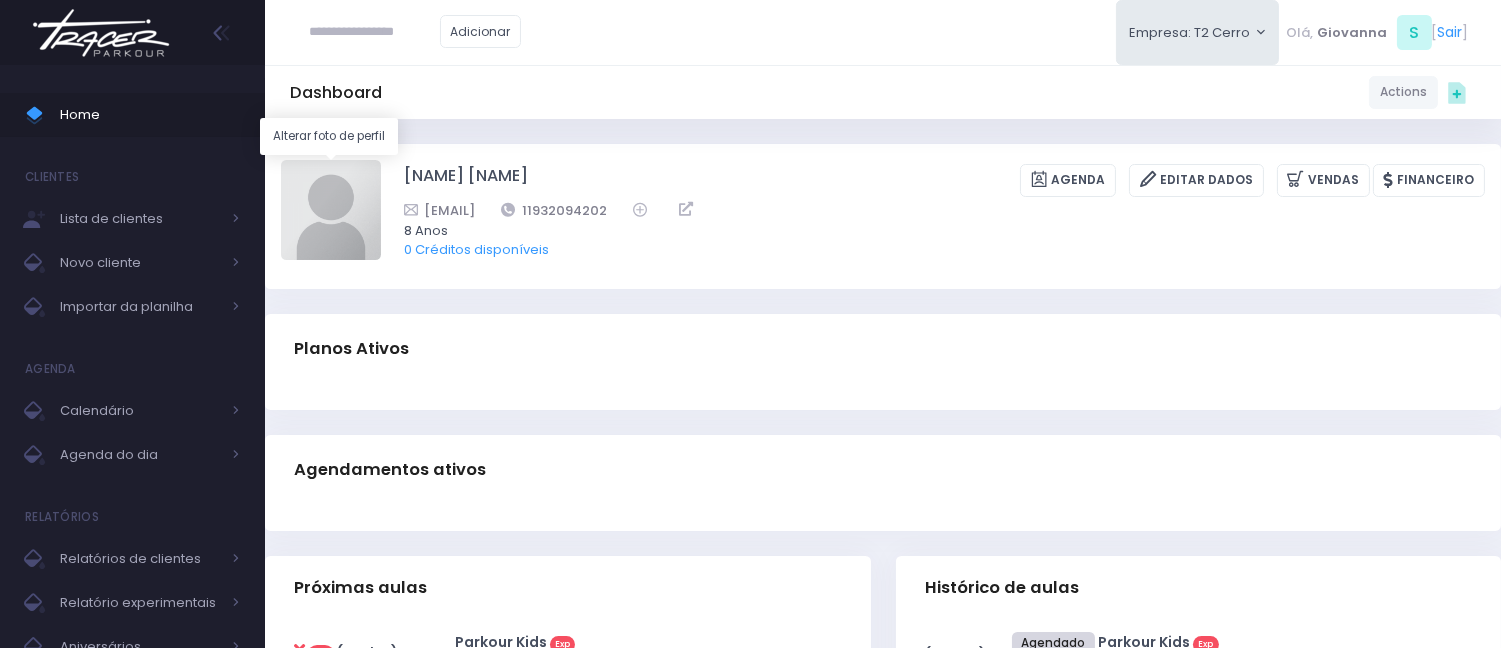 click at bounding box center [331, 210] 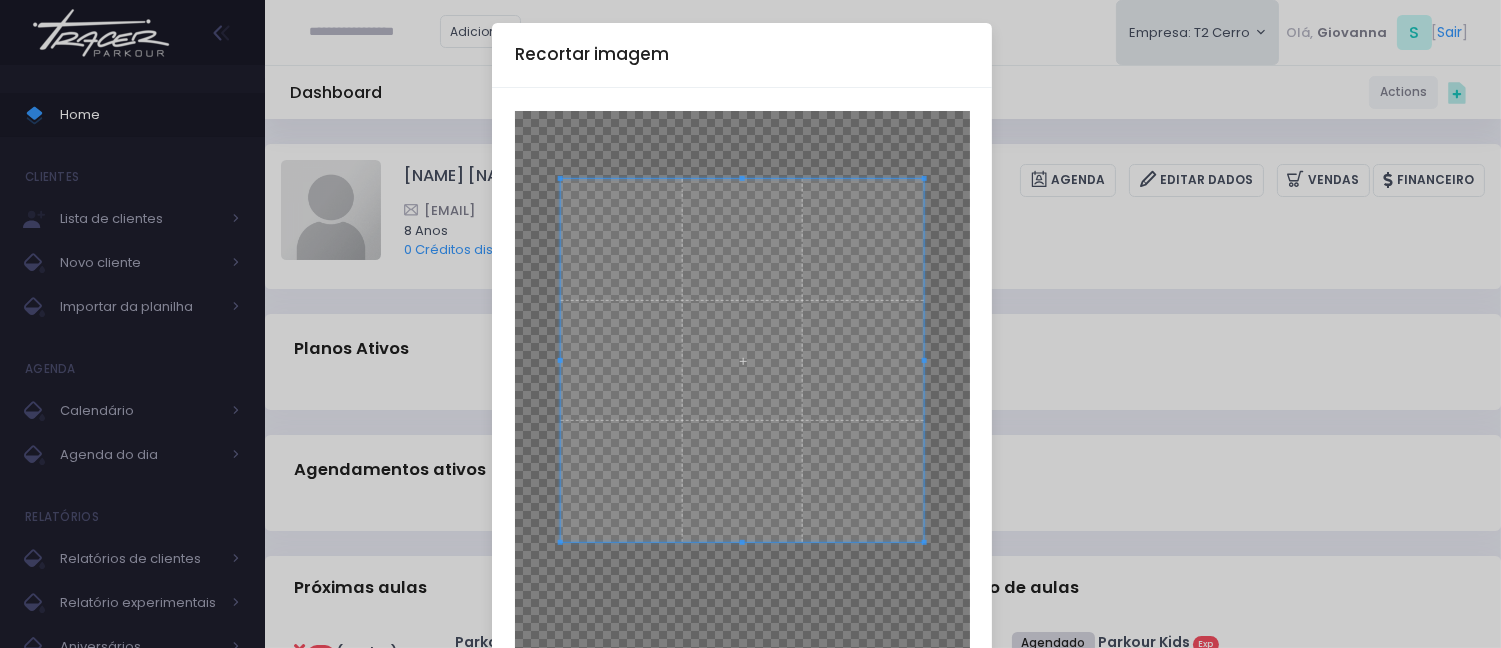click at bounding box center [742, 361] 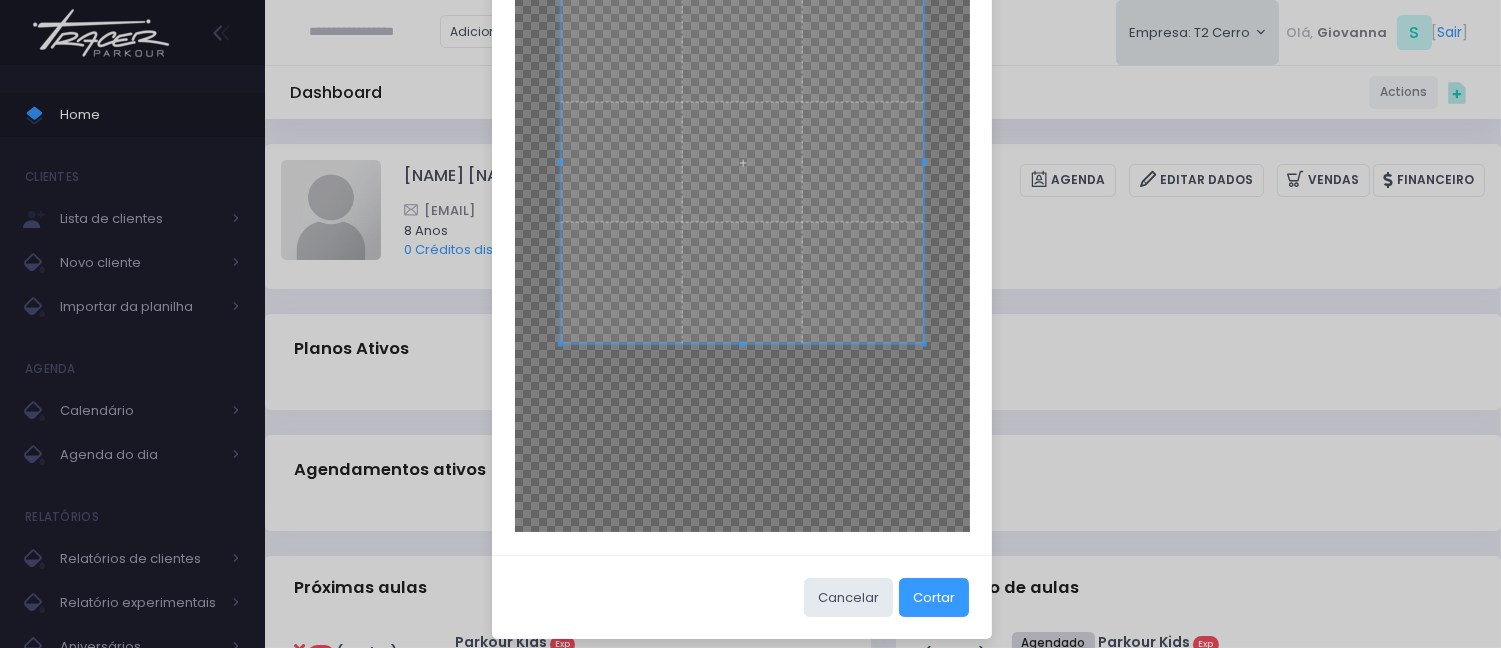 scroll, scrollTop: 198, scrollLeft: 0, axis: vertical 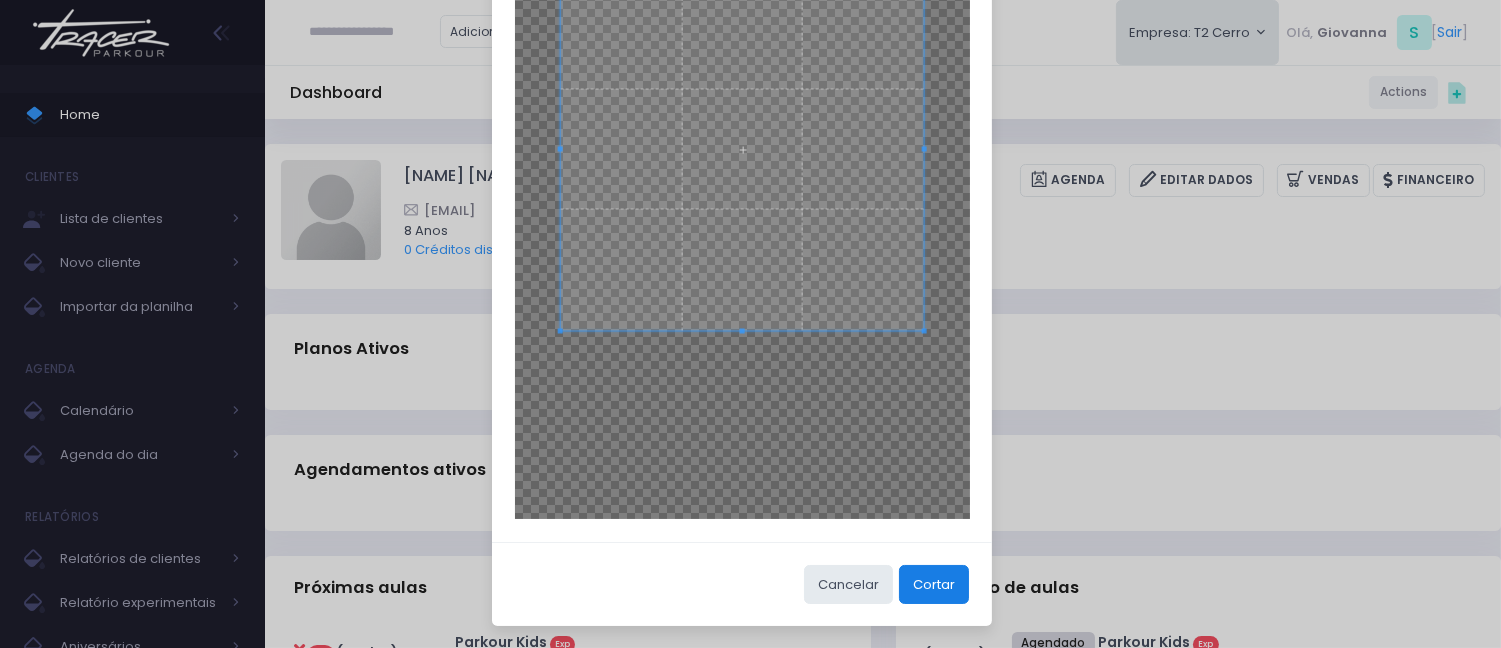 click on "Cortar" at bounding box center (934, 584) 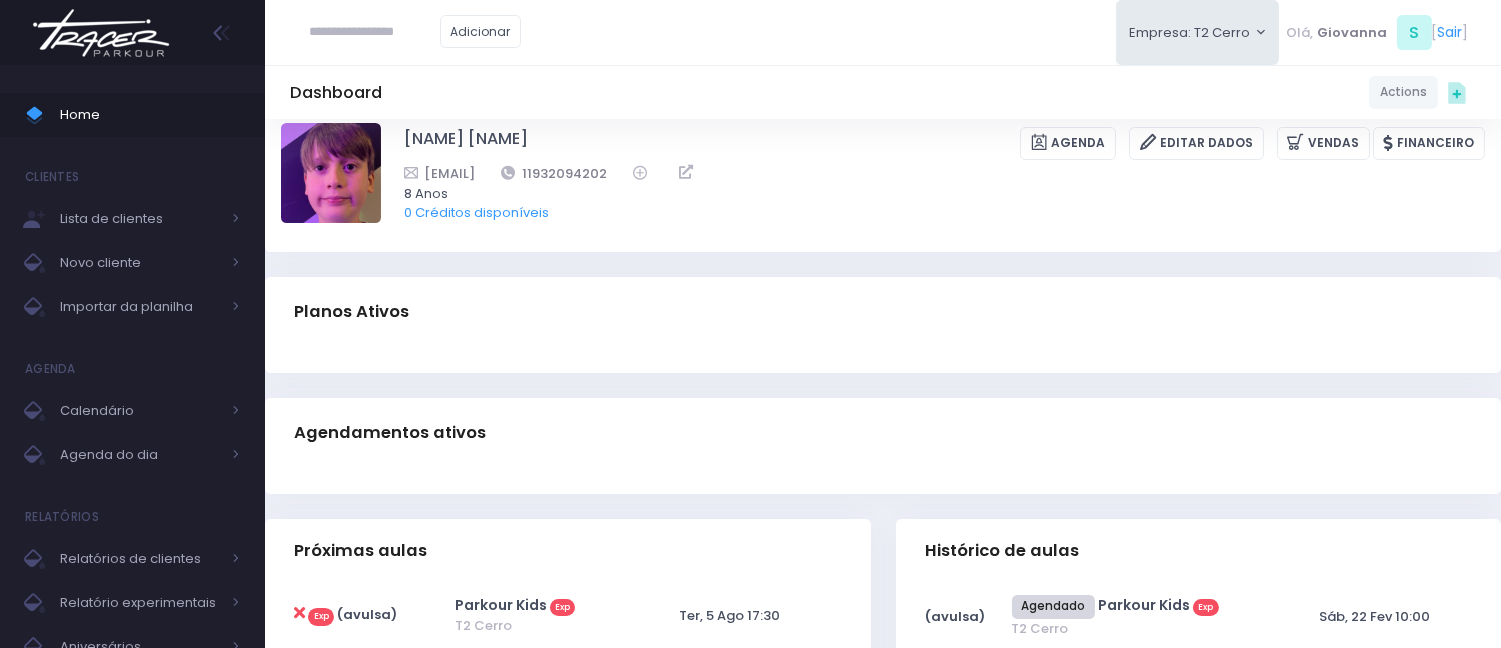 scroll, scrollTop: 0, scrollLeft: 0, axis: both 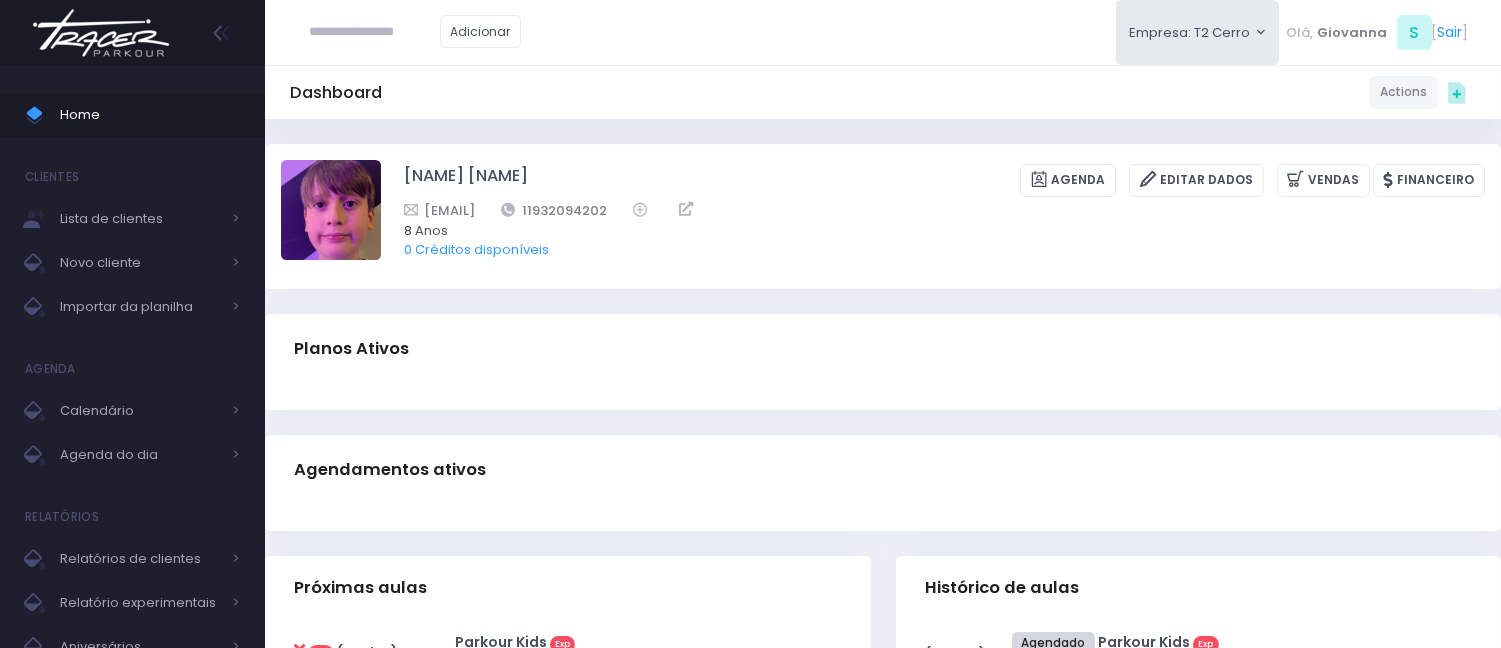 click on "OTTO OGLIARI NOVAES
Agenda
Editar Dados
Vendas
Financeiro
11932094202" at bounding box center [883, 216] 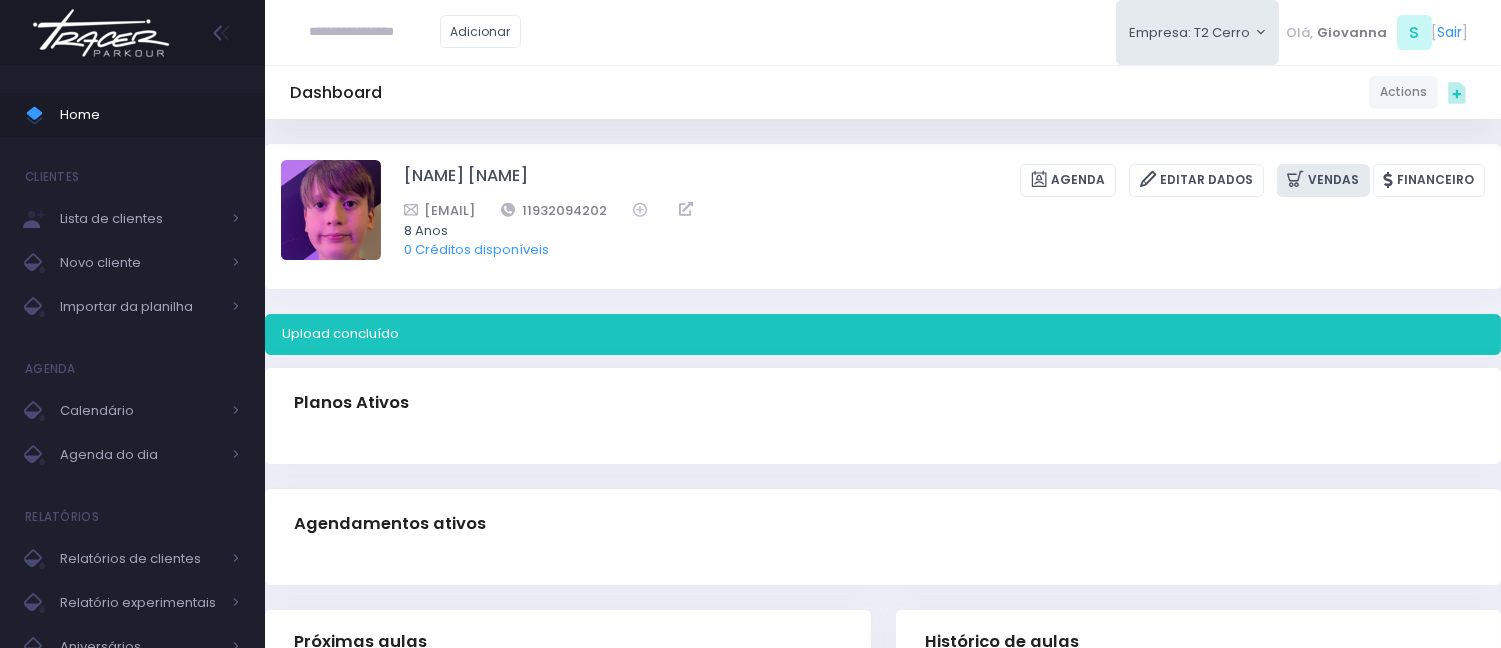 click on "Vendas" at bounding box center (1323, 180) 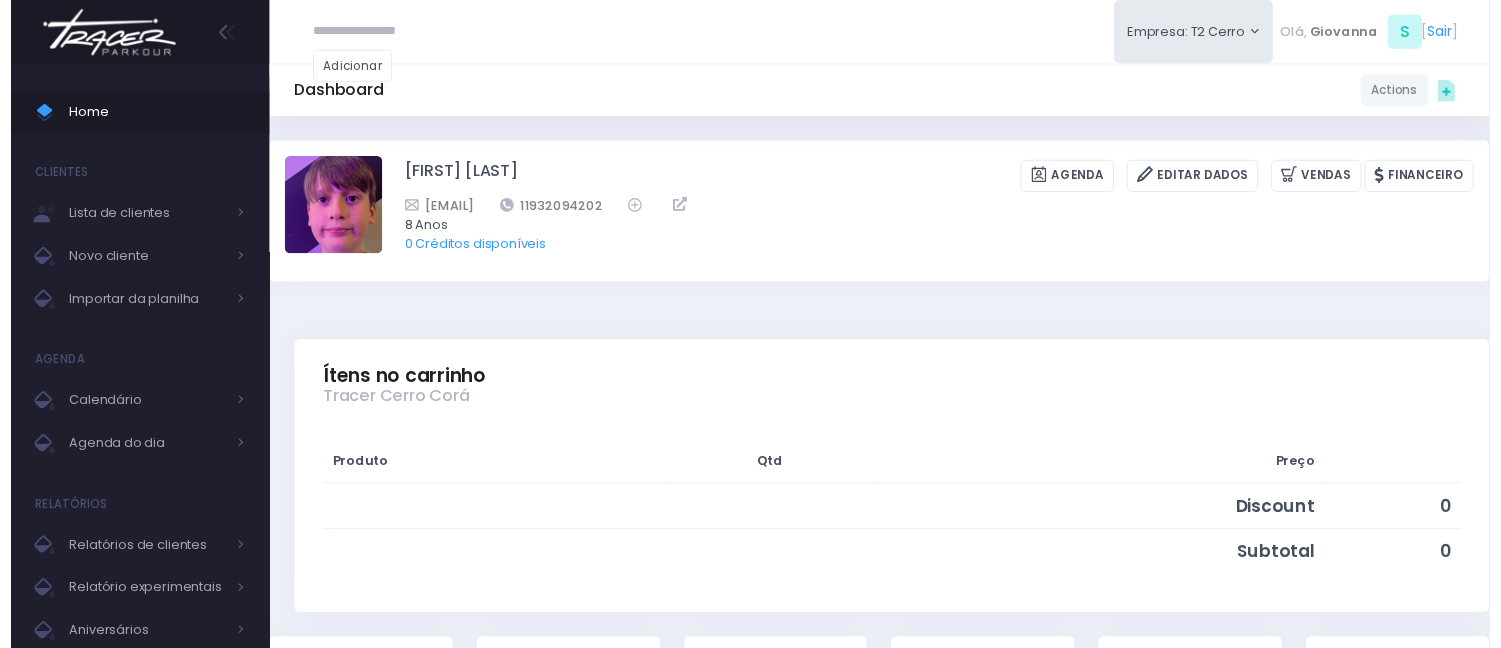 scroll, scrollTop: 0, scrollLeft: 0, axis: both 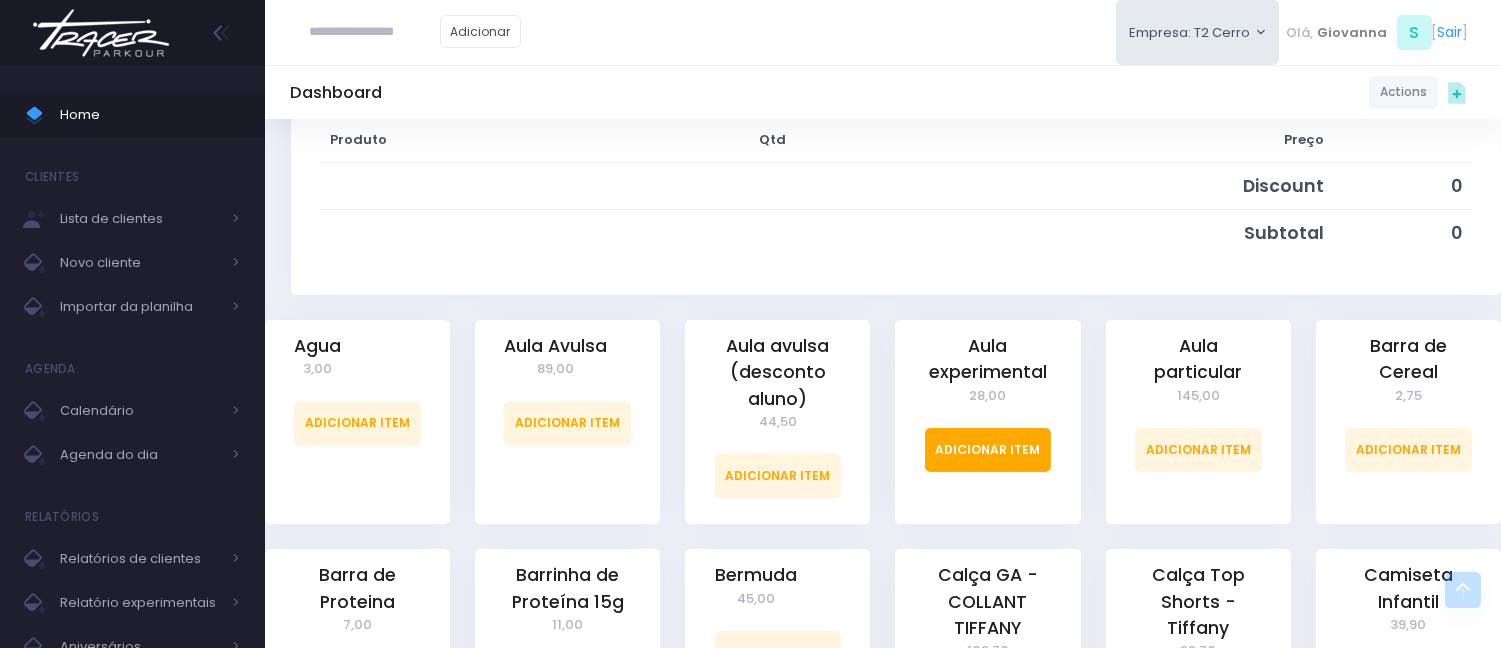 click on "Adicionar Item" at bounding box center (988, 450) 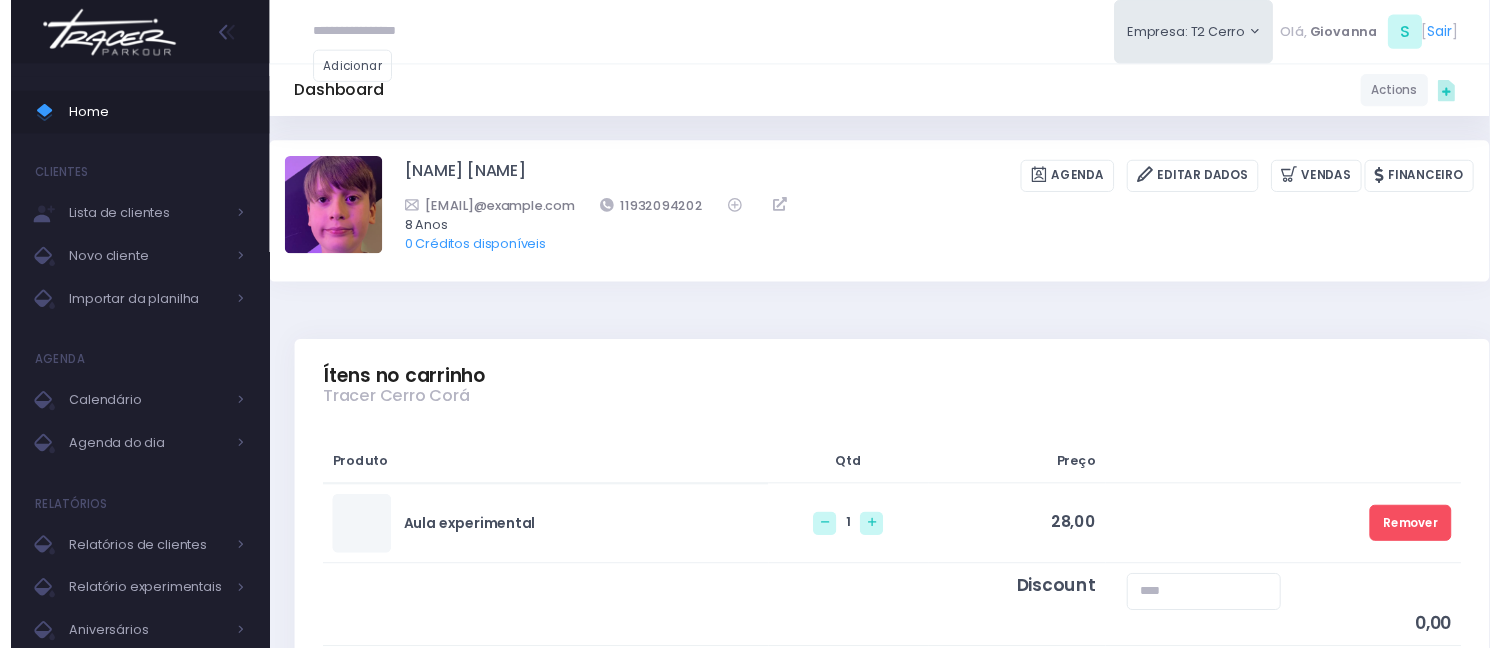 scroll, scrollTop: 0, scrollLeft: 0, axis: both 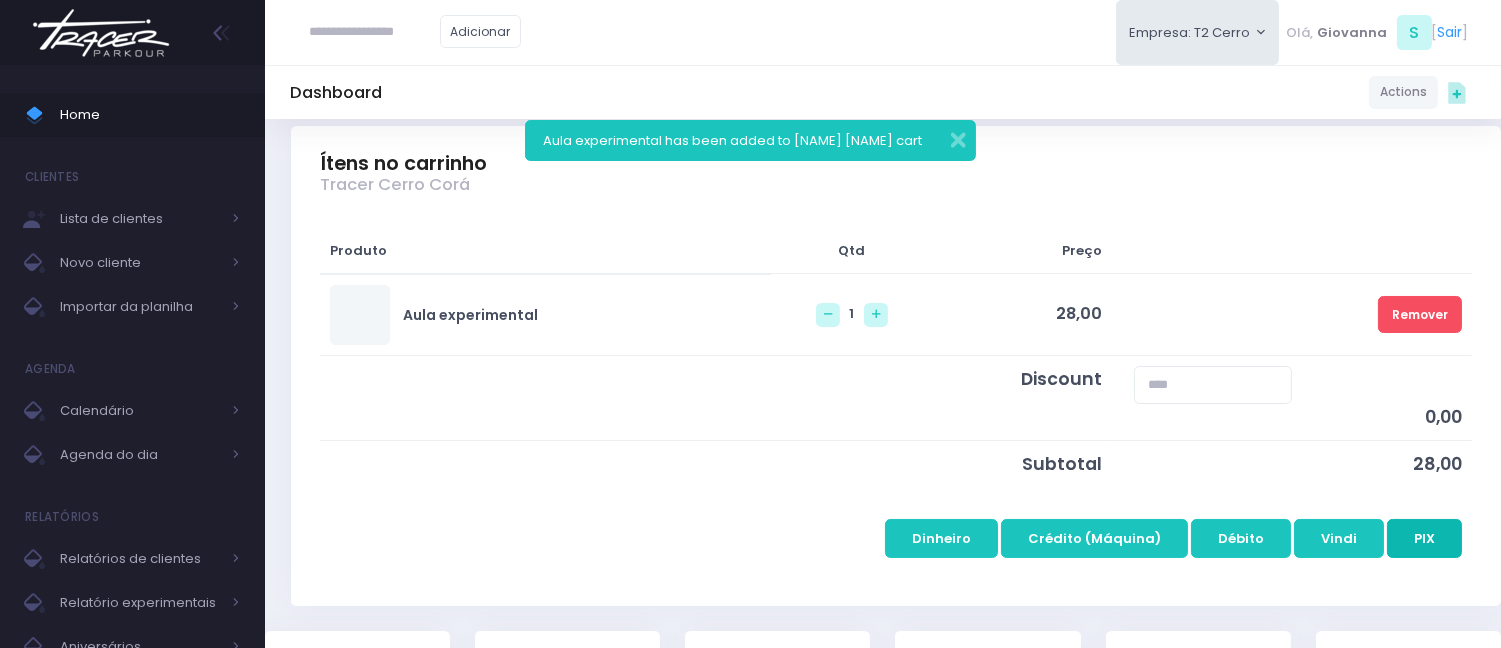 click on "PIX" at bounding box center (1424, 538) 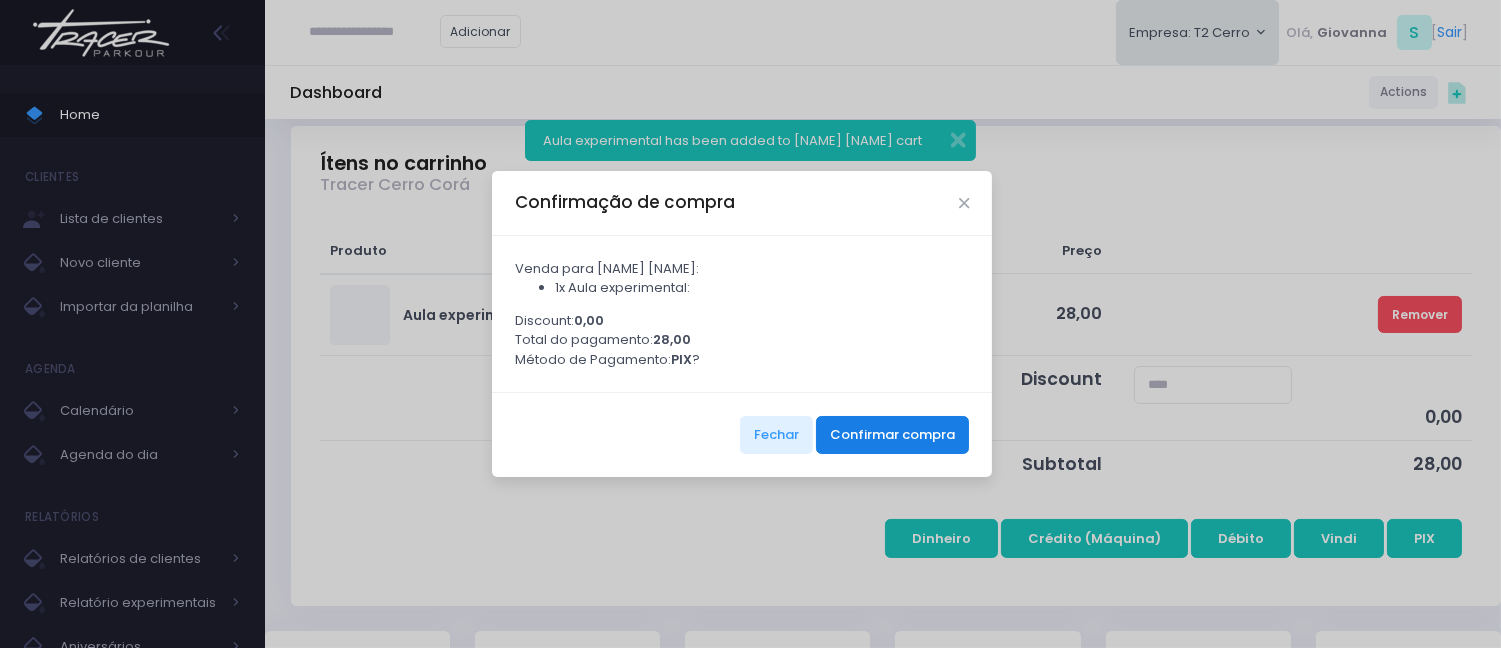 drag, startPoint x: 884, startPoint y: 464, endPoint x: 895, endPoint y: 452, distance: 16.27882 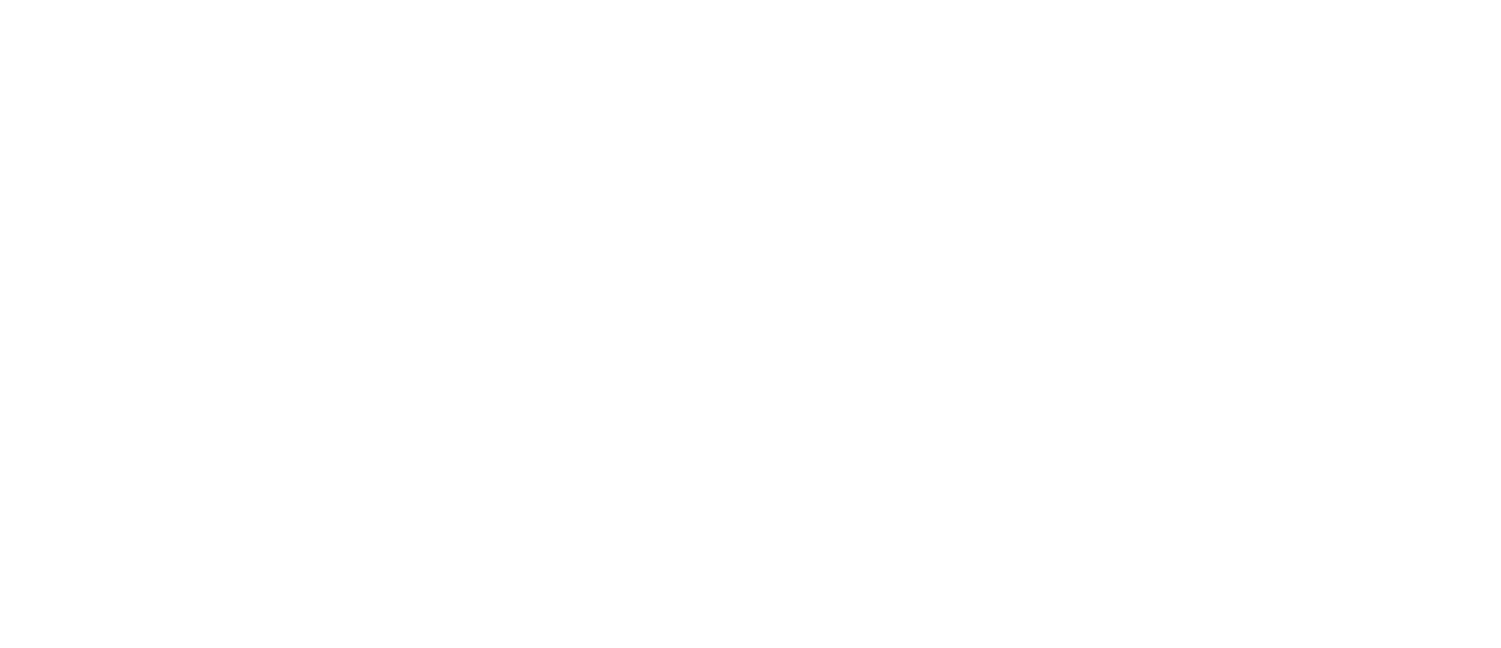 scroll, scrollTop: 0, scrollLeft: 0, axis: both 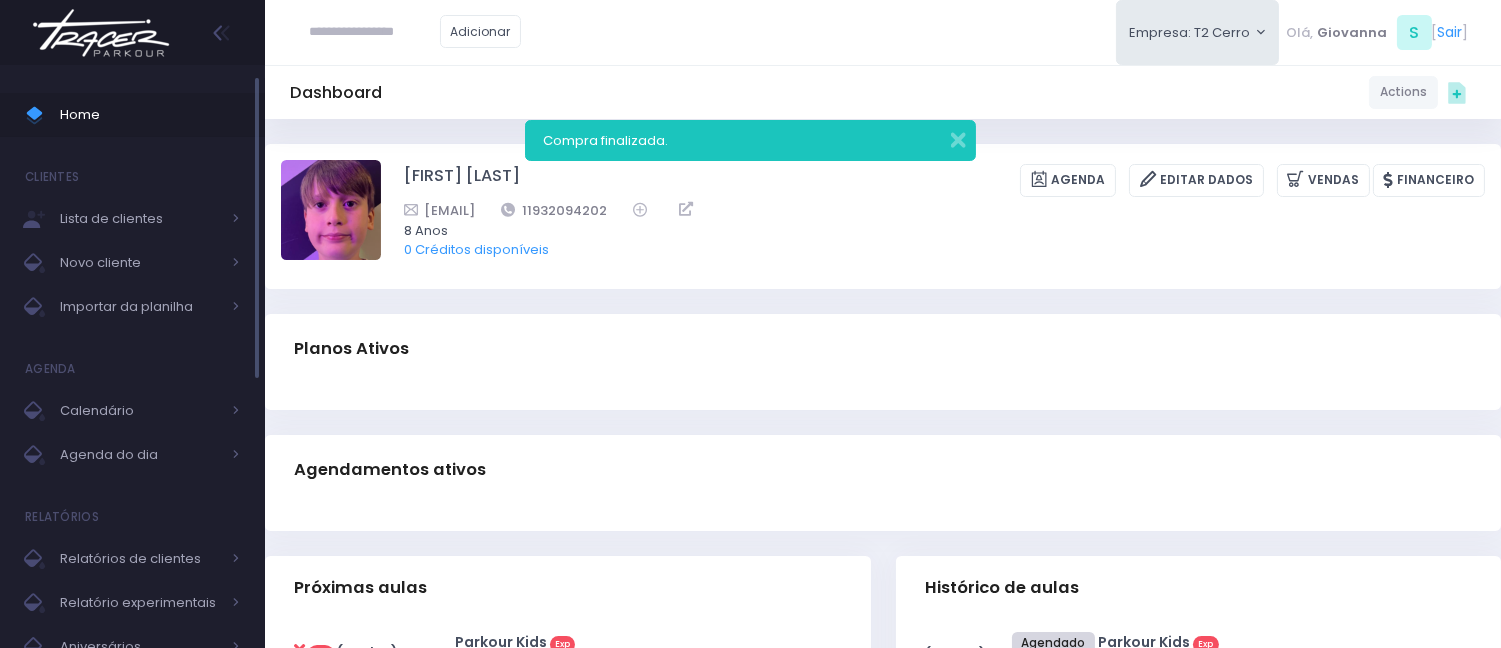 click on "Home" at bounding box center (150, 115) 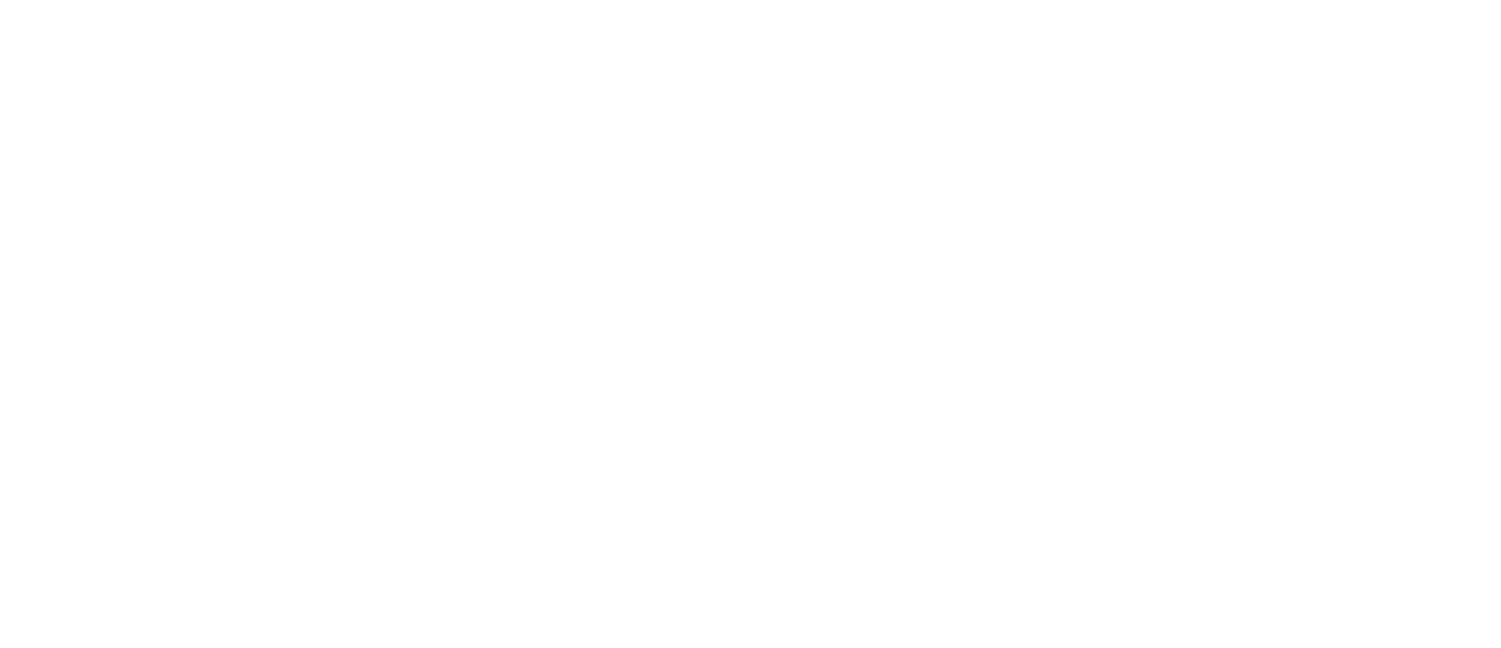 scroll, scrollTop: 0, scrollLeft: 0, axis: both 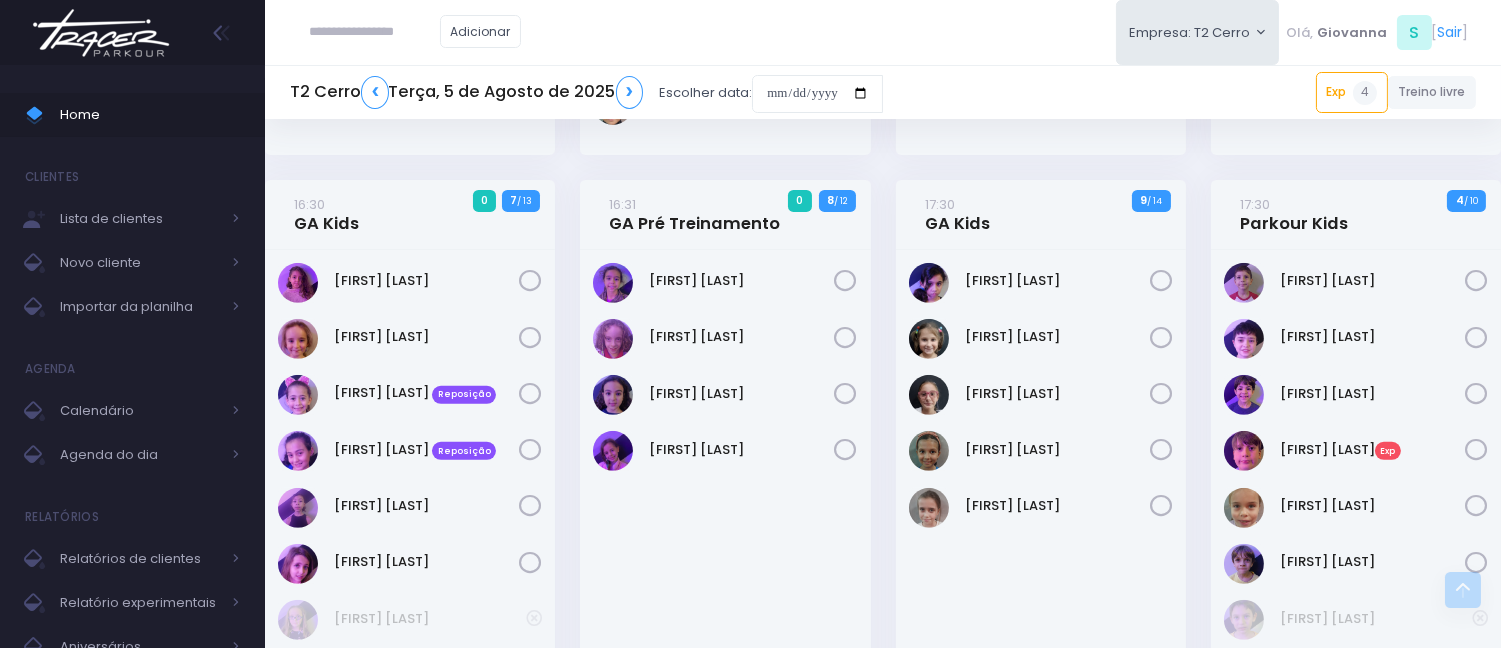 click at bounding box center [375, 32] 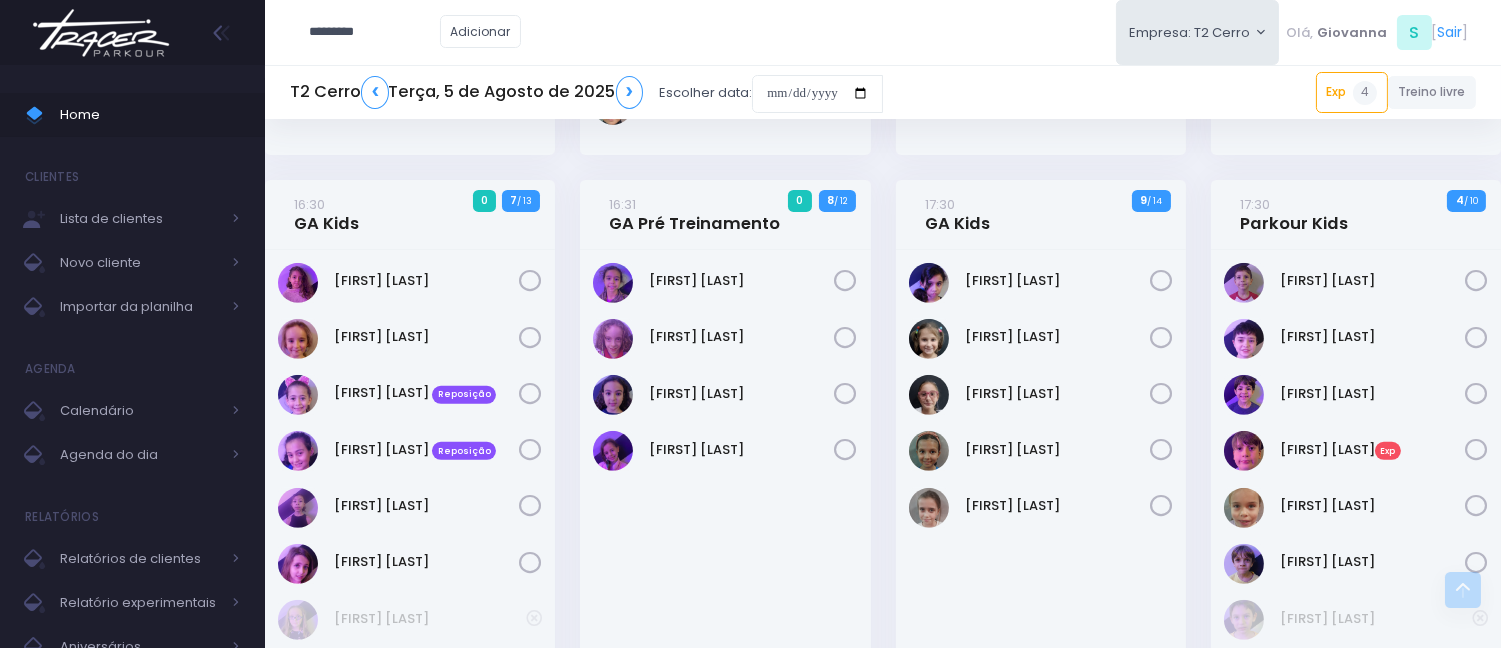 type on "*********" 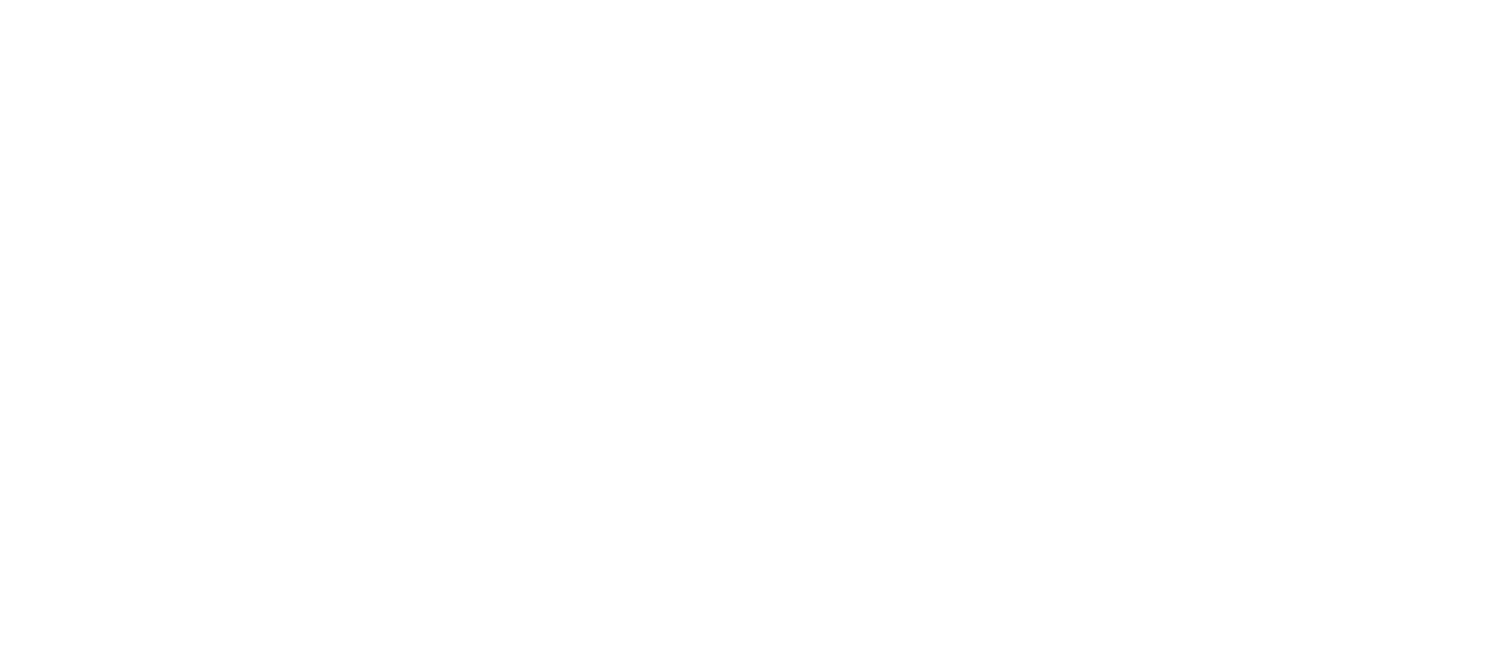 scroll, scrollTop: 0, scrollLeft: 0, axis: both 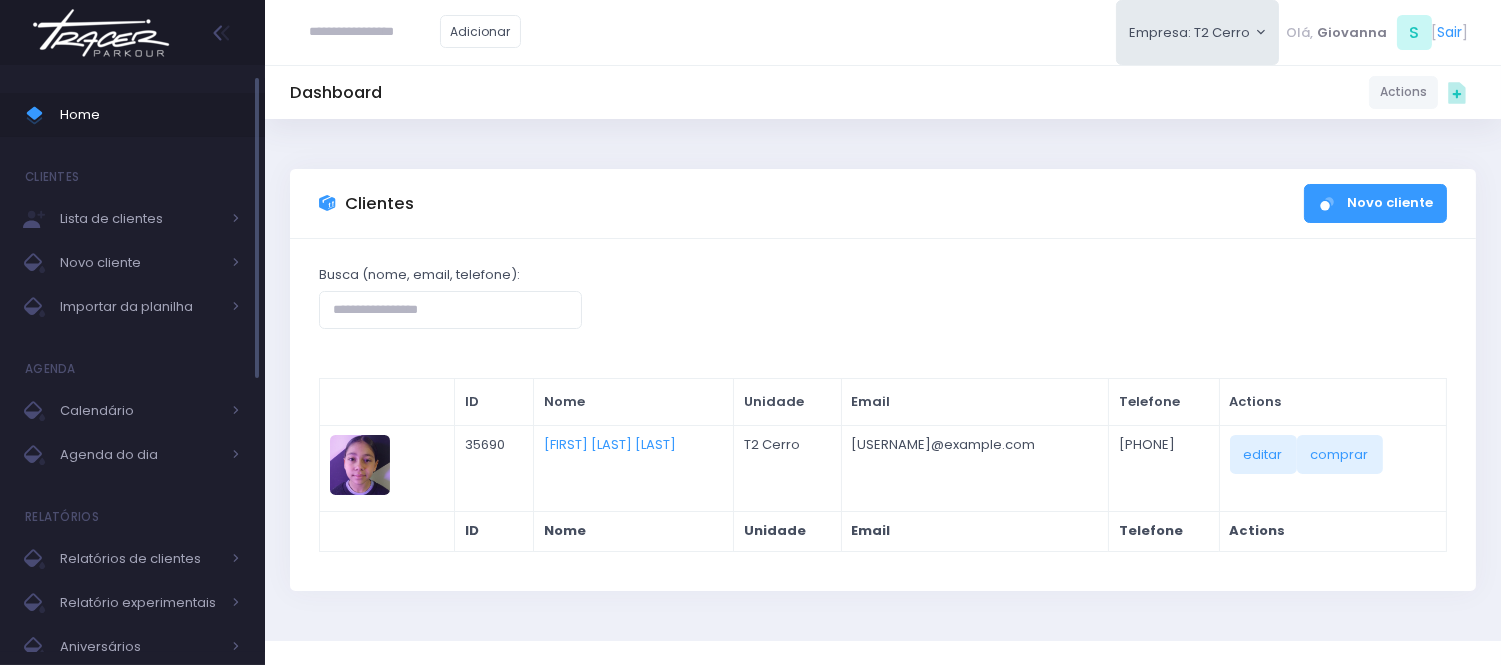 click on "Home" at bounding box center [150, 115] 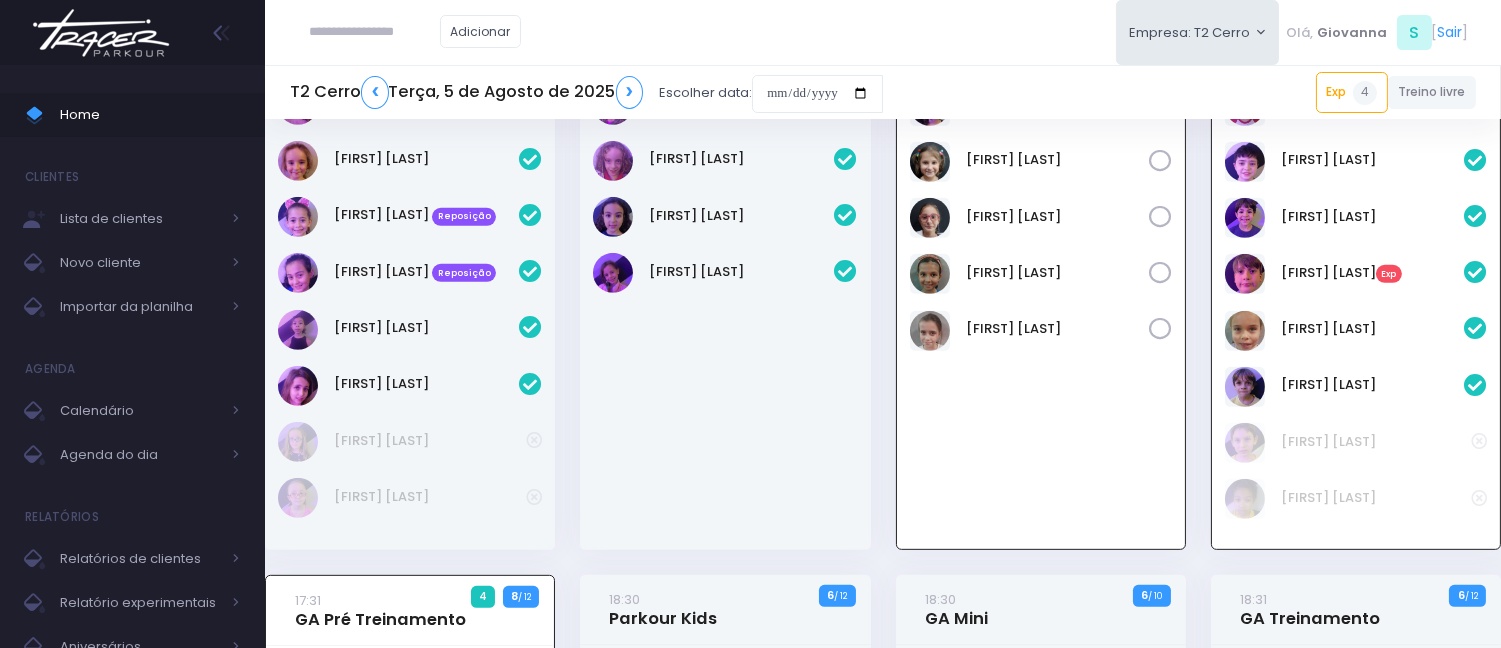 scroll, scrollTop: 1625, scrollLeft: 0, axis: vertical 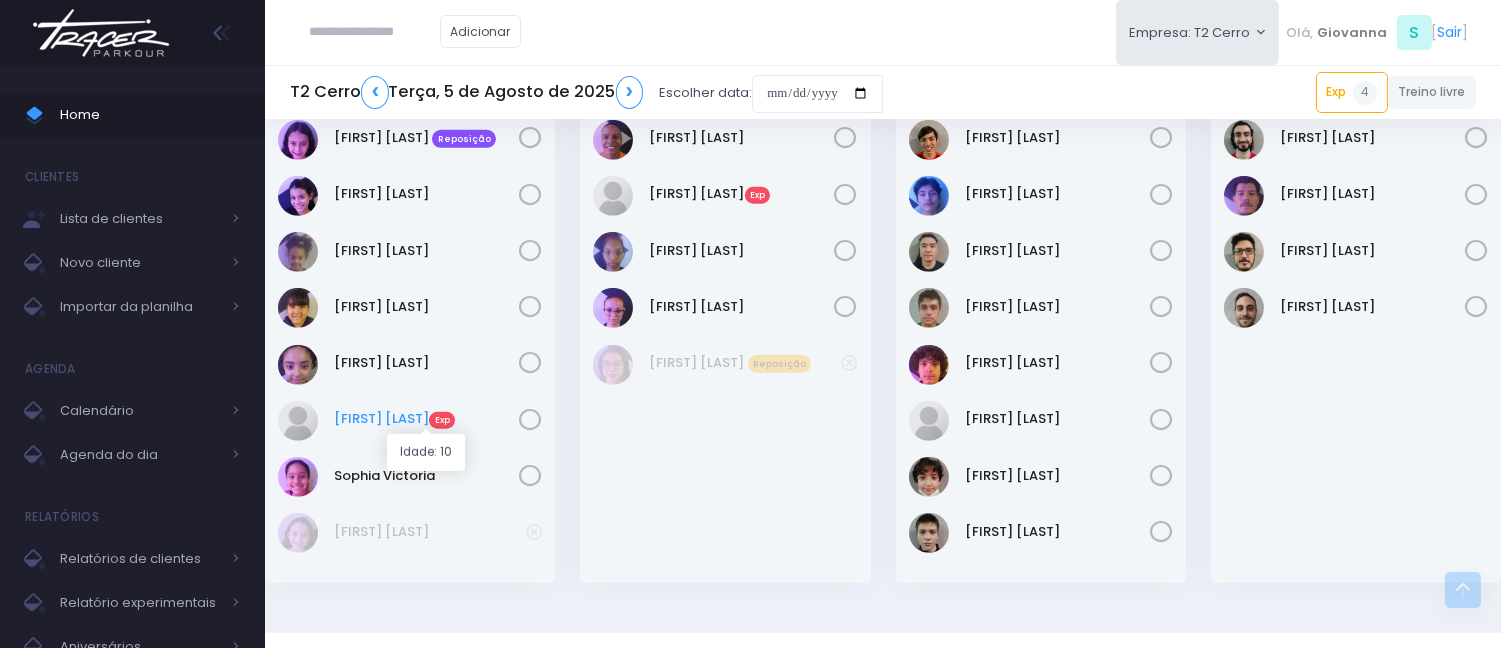 click on "Maria Júlia
Exp" at bounding box center (426, 419) 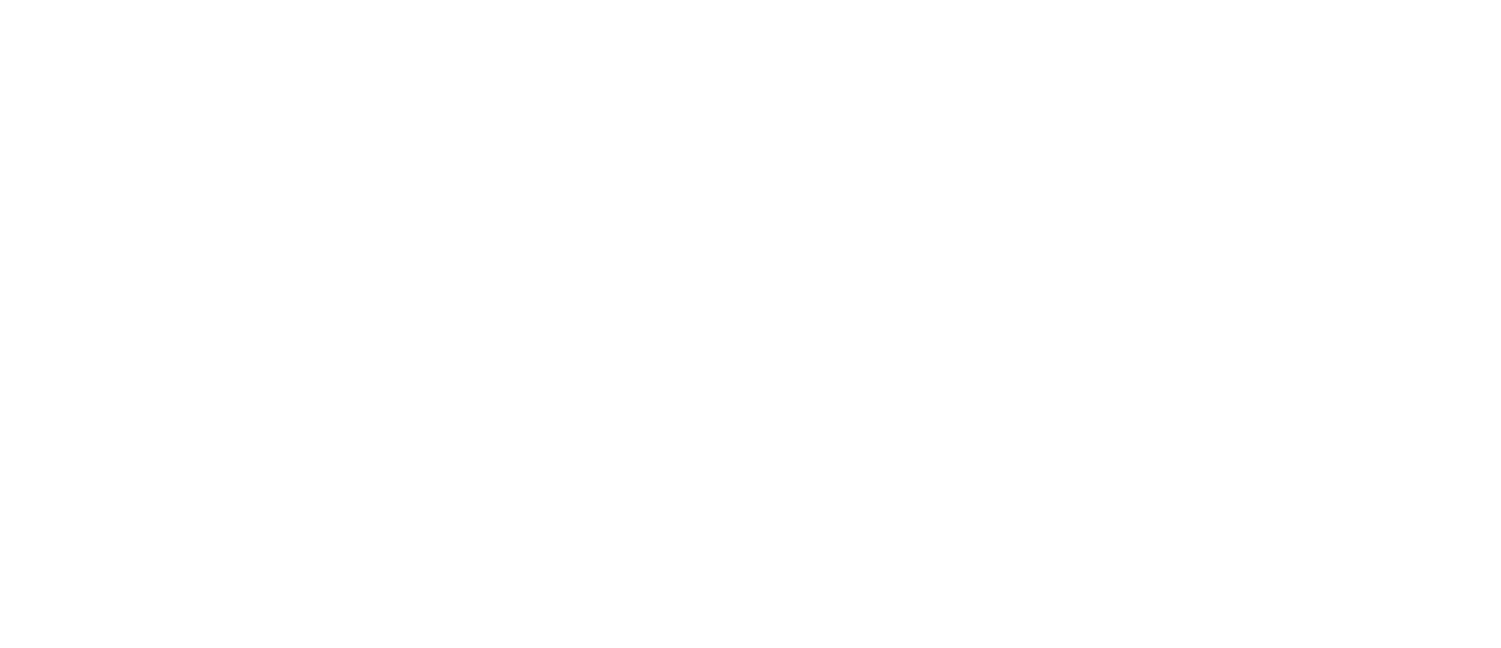 scroll, scrollTop: 0, scrollLeft: 0, axis: both 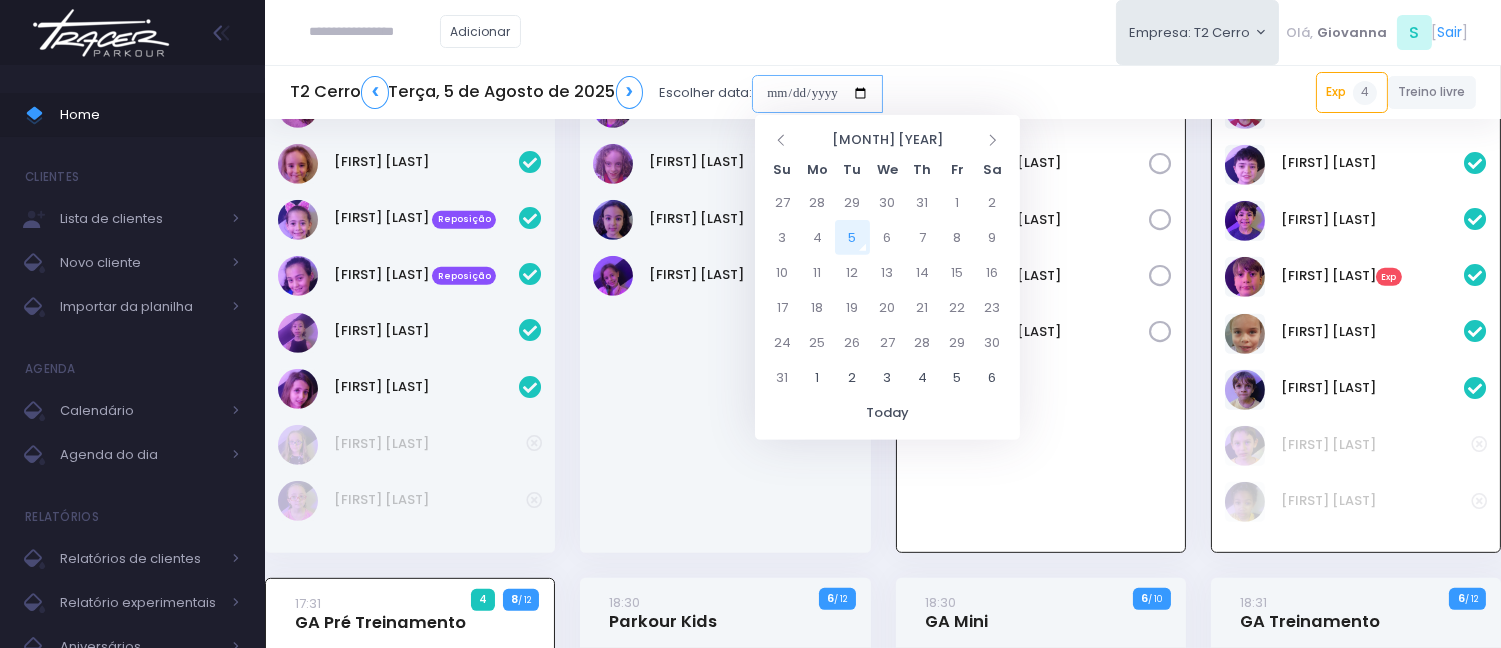 click at bounding box center [817, 94] 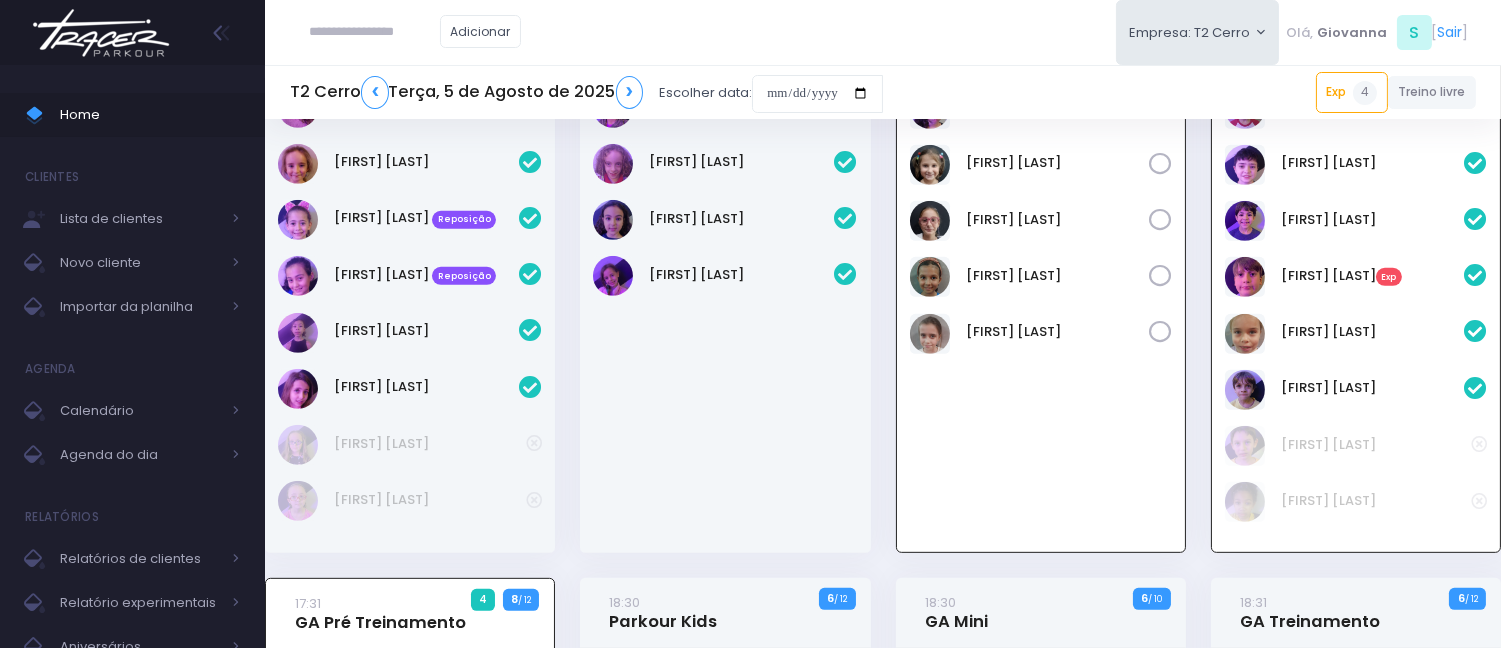 click on "Adicionar
Empresa: T2 Cerro
T2 Cerro T3 Santana T4 Pompeia Olá, S [" at bounding box center [883, 32] 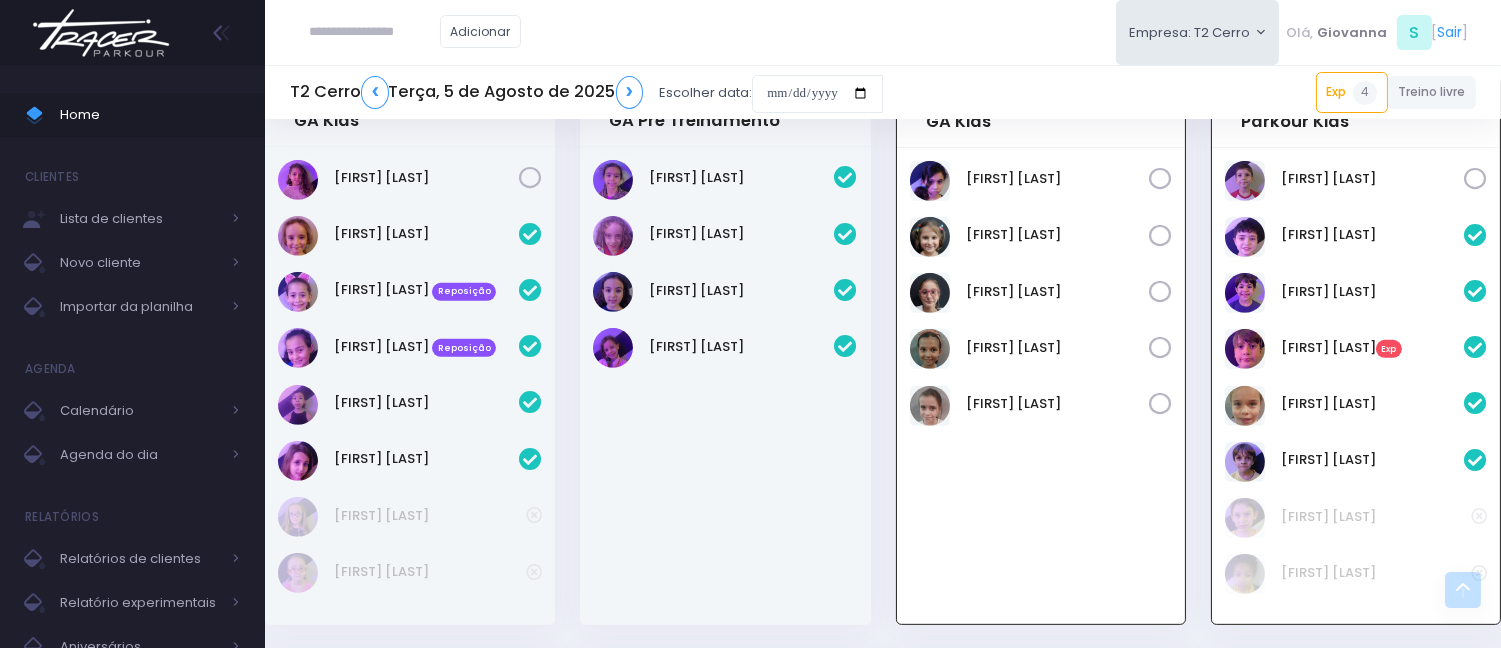 scroll, scrollTop: 1514, scrollLeft: 0, axis: vertical 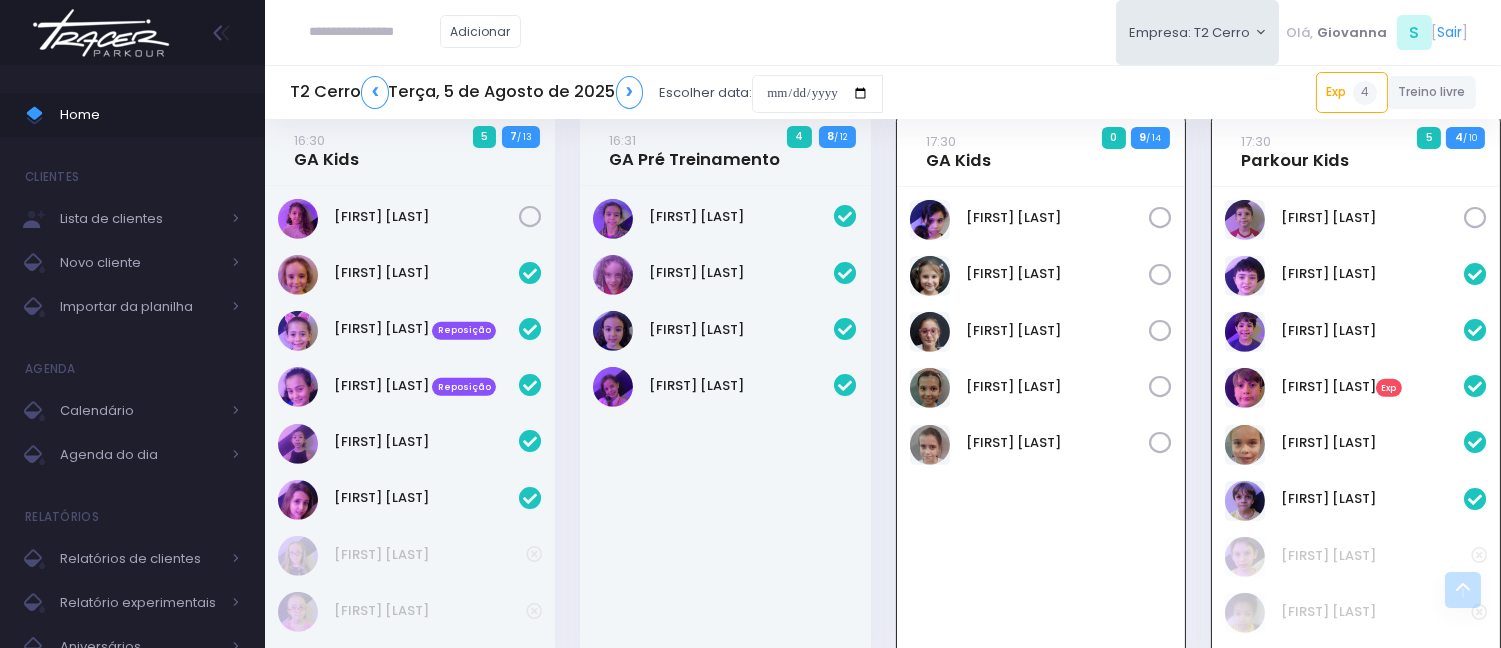 click at bounding box center (375, 32) 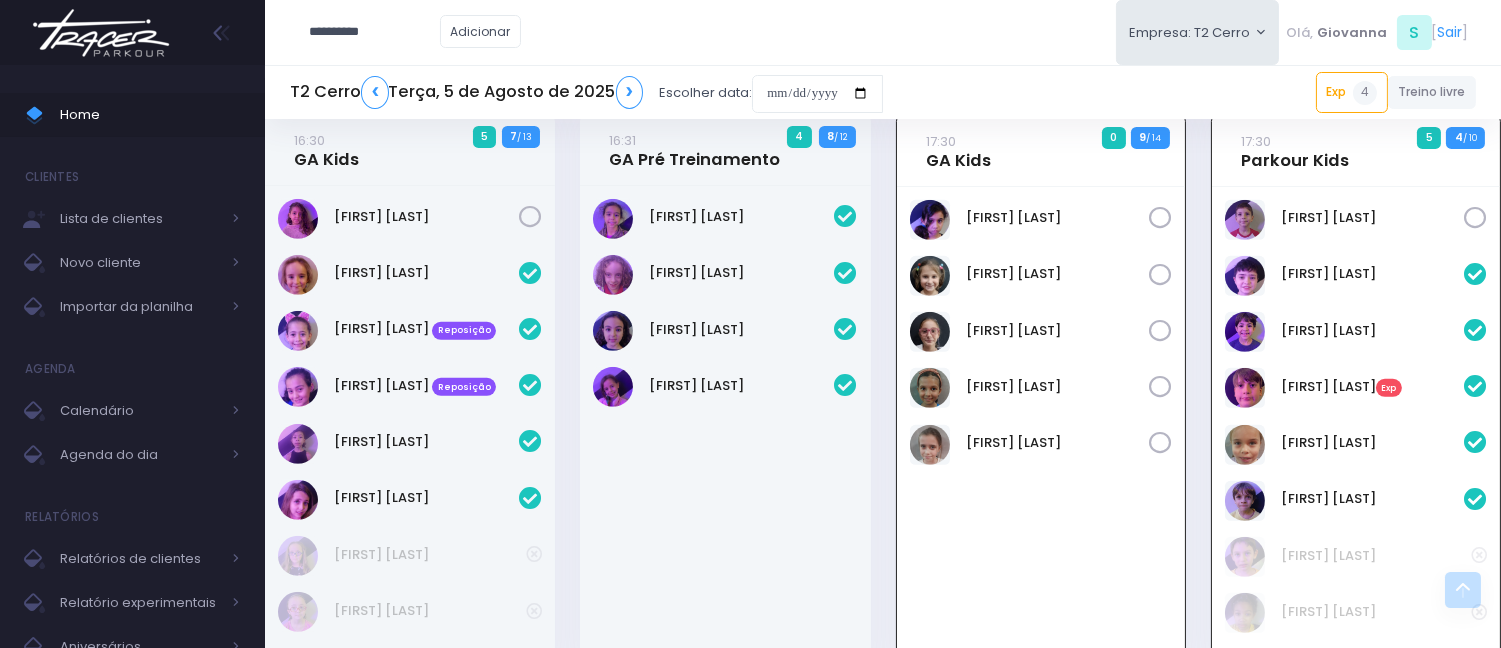 type on "**********" 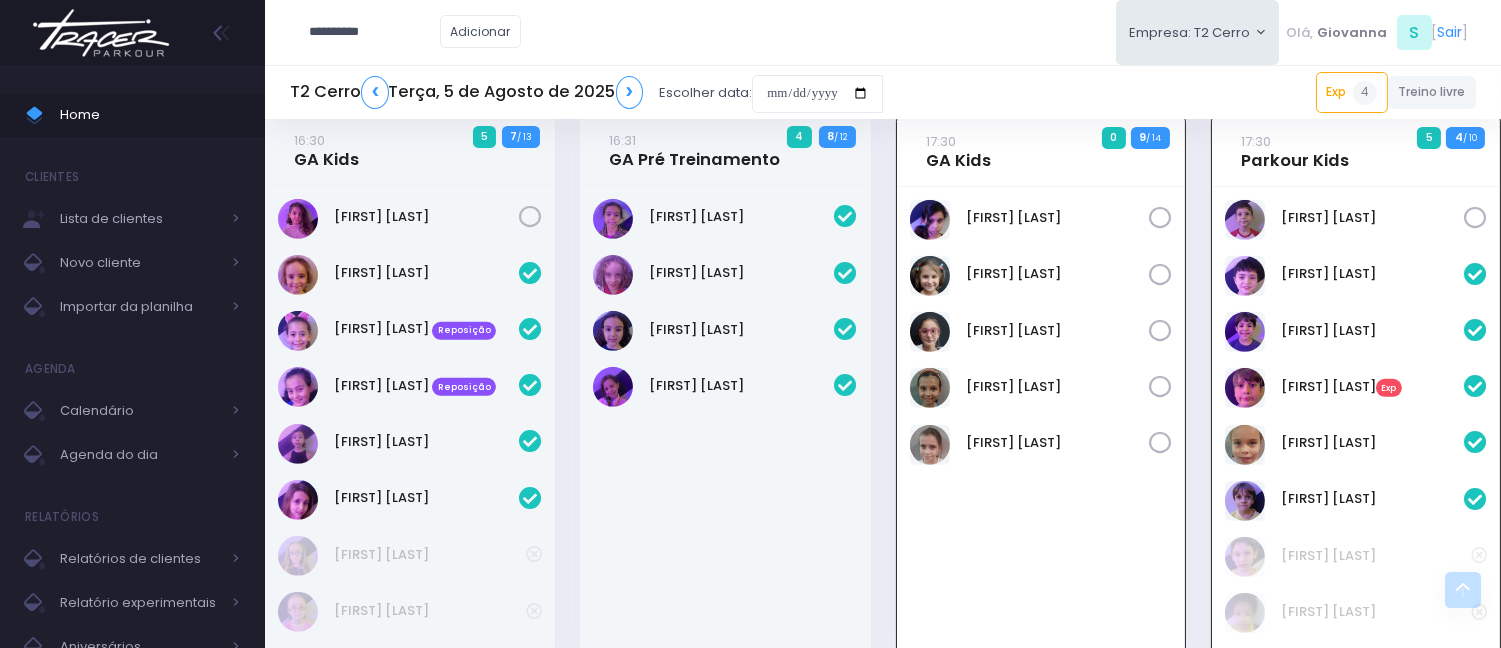 type on "**********" 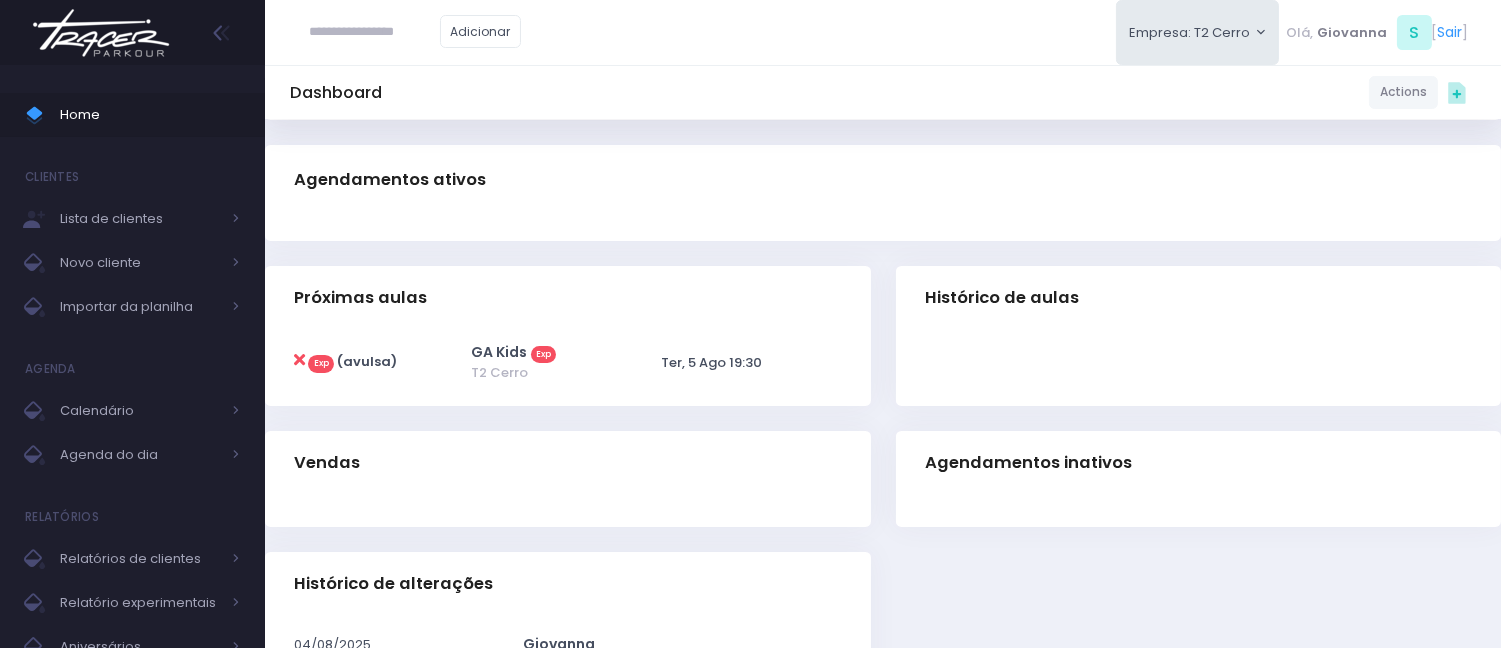 scroll, scrollTop: 333, scrollLeft: 0, axis: vertical 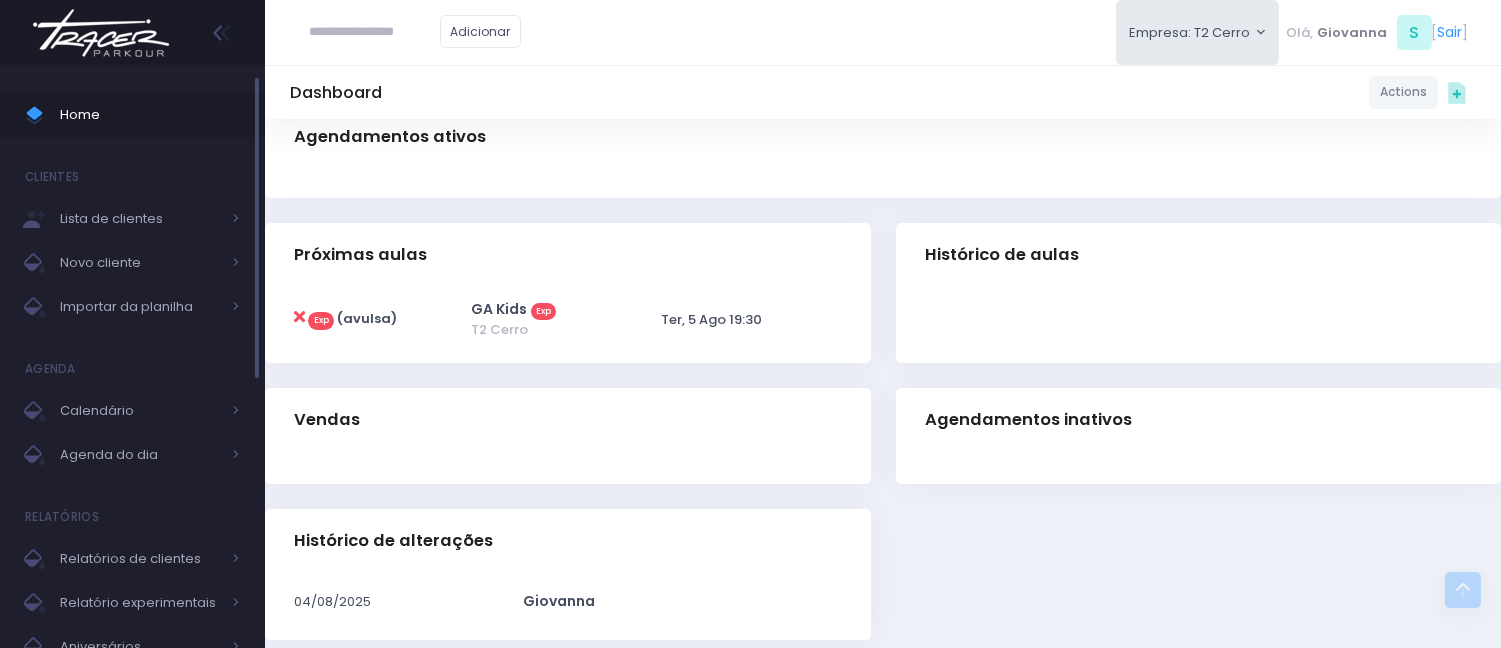 click on "Home" at bounding box center [150, 115] 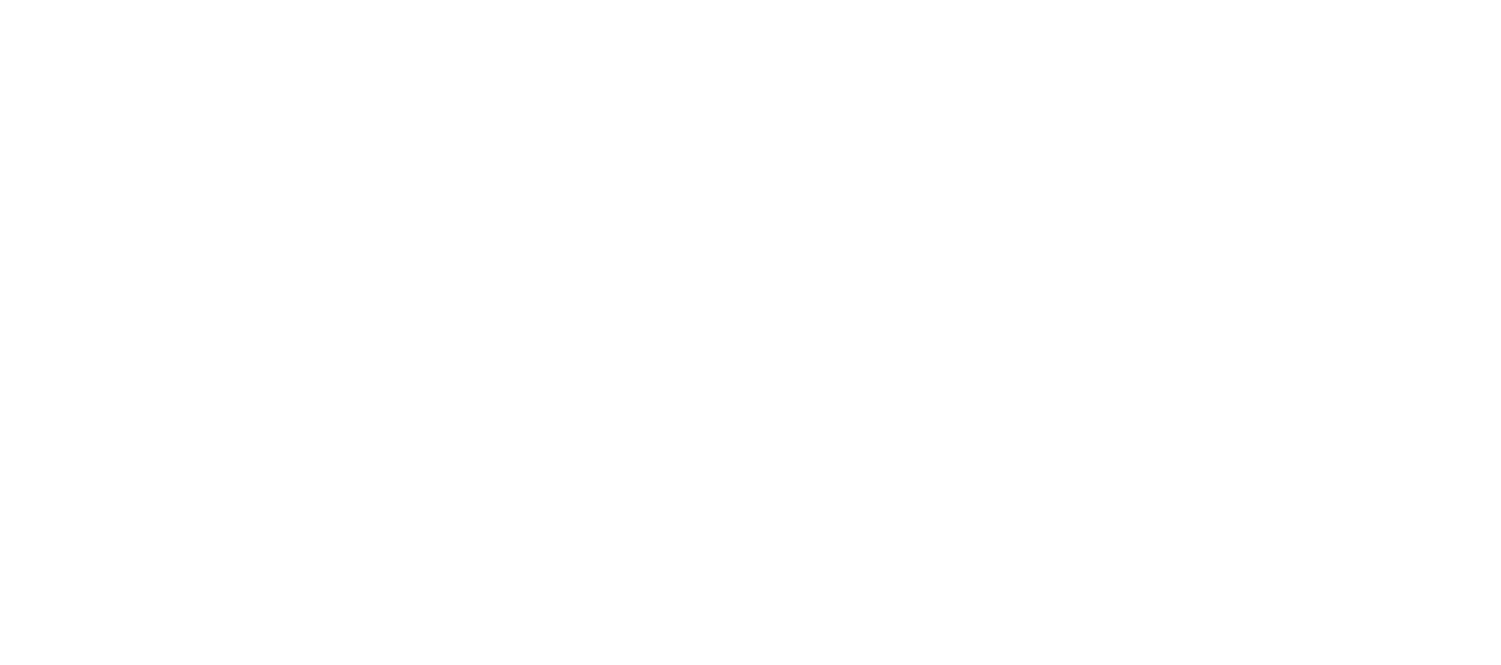 scroll, scrollTop: 0, scrollLeft: 0, axis: both 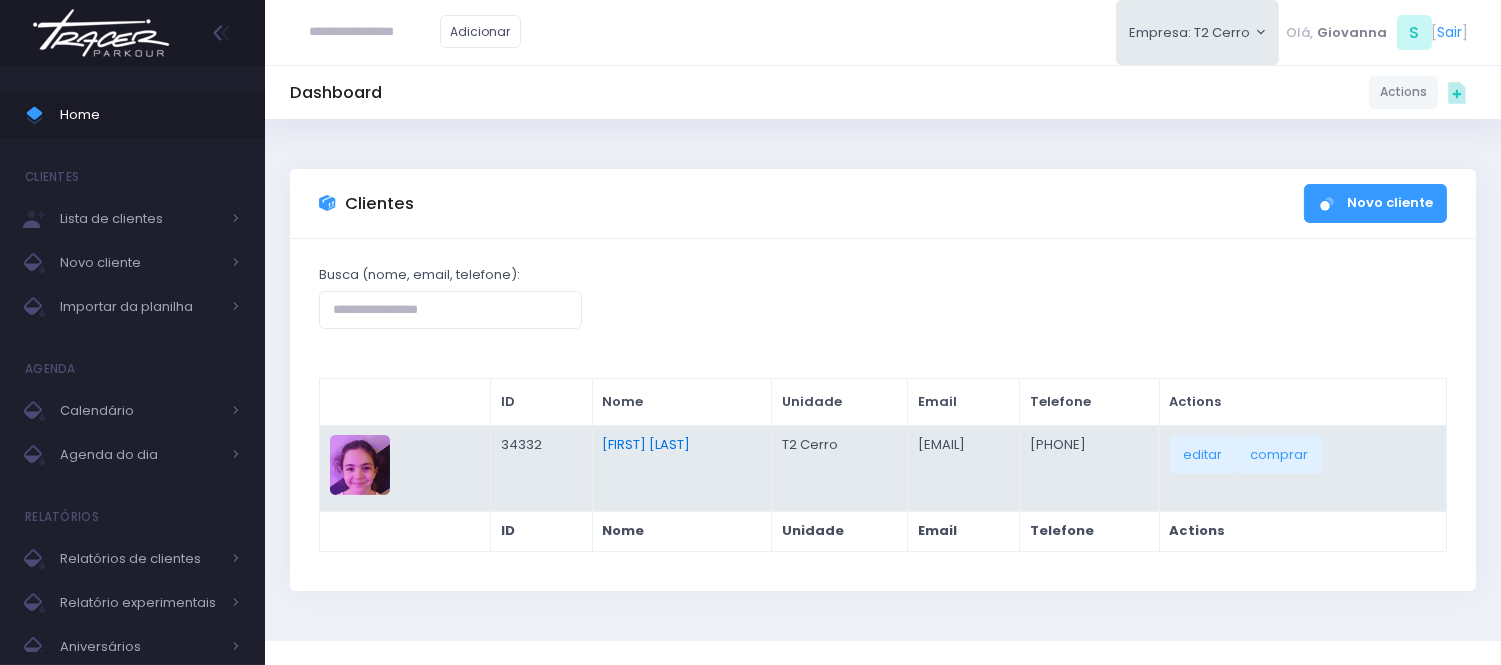 click on "[FIRST] [LAST]" at bounding box center (646, 444) 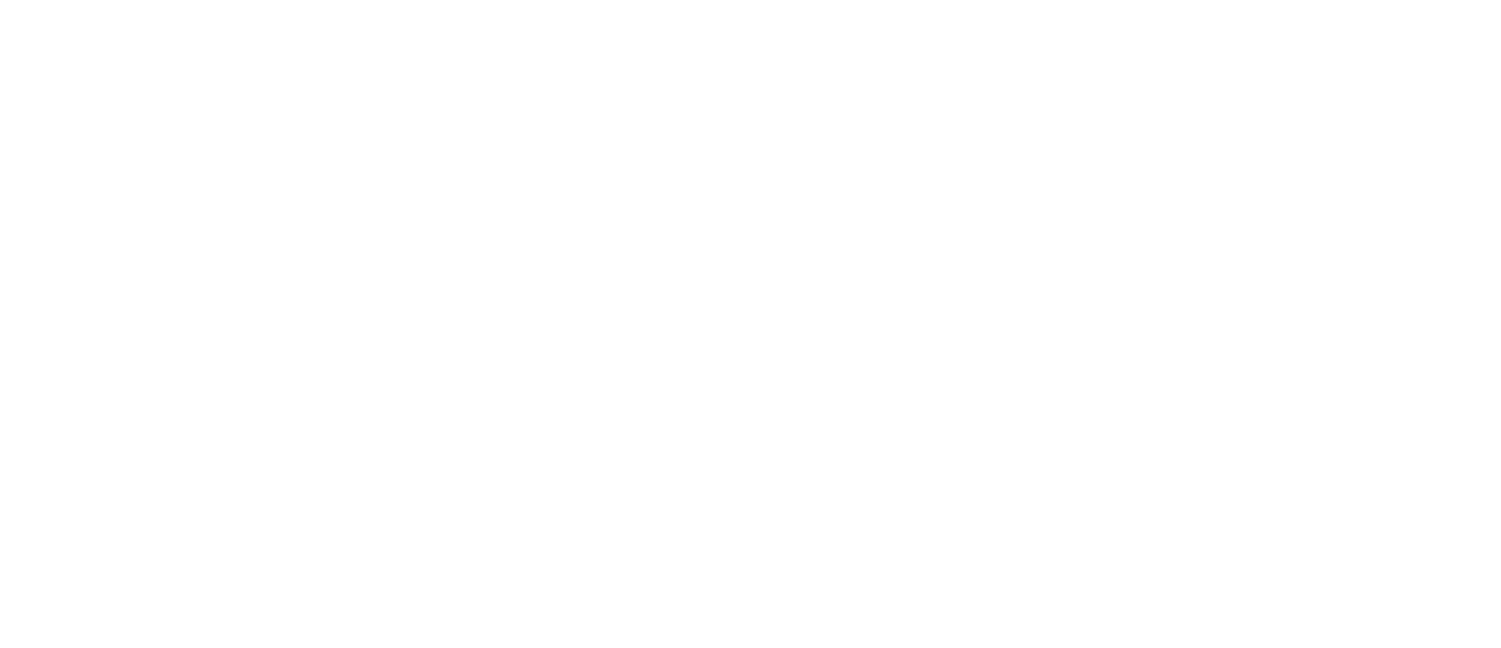 scroll, scrollTop: 0, scrollLeft: 0, axis: both 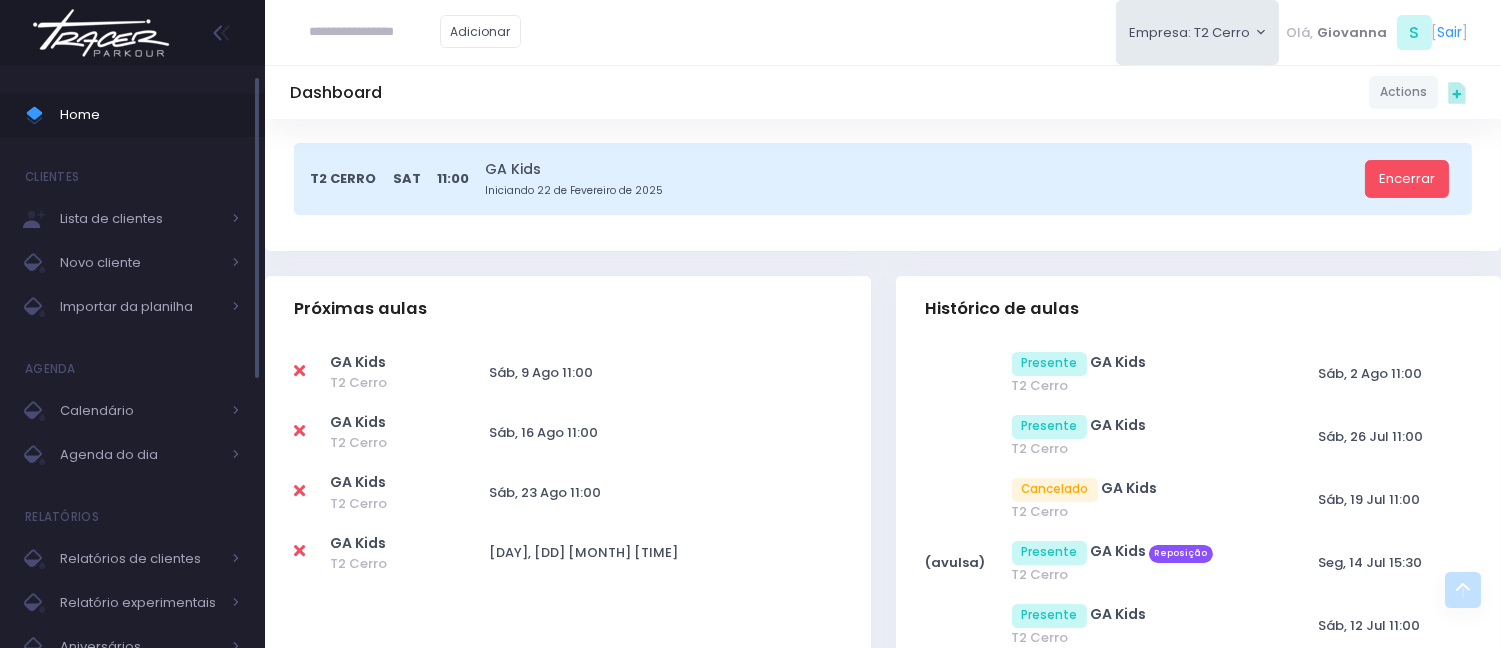 click on "Home" at bounding box center (150, 115) 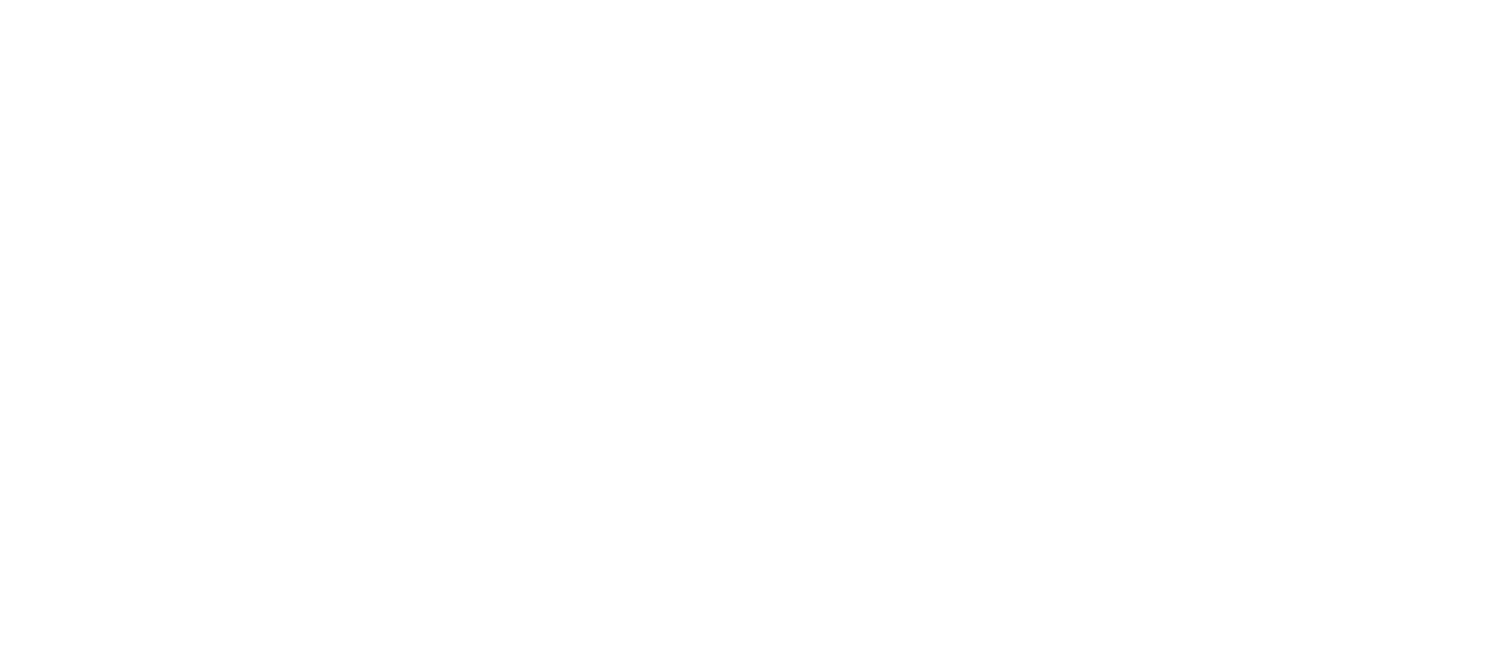 scroll, scrollTop: 0, scrollLeft: 0, axis: both 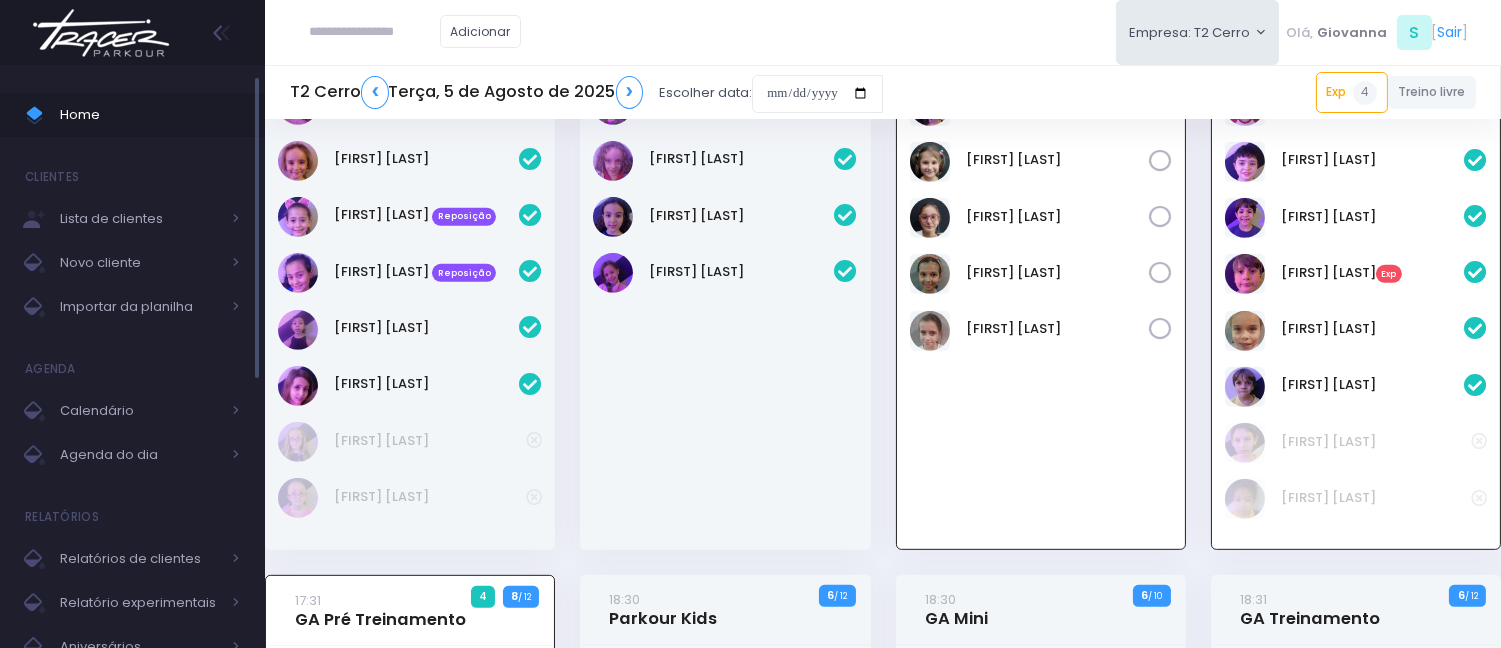 click on "Home" at bounding box center [150, 115] 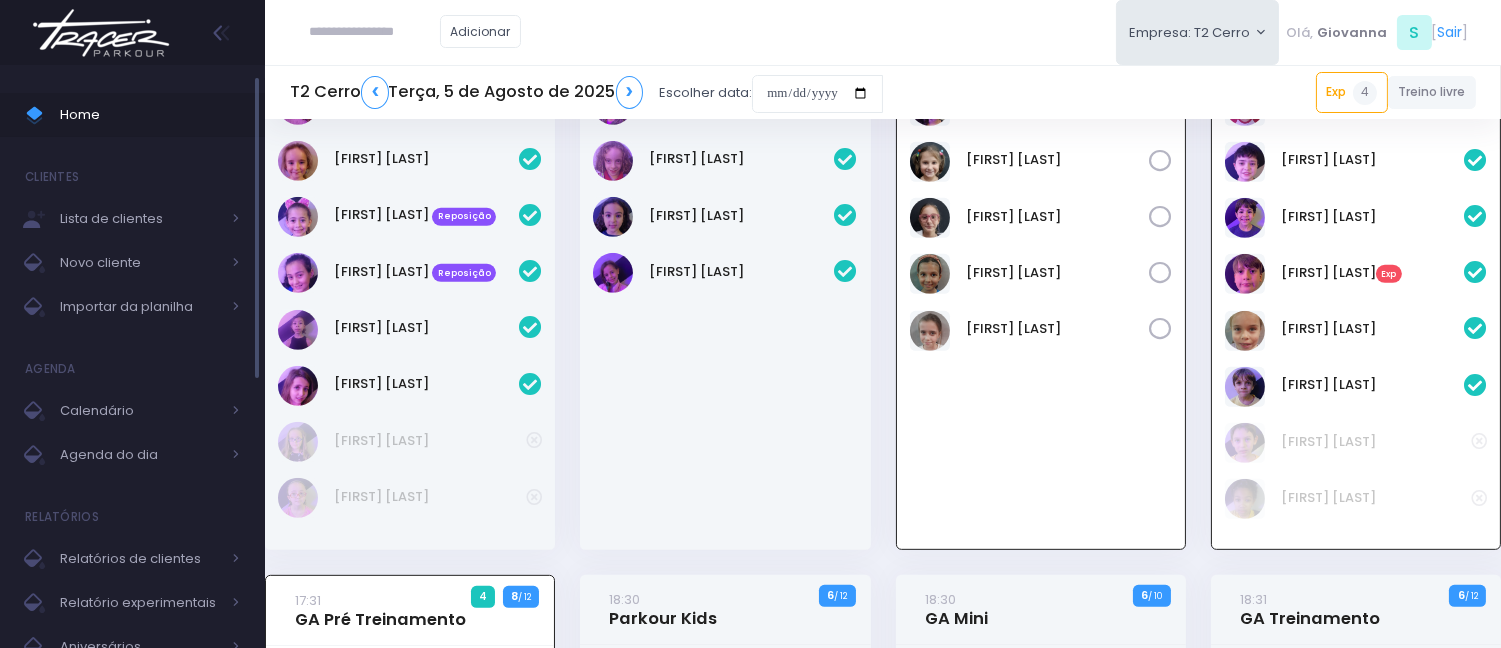 click on "Home" at bounding box center (150, 115) 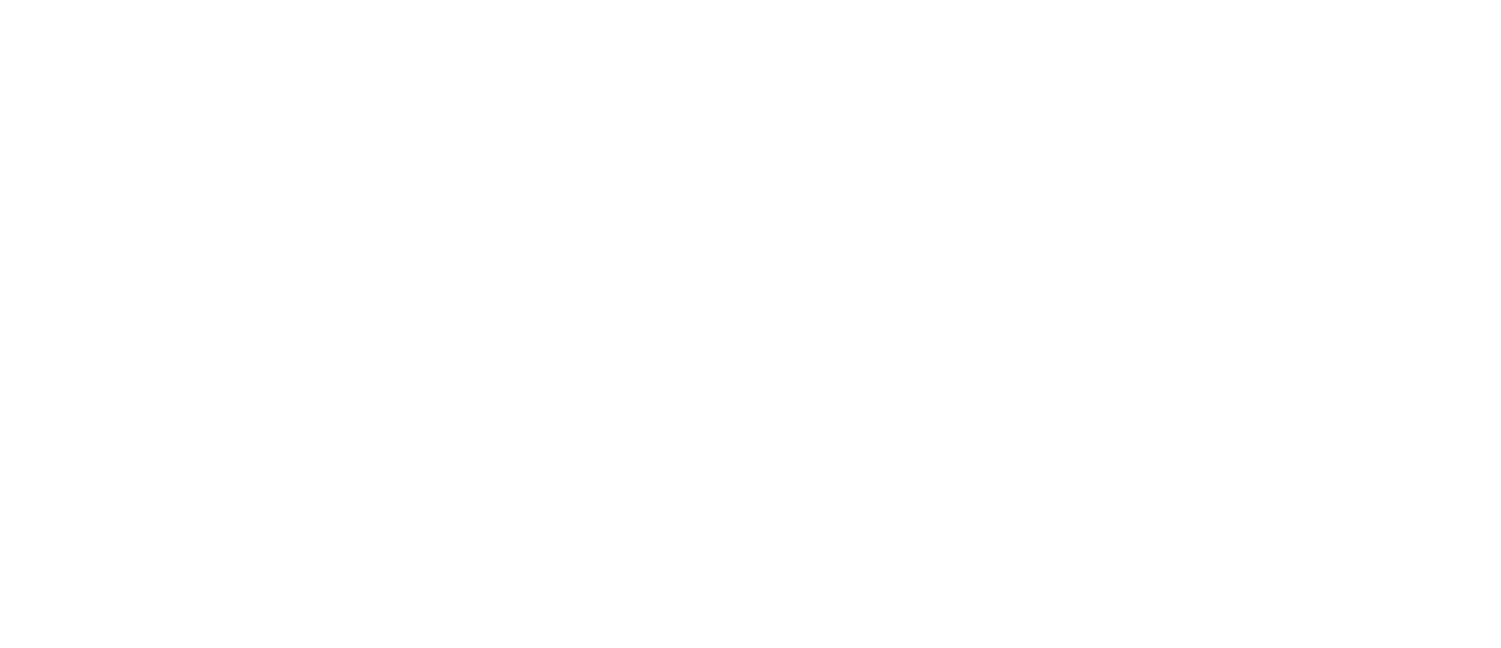 scroll, scrollTop: 0, scrollLeft: 0, axis: both 